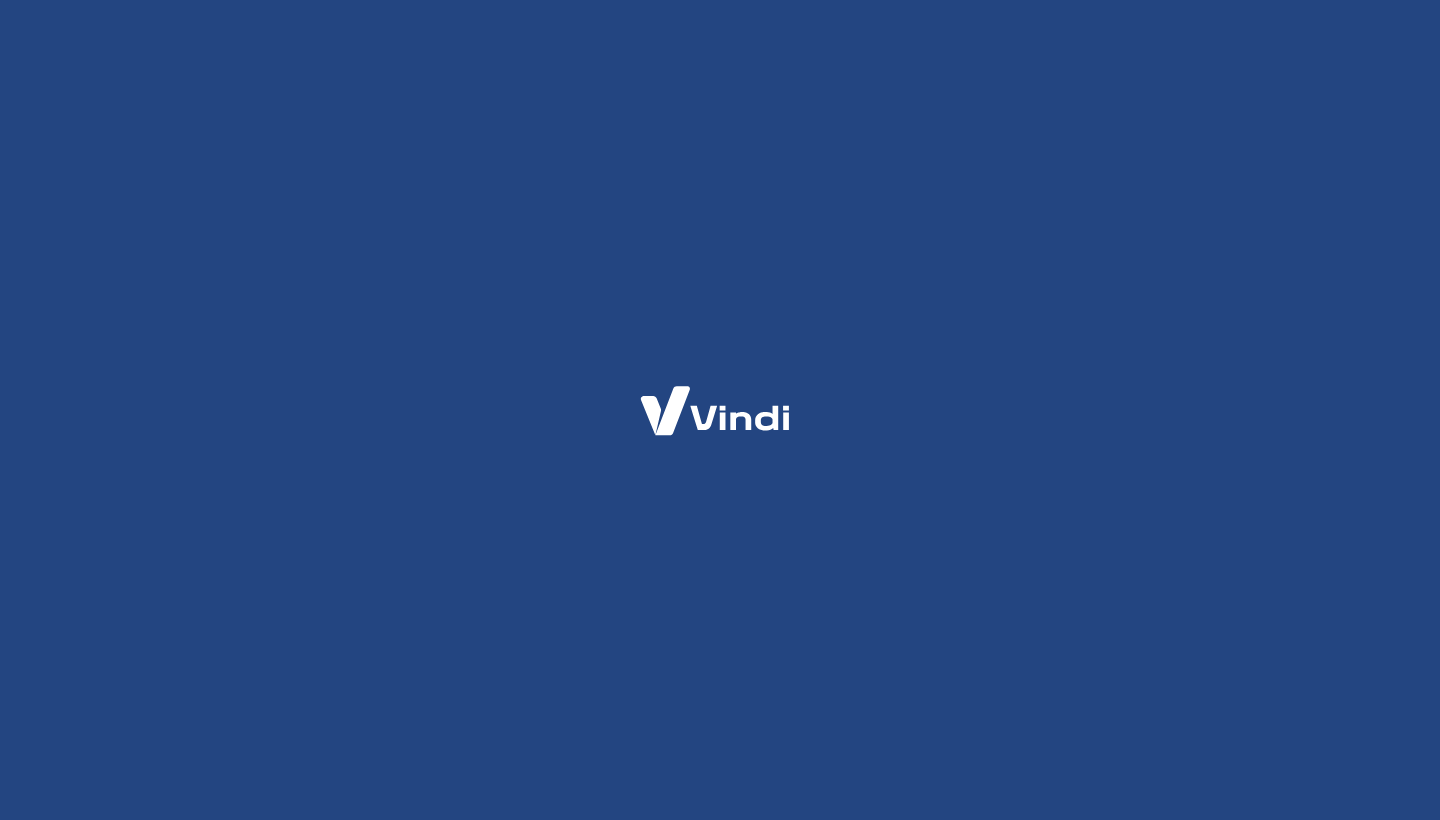 scroll, scrollTop: 0, scrollLeft: 0, axis: both 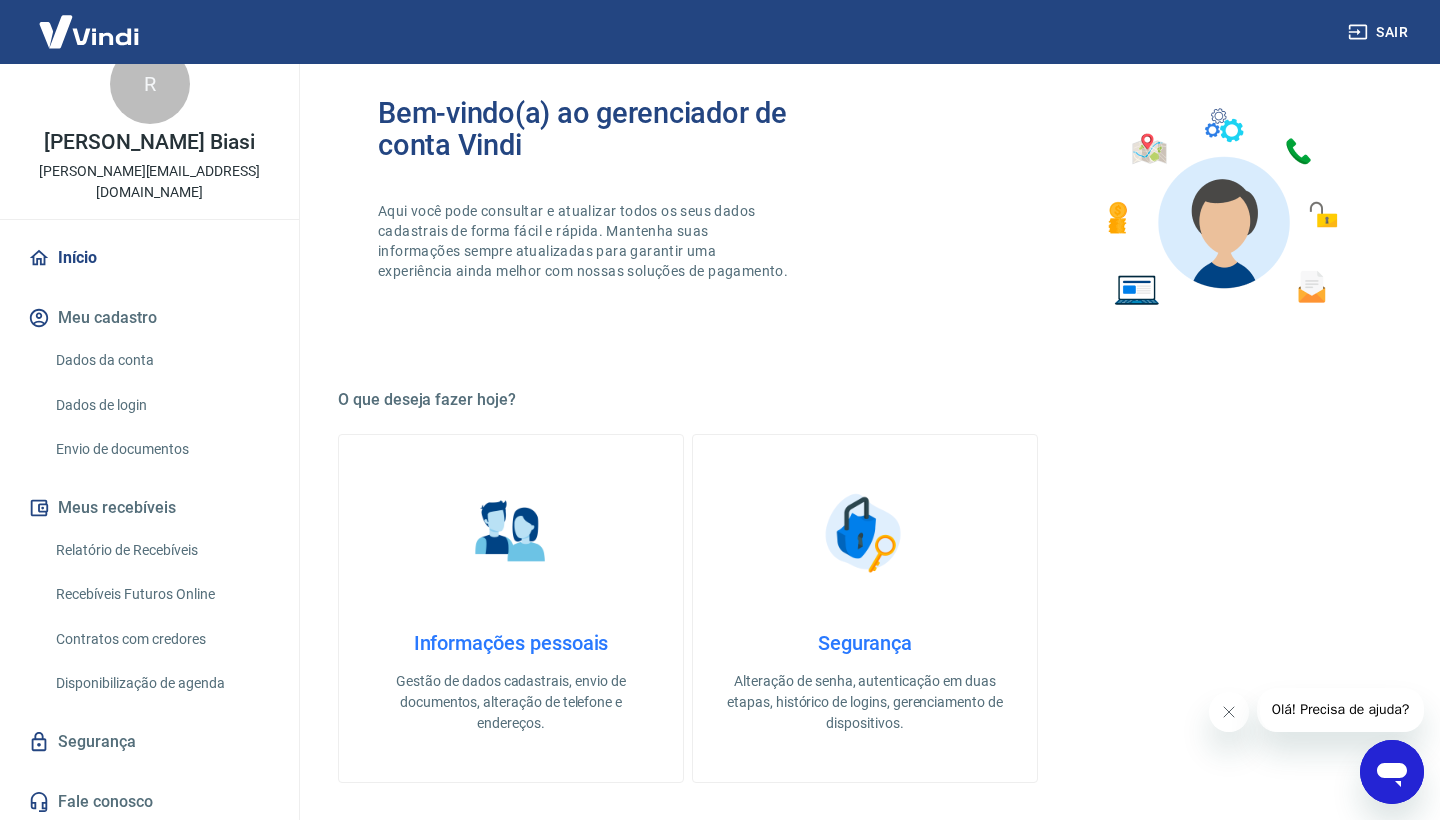 click on "Relatório de Recebíveis" at bounding box center [161, 550] 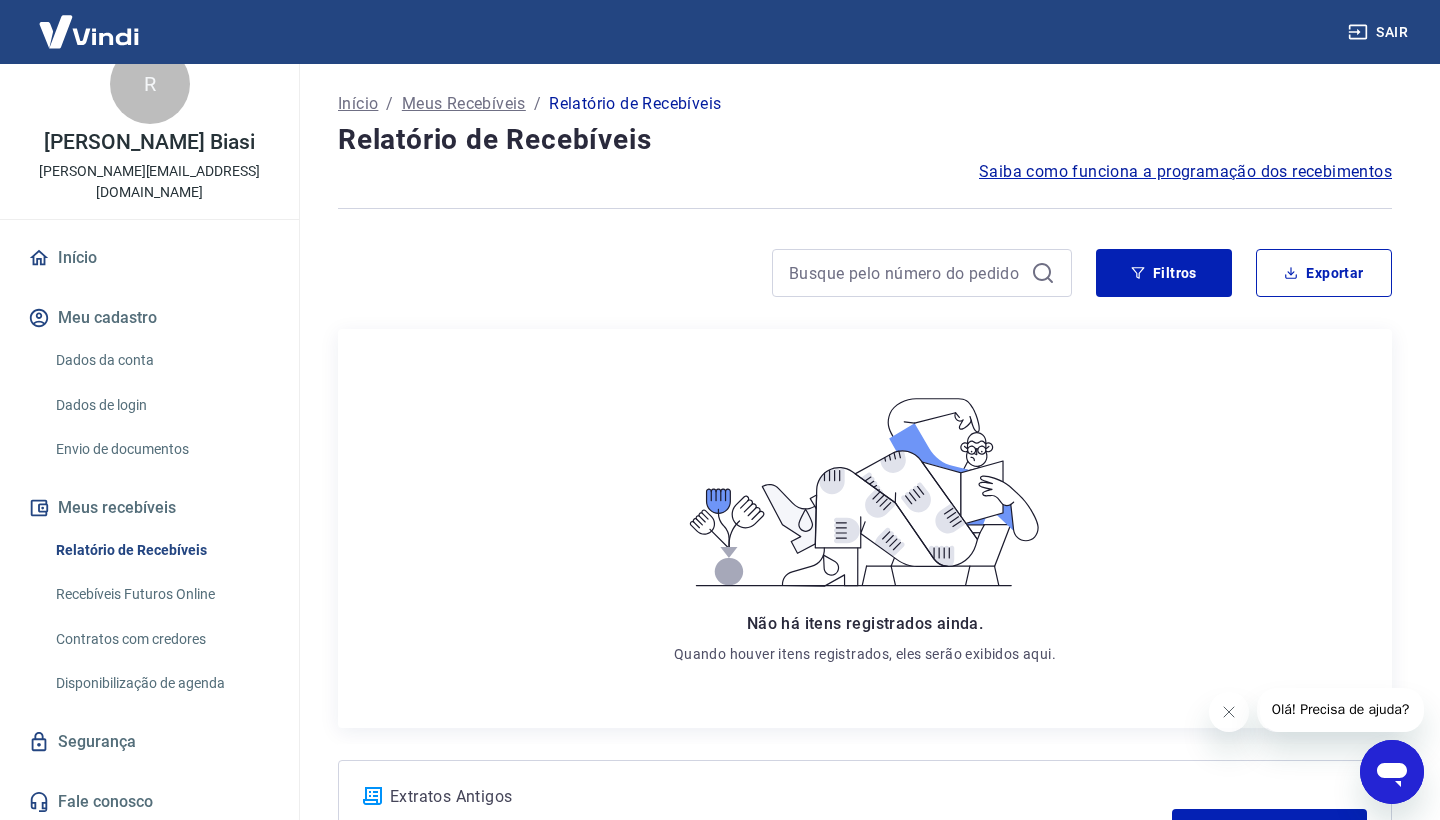 scroll, scrollTop: 0, scrollLeft: 0, axis: both 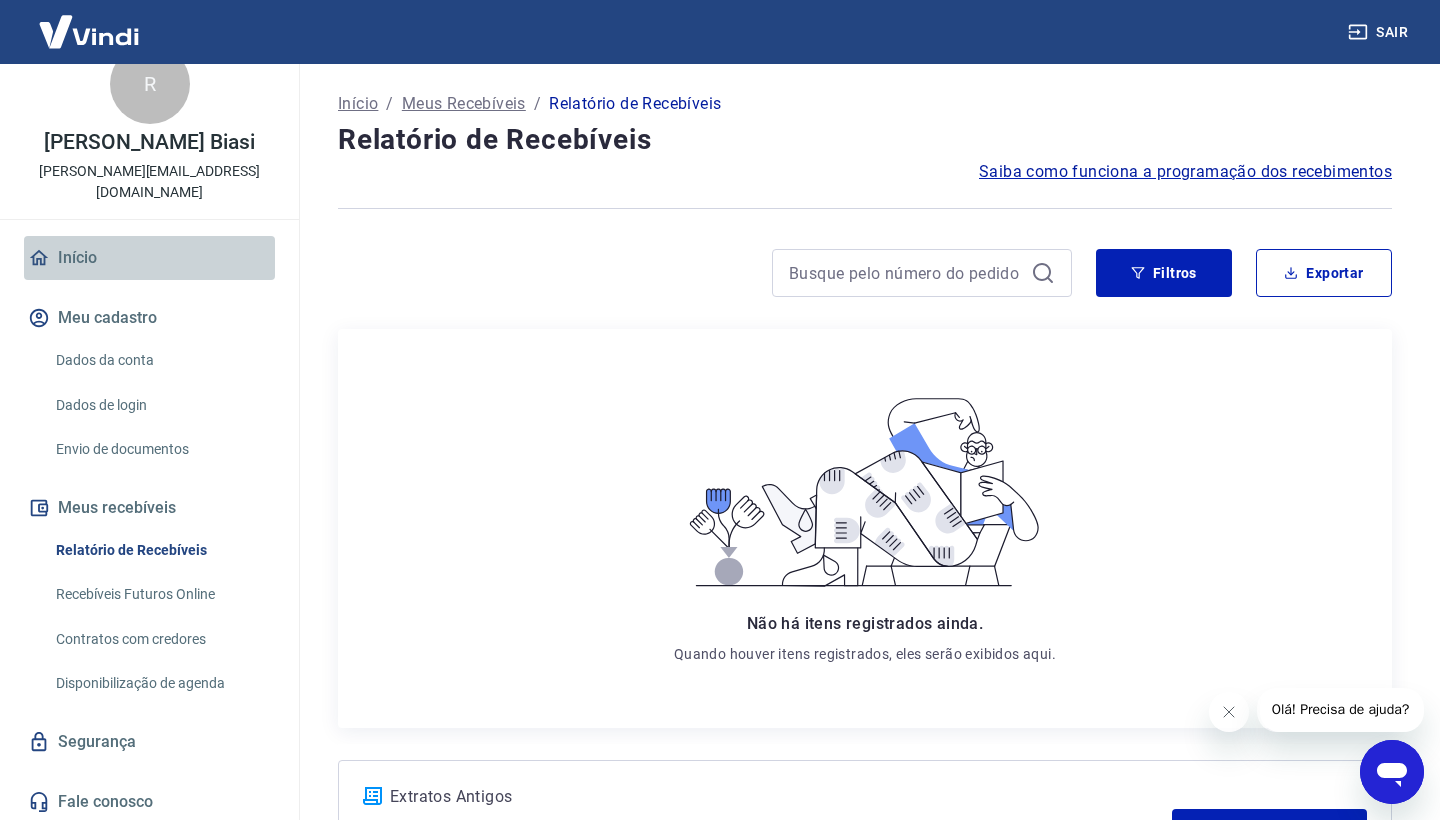click on "Início" at bounding box center (149, 258) 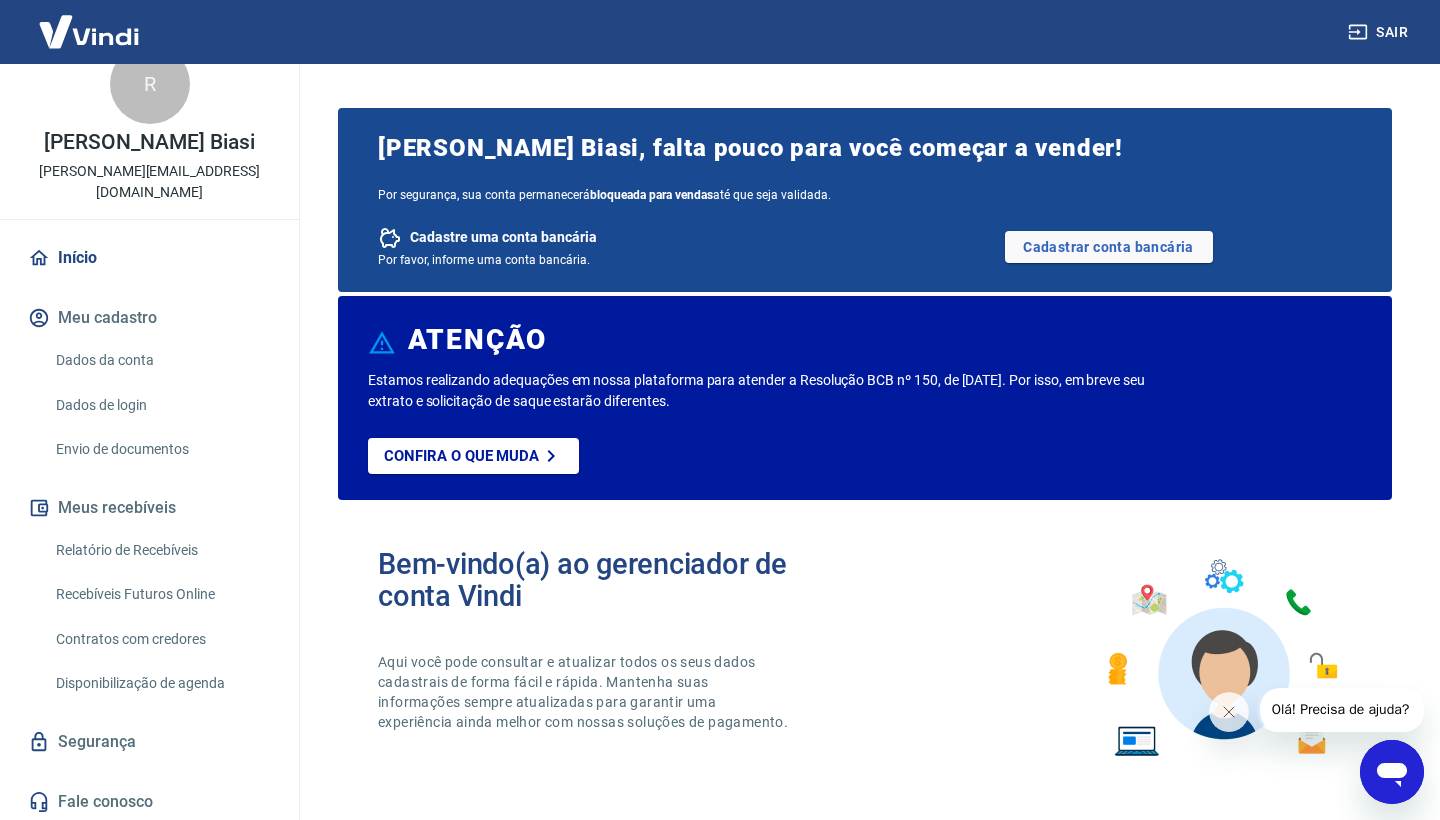 click on "Dados da conta" at bounding box center [161, 360] 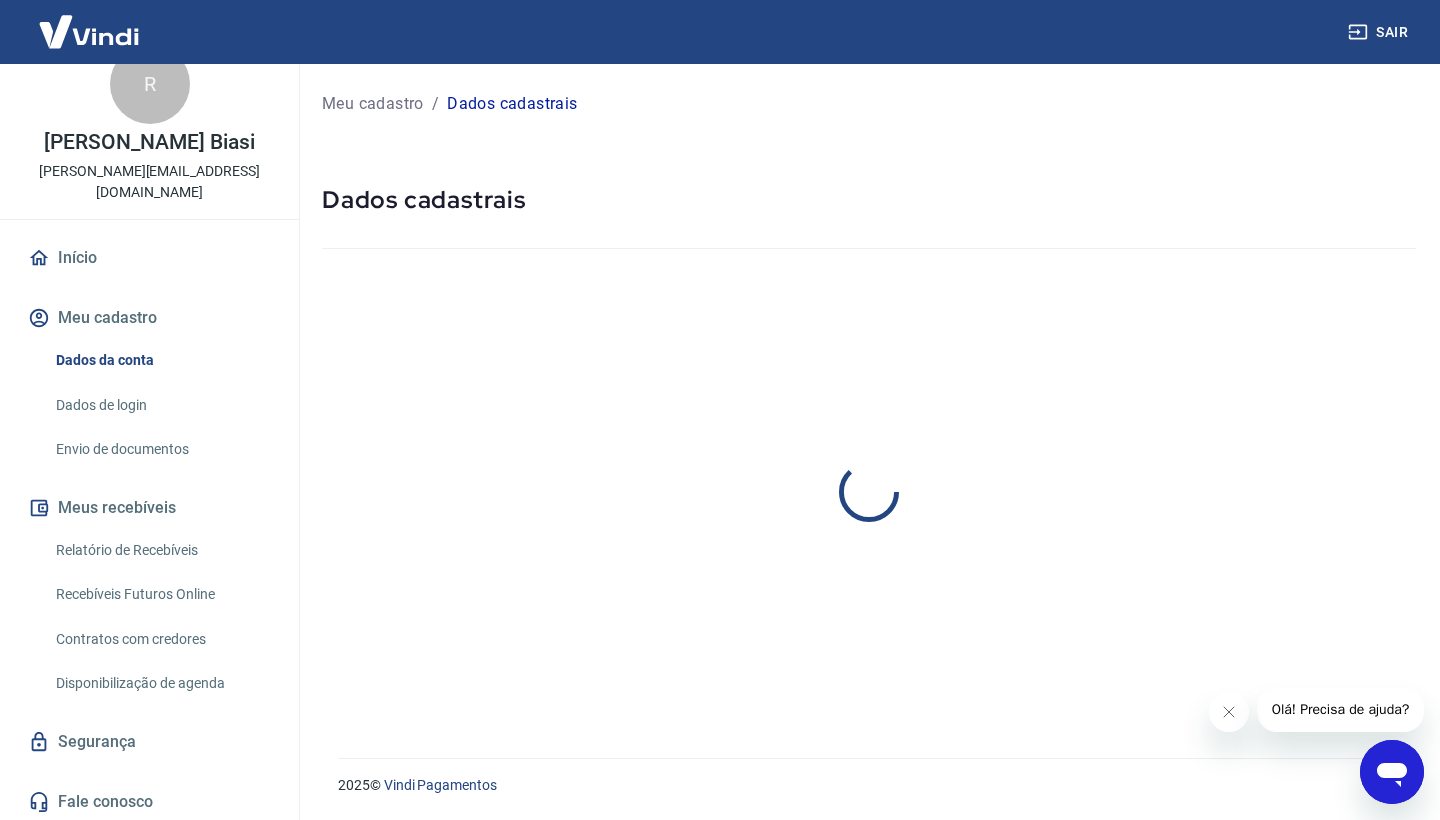 select on "MG" 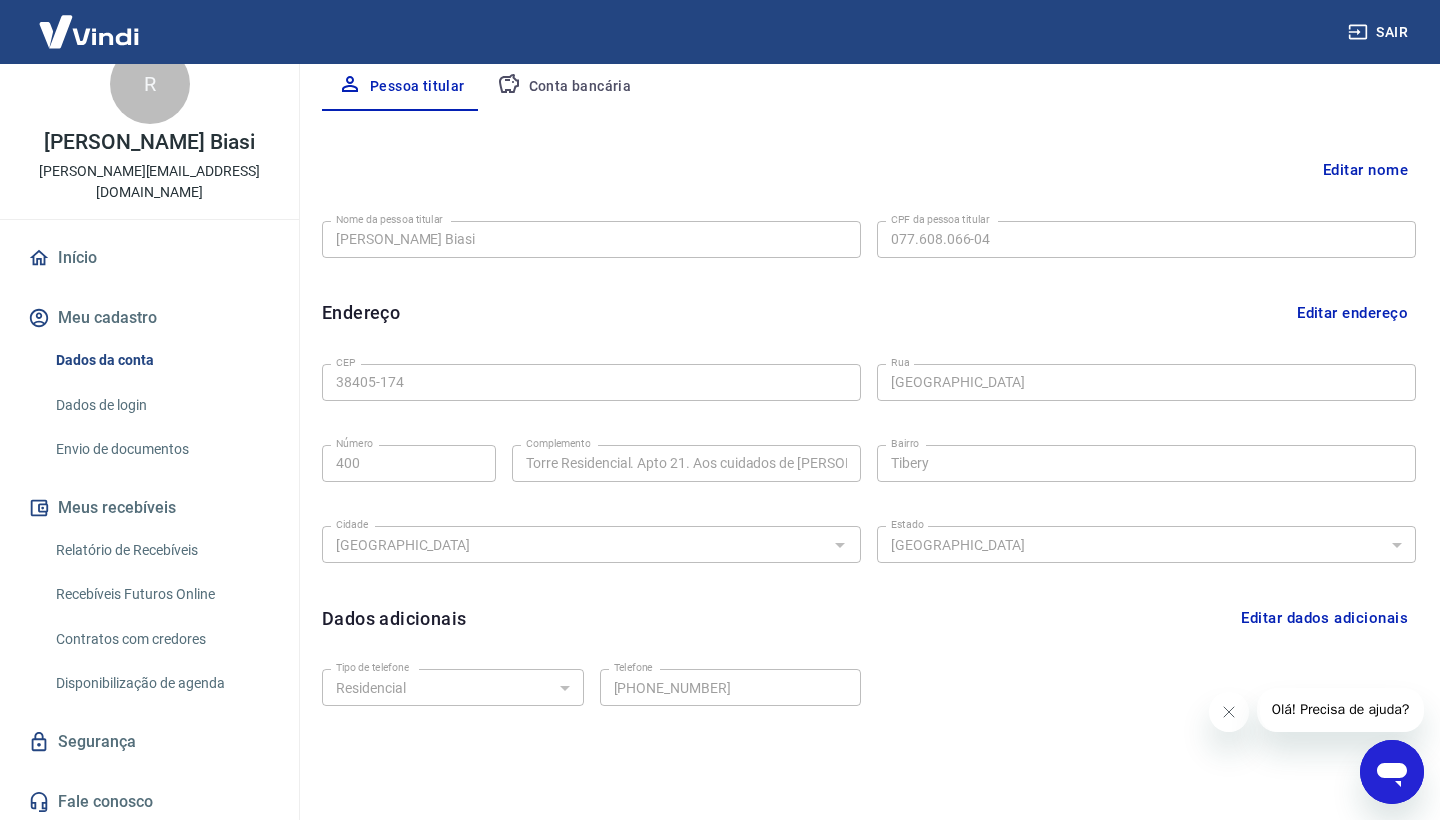 scroll, scrollTop: 397, scrollLeft: 0, axis: vertical 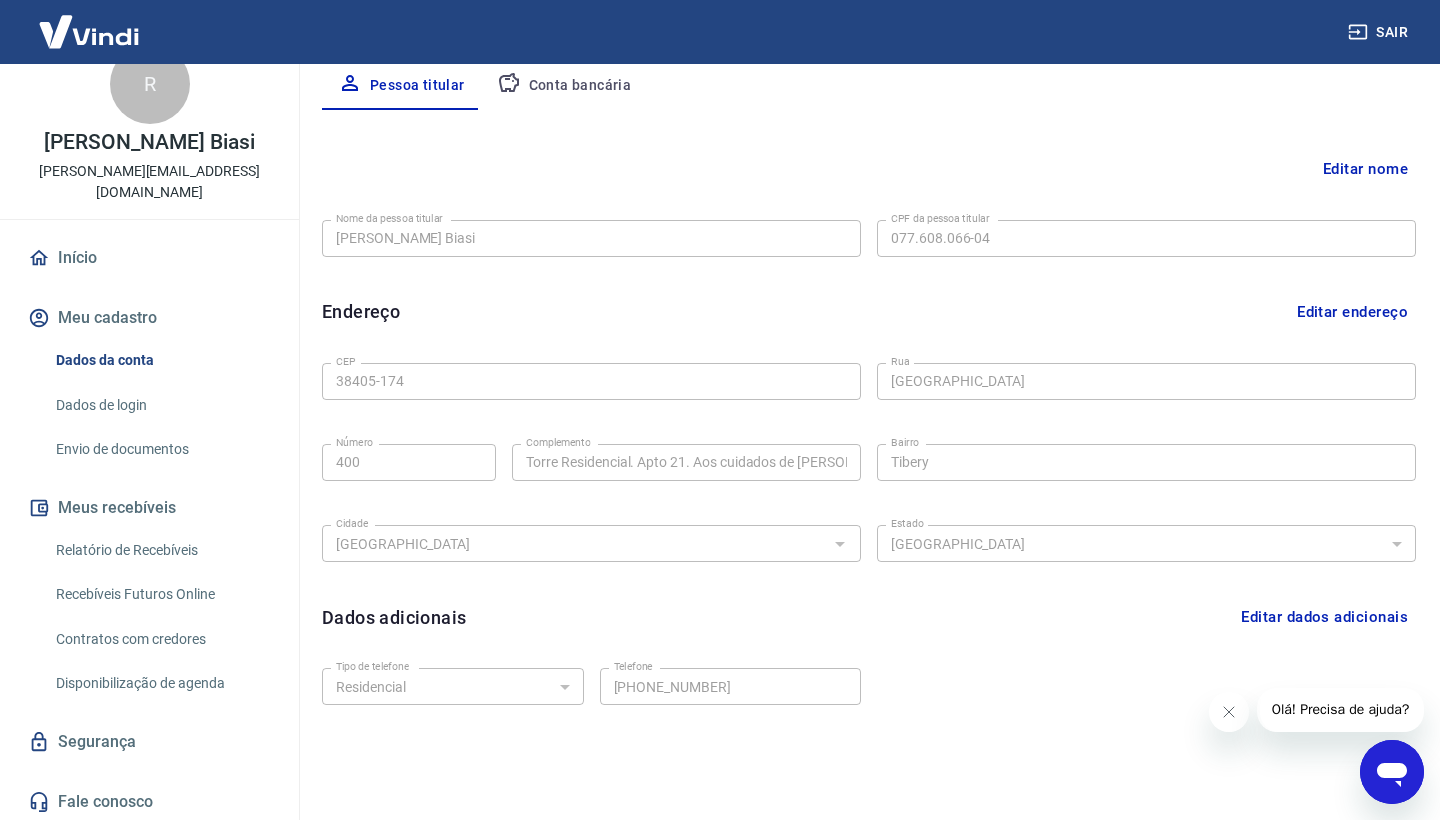 click on "Relatório de Recebíveis" at bounding box center (161, 550) 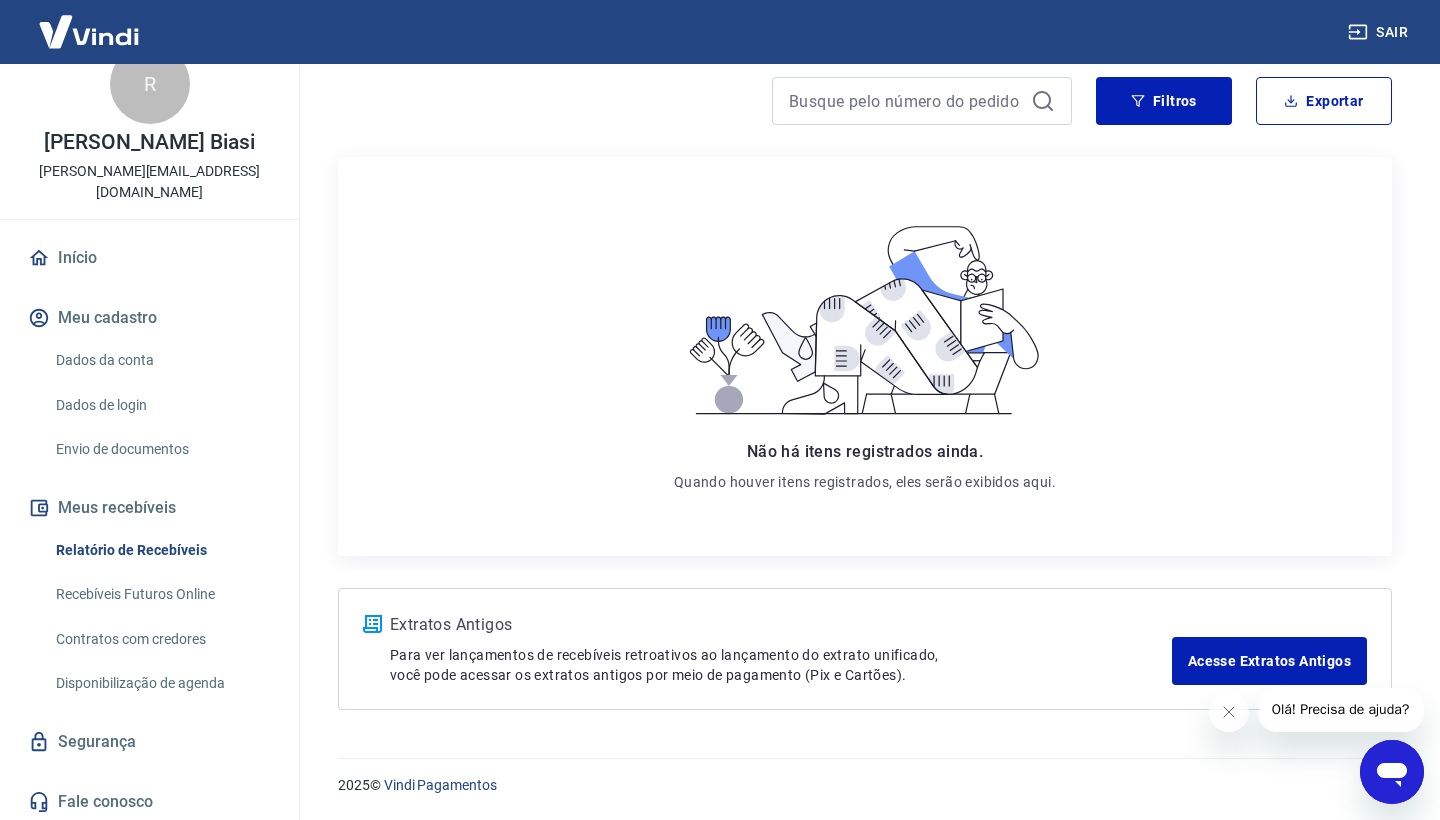 scroll, scrollTop: 173, scrollLeft: 0, axis: vertical 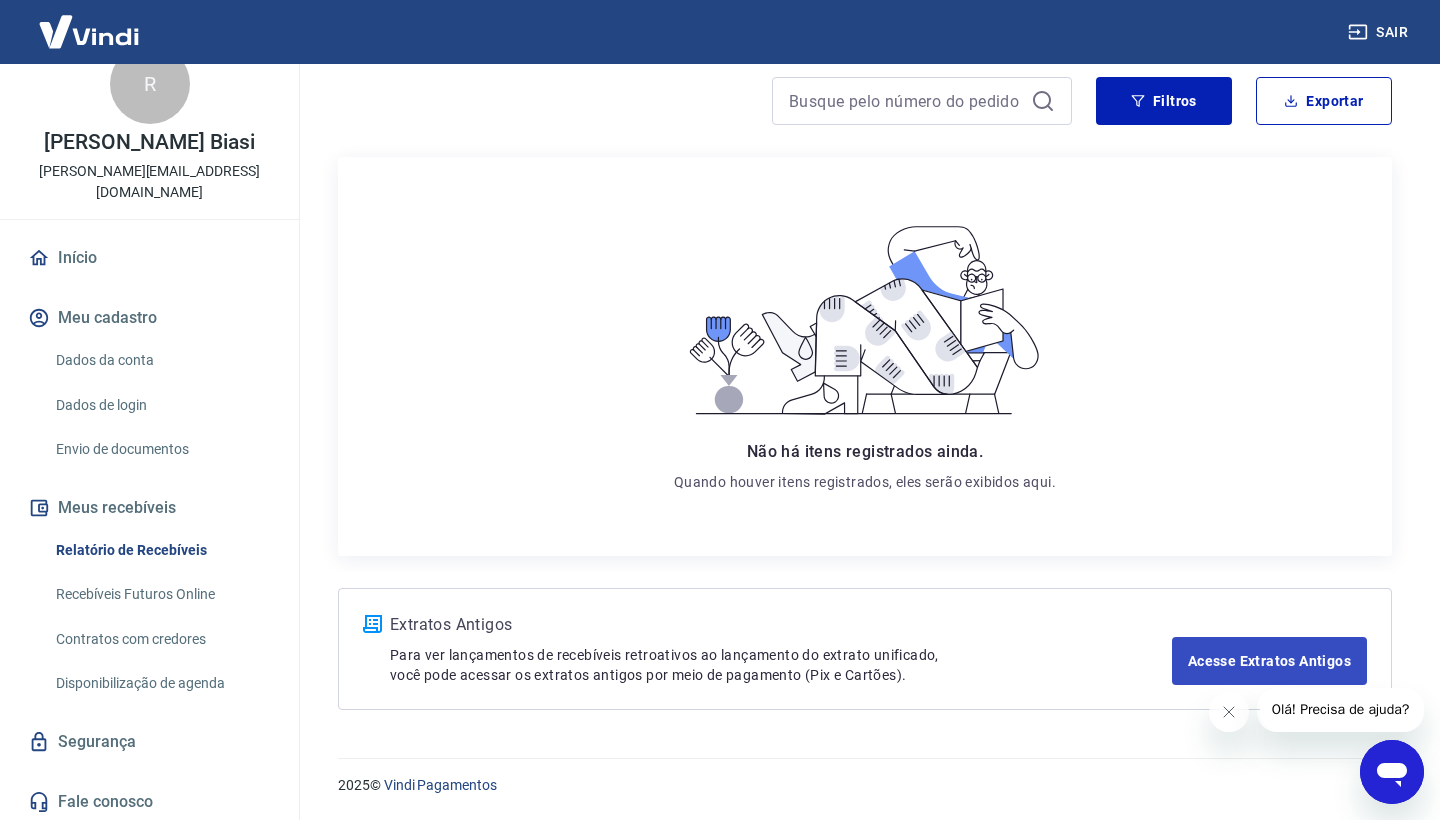 click on "Acesse Extratos Antigos" at bounding box center [1269, 661] 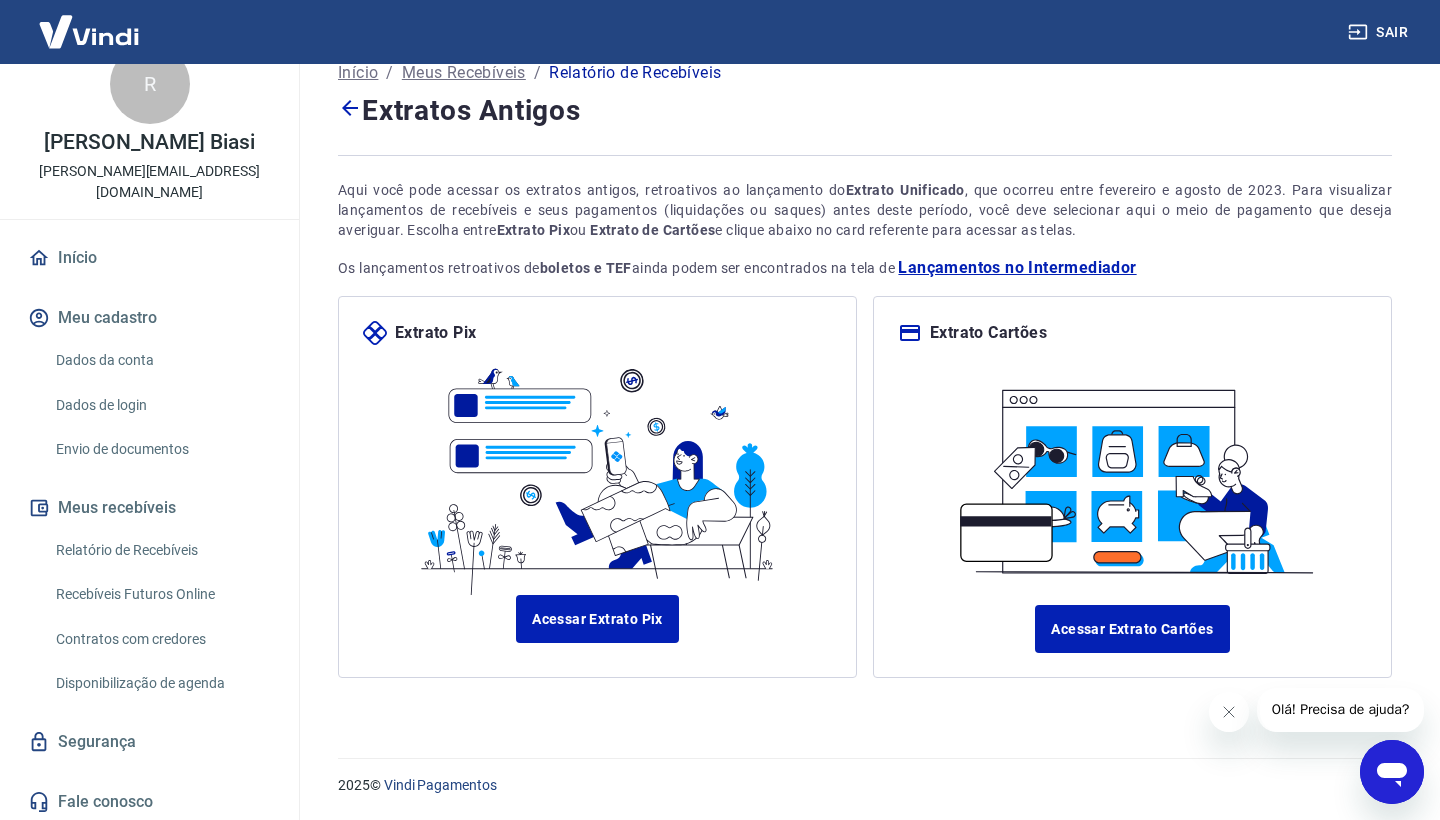 scroll, scrollTop: 0, scrollLeft: 0, axis: both 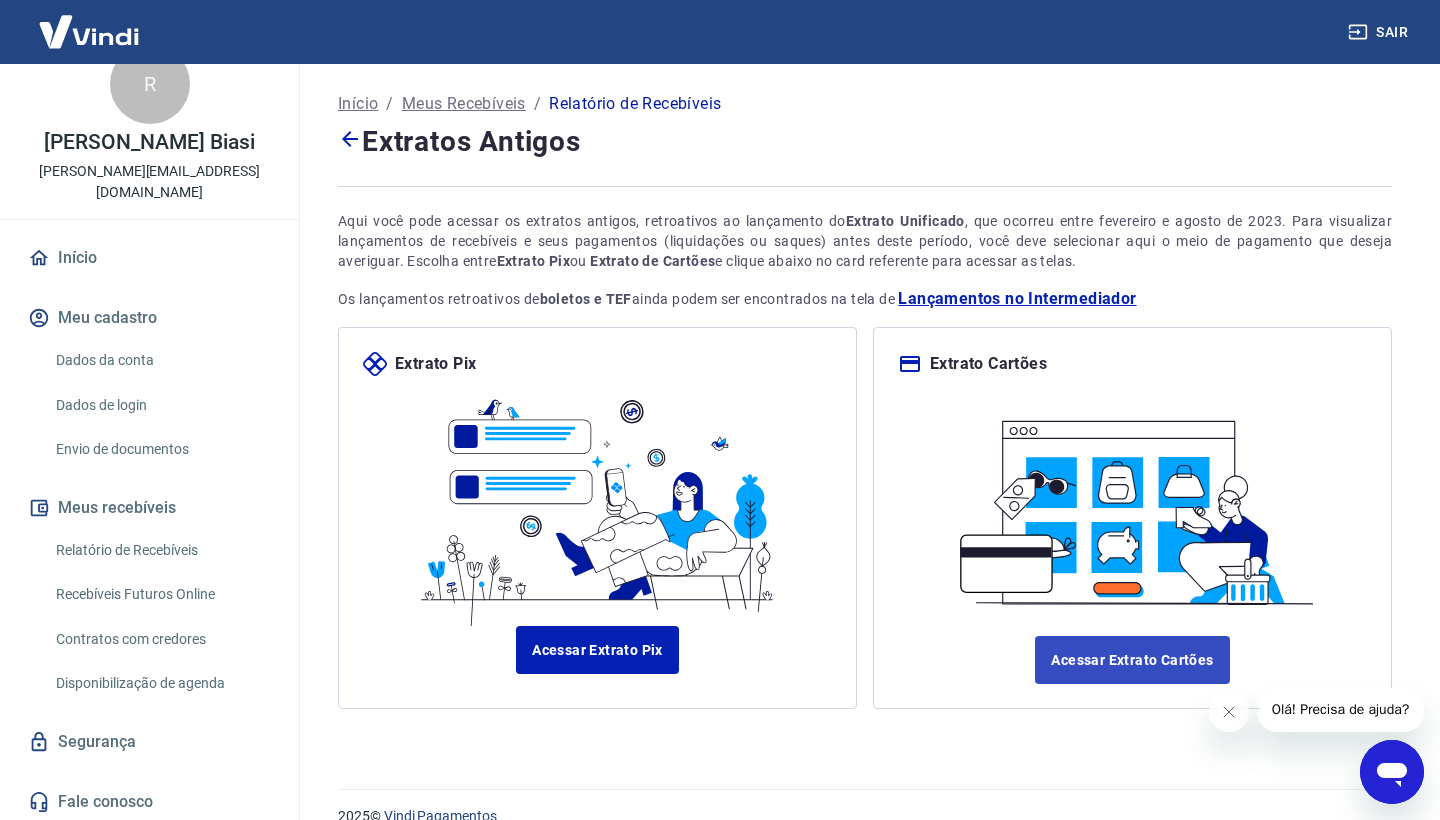 click on "Acessar Extrato Cartões" at bounding box center (1132, 660) 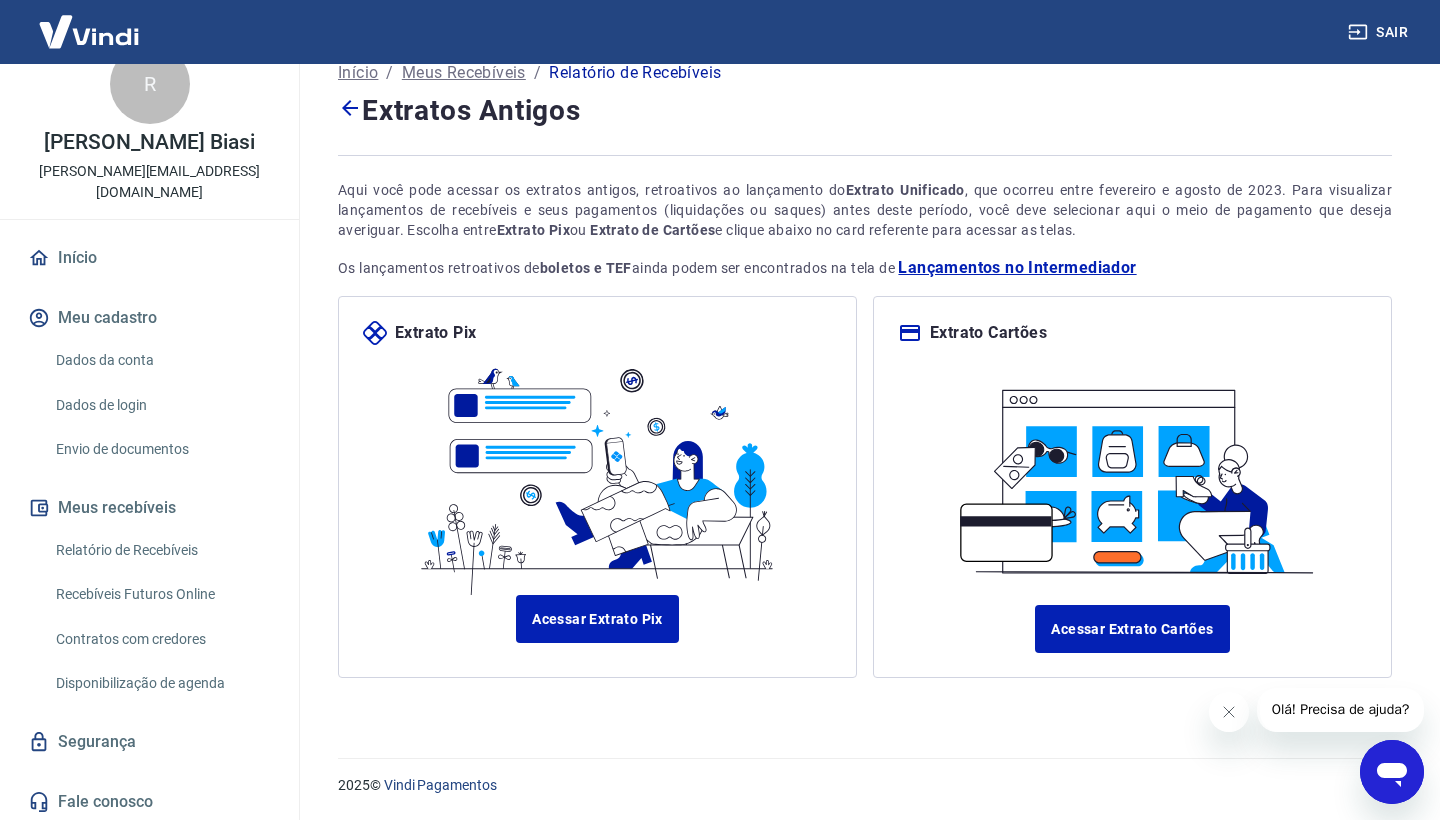 scroll, scrollTop: 31, scrollLeft: 0, axis: vertical 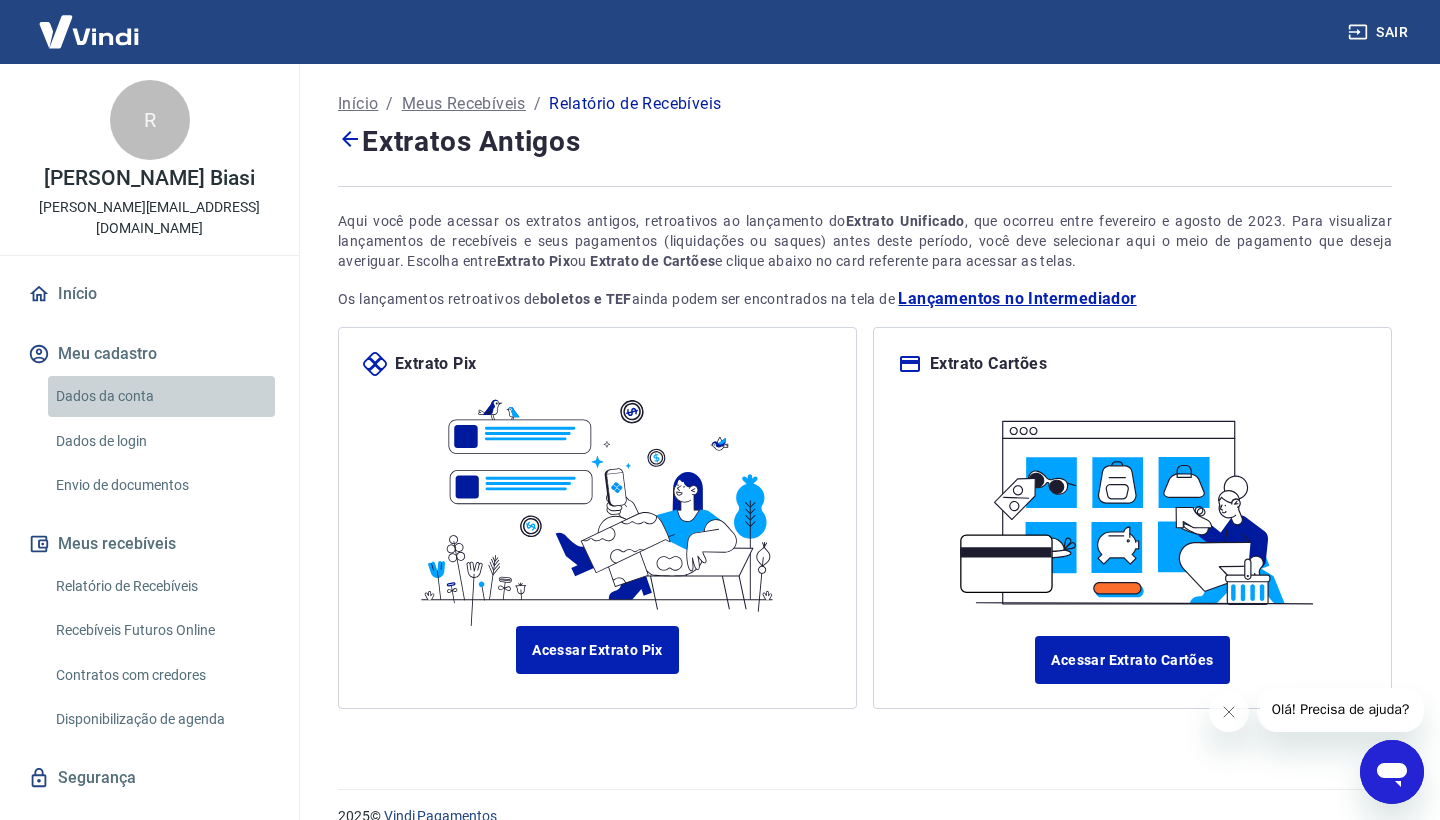 click on "Dados da conta" at bounding box center [161, 396] 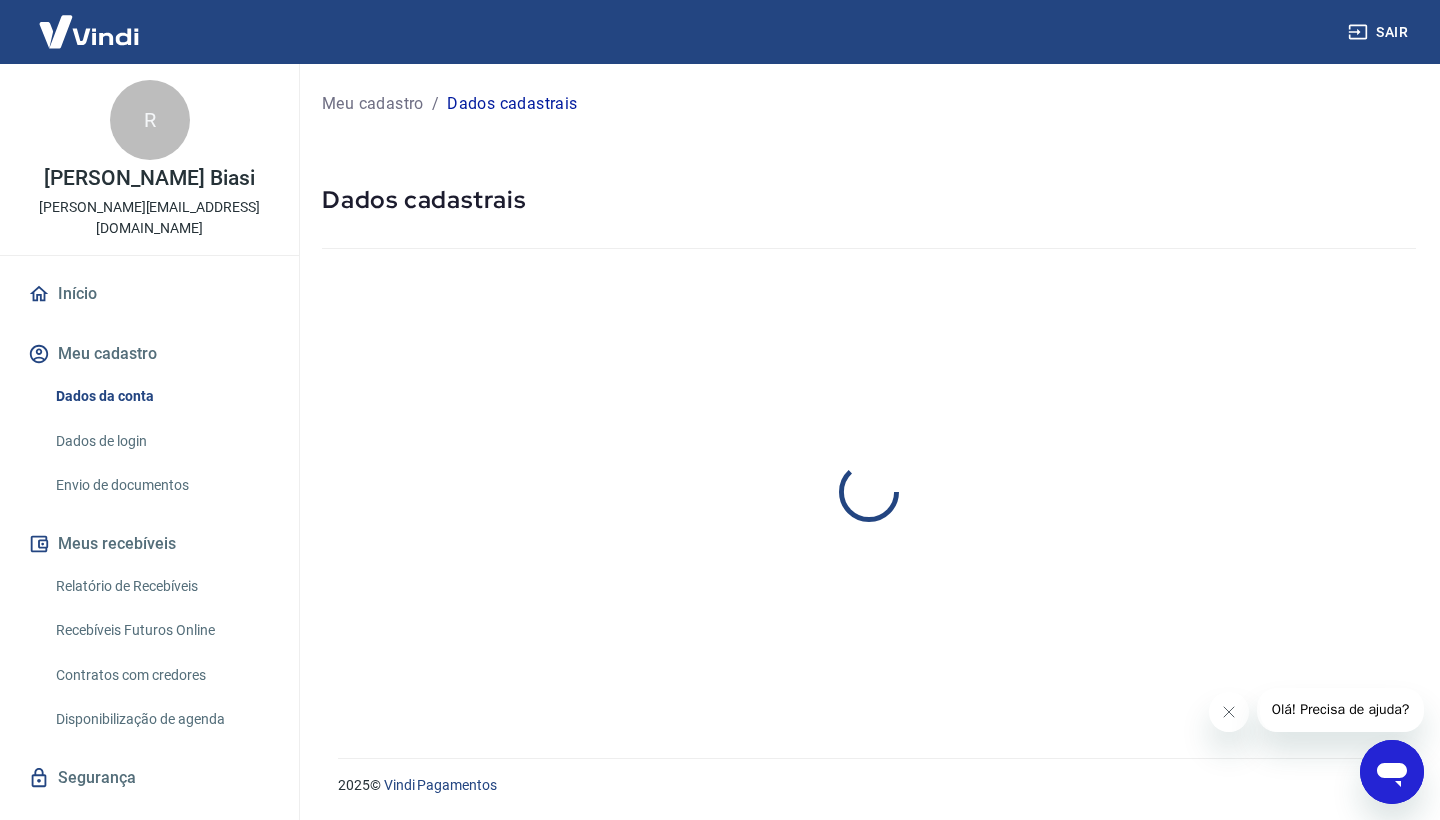 select on "MG" 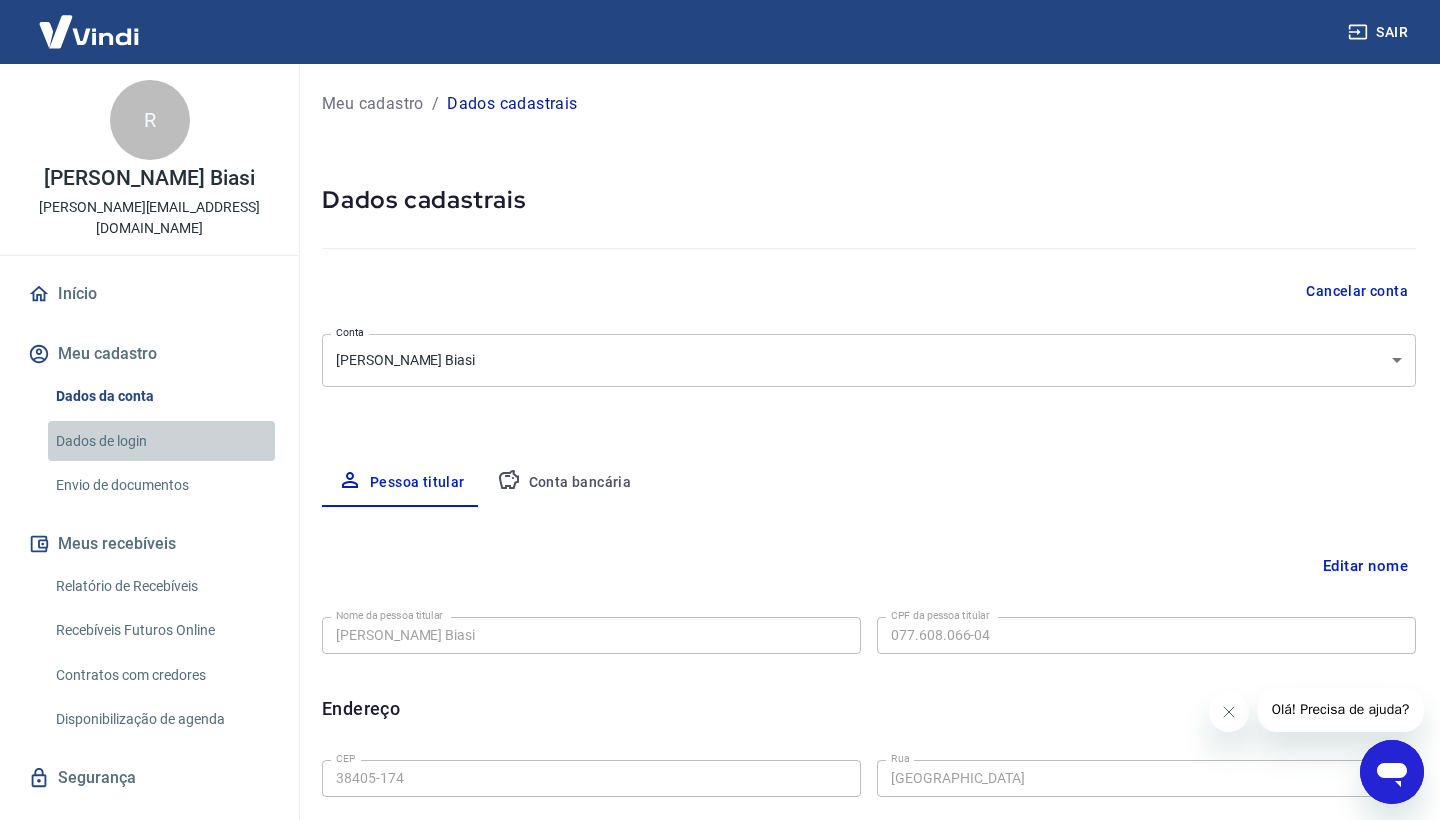 click on "Dados de login" at bounding box center (161, 441) 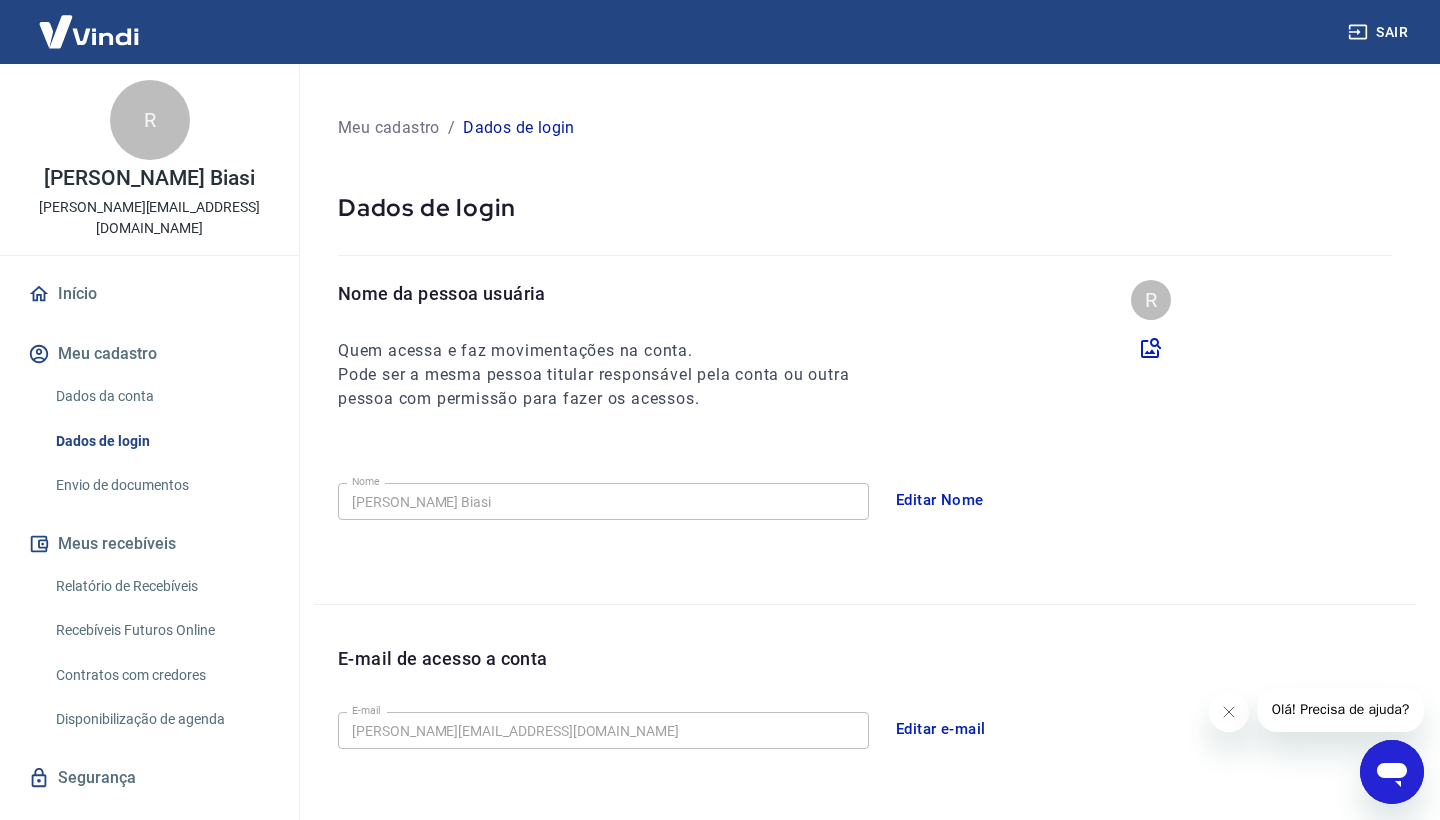 click on "Envio de documentos" at bounding box center [161, 485] 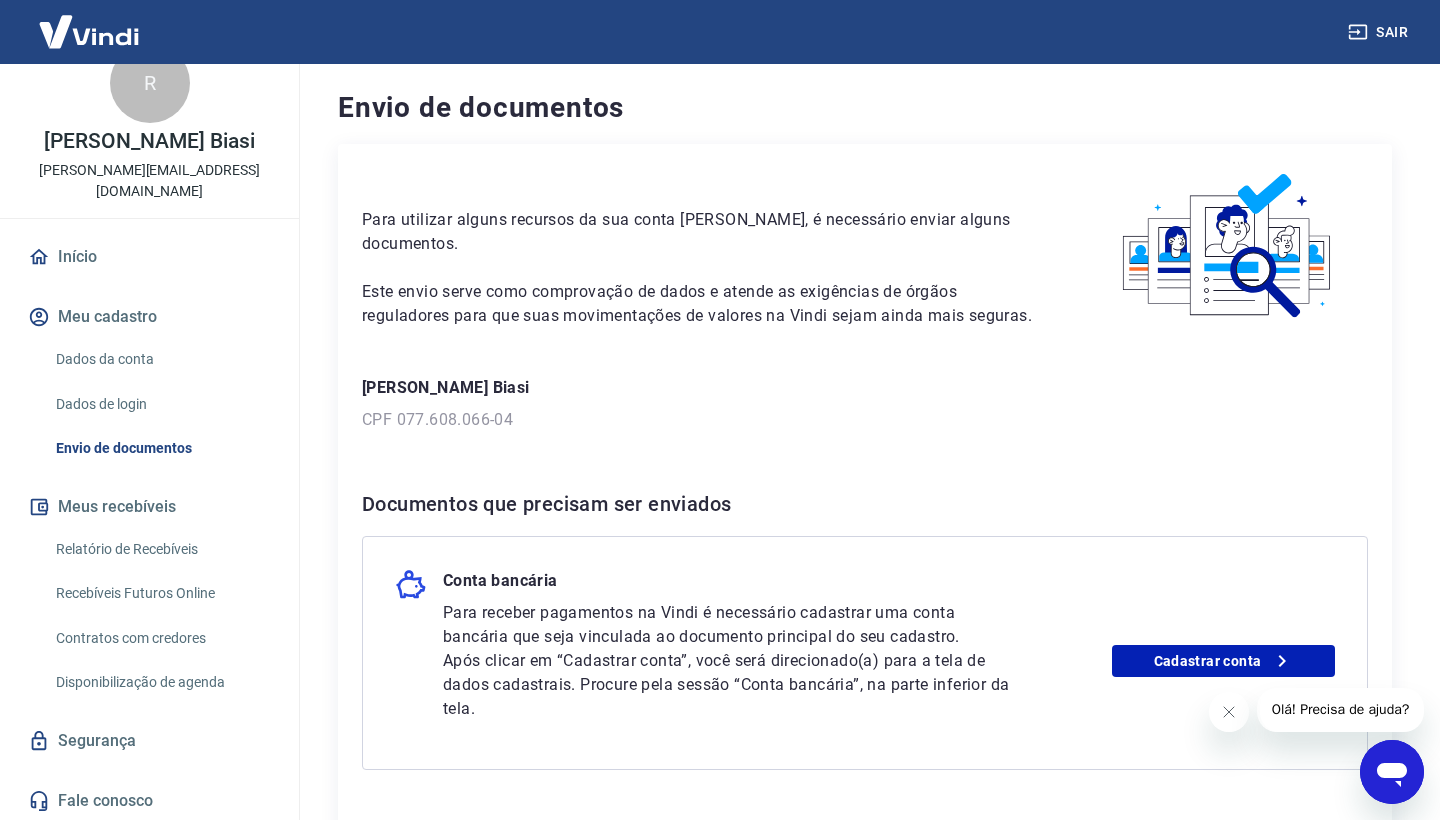 scroll, scrollTop: 36, scrollLeft: 0, axis: vertical 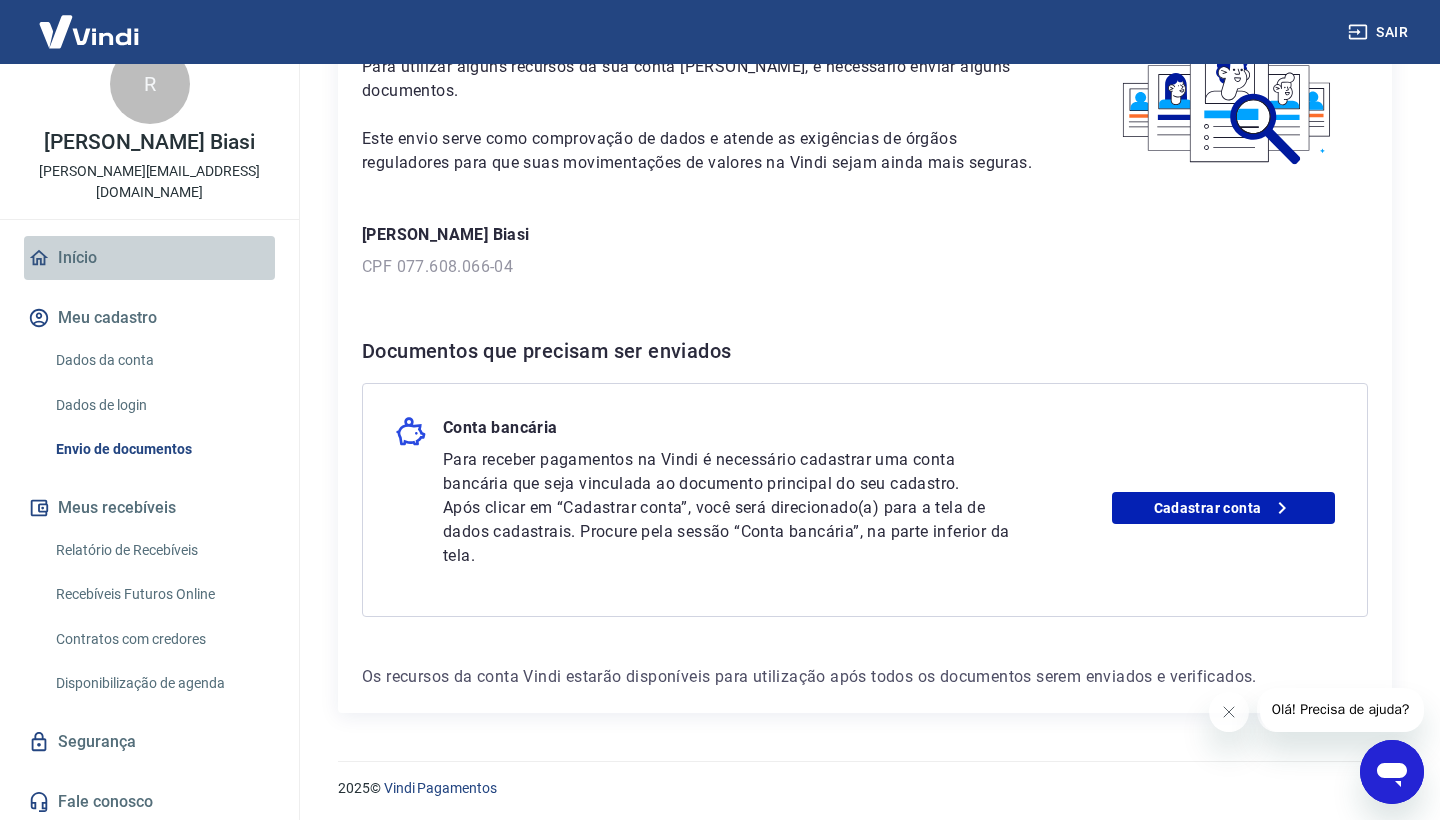 click on "Início" at bounding box center (149, 258) 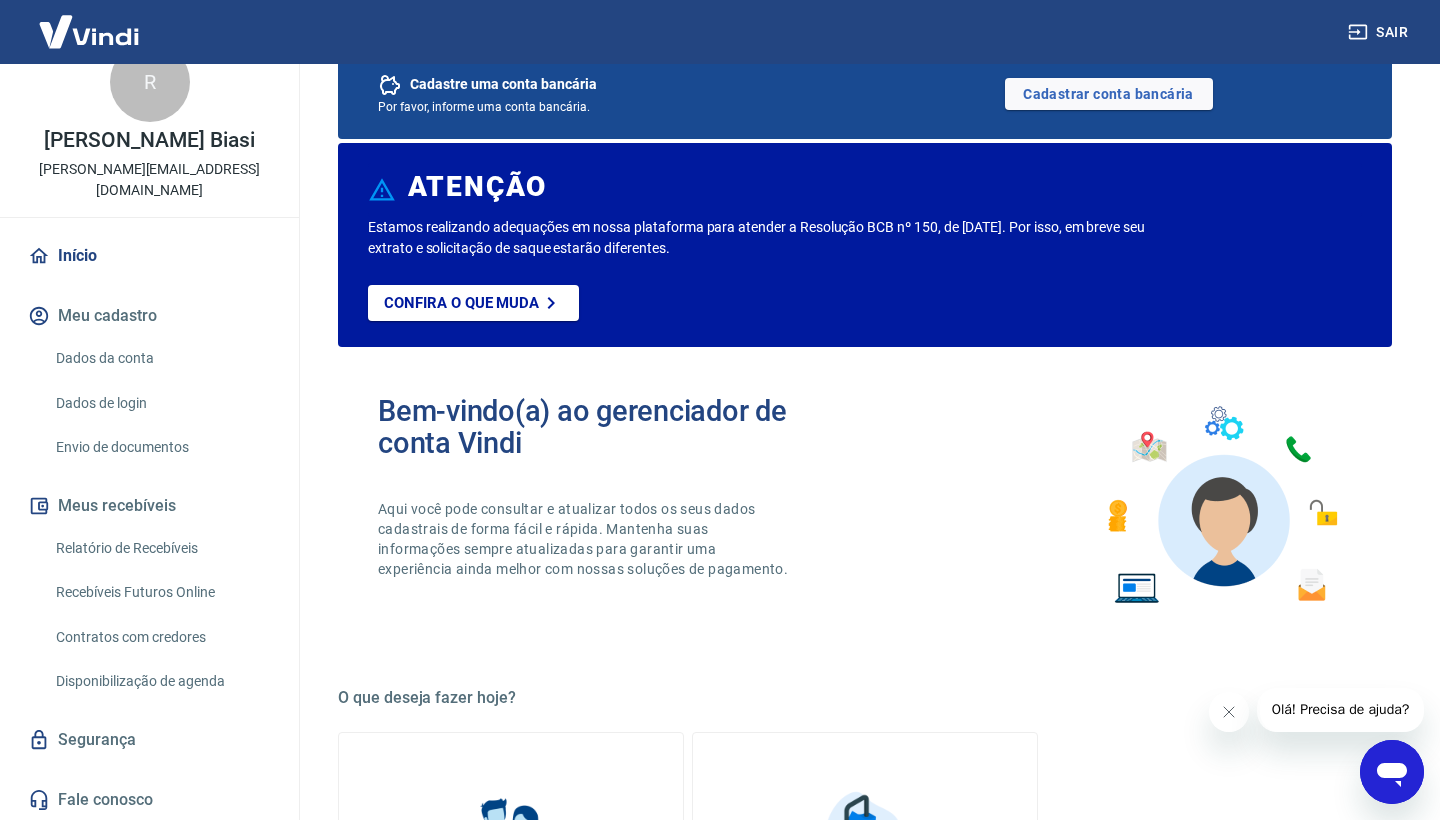 scroll, scrollTop: 36, scrollLeft: 0, axis: vertical 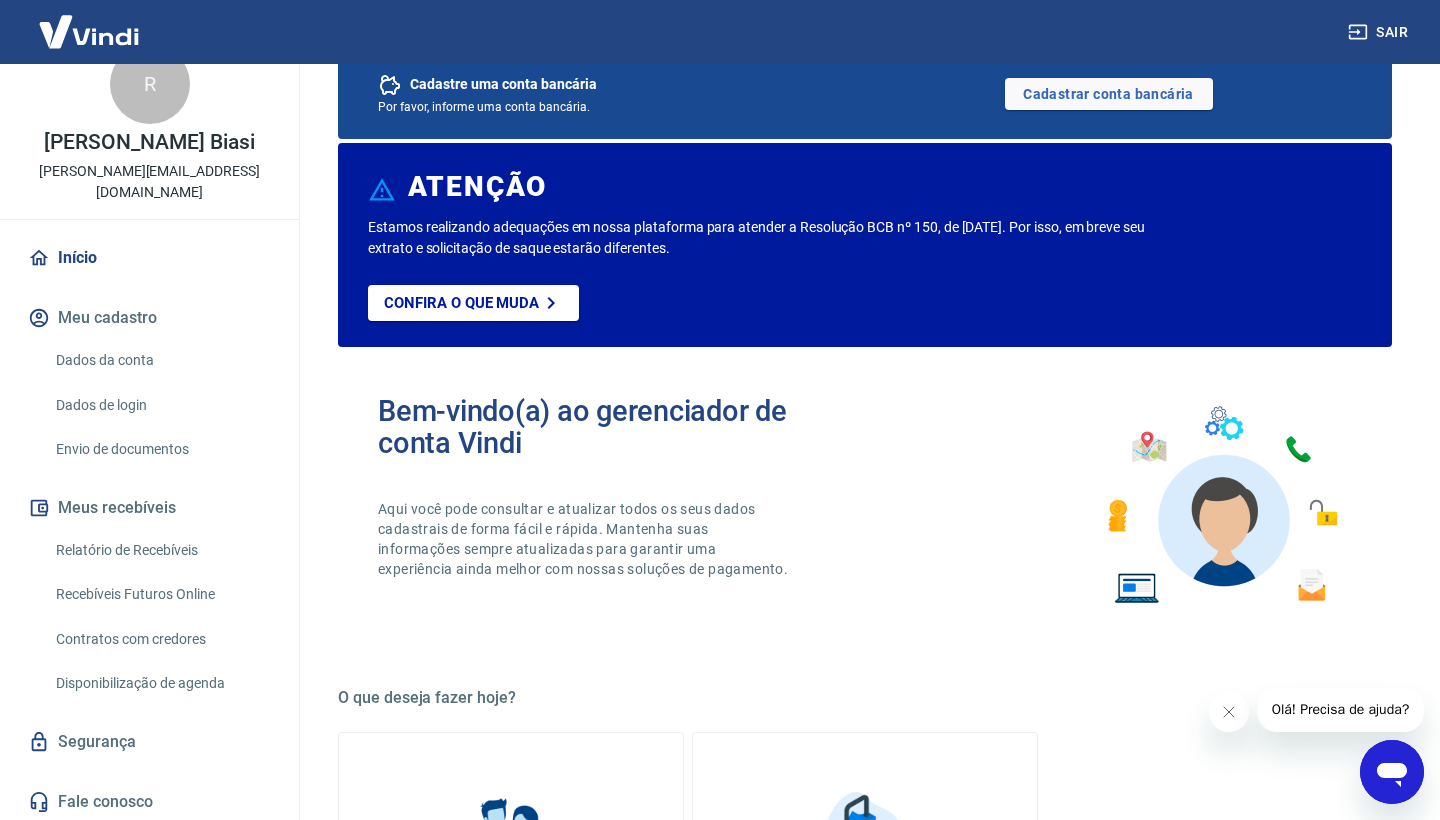 click on "Olá! Precisa de ajuda?" at bounding box center [1341, 709] 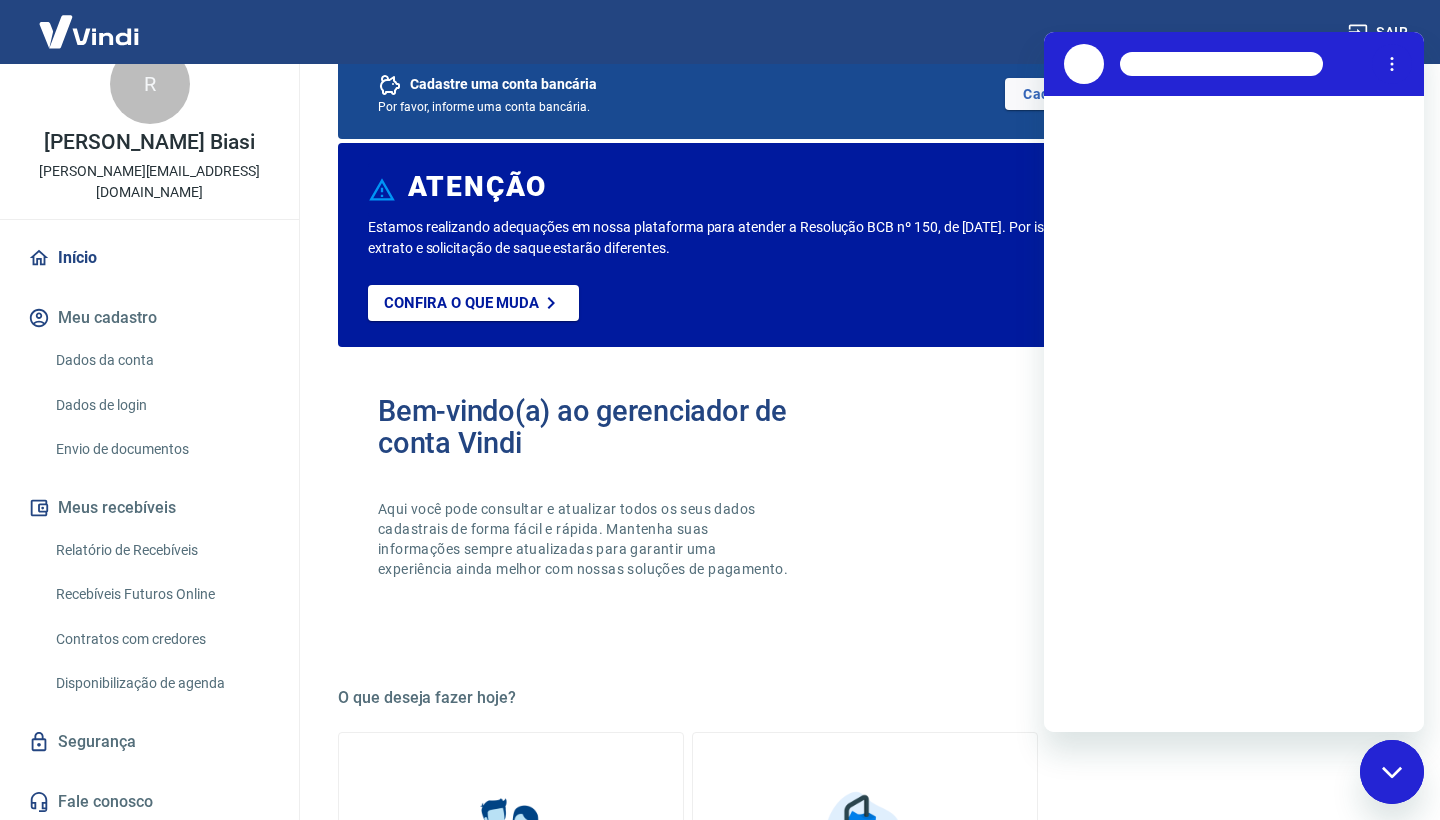 scroll, scrollTop: 0, scrollLeft: 0, axis: both 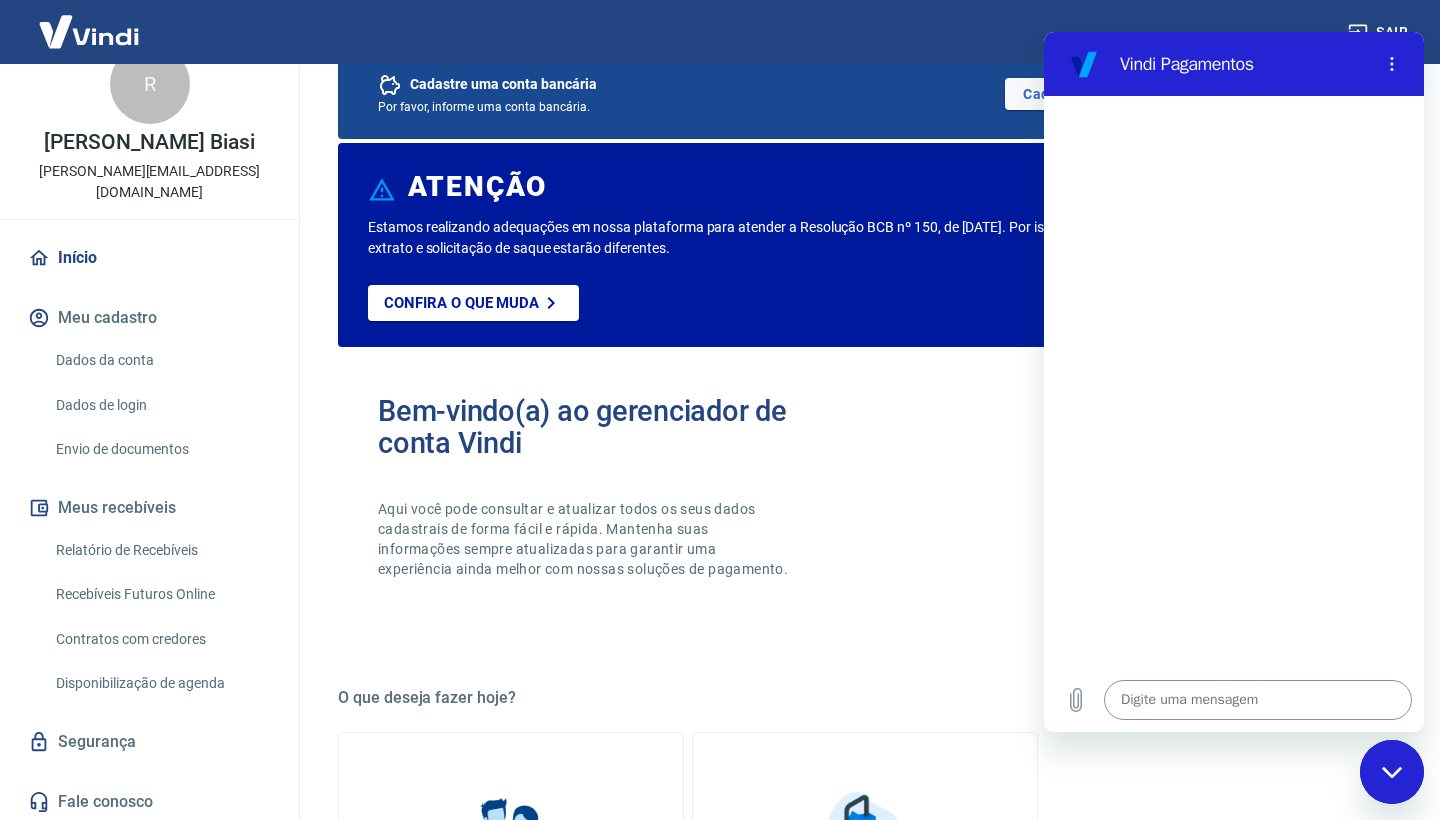 click at bounding box center (1258, 700) 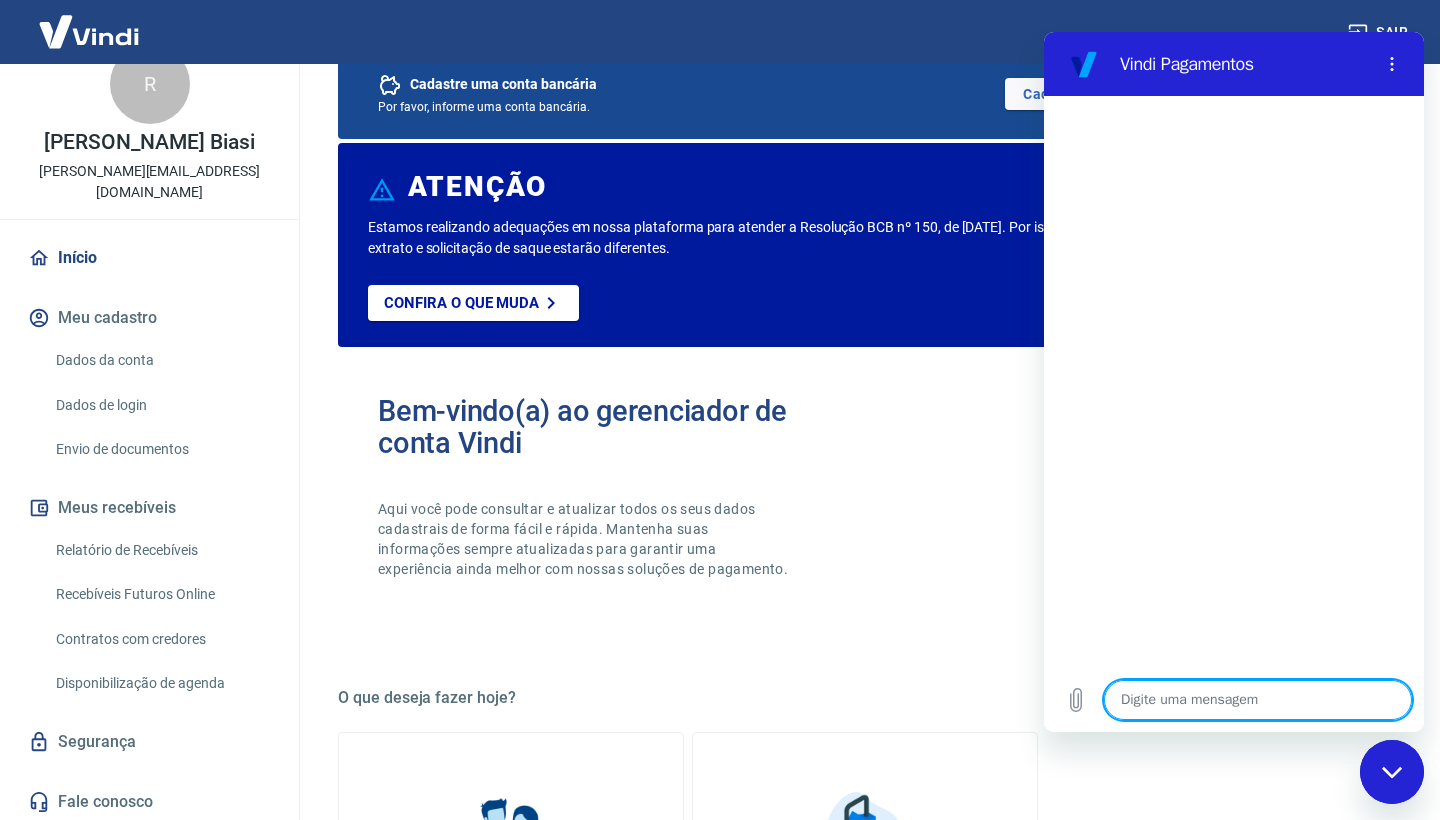 type on "P" 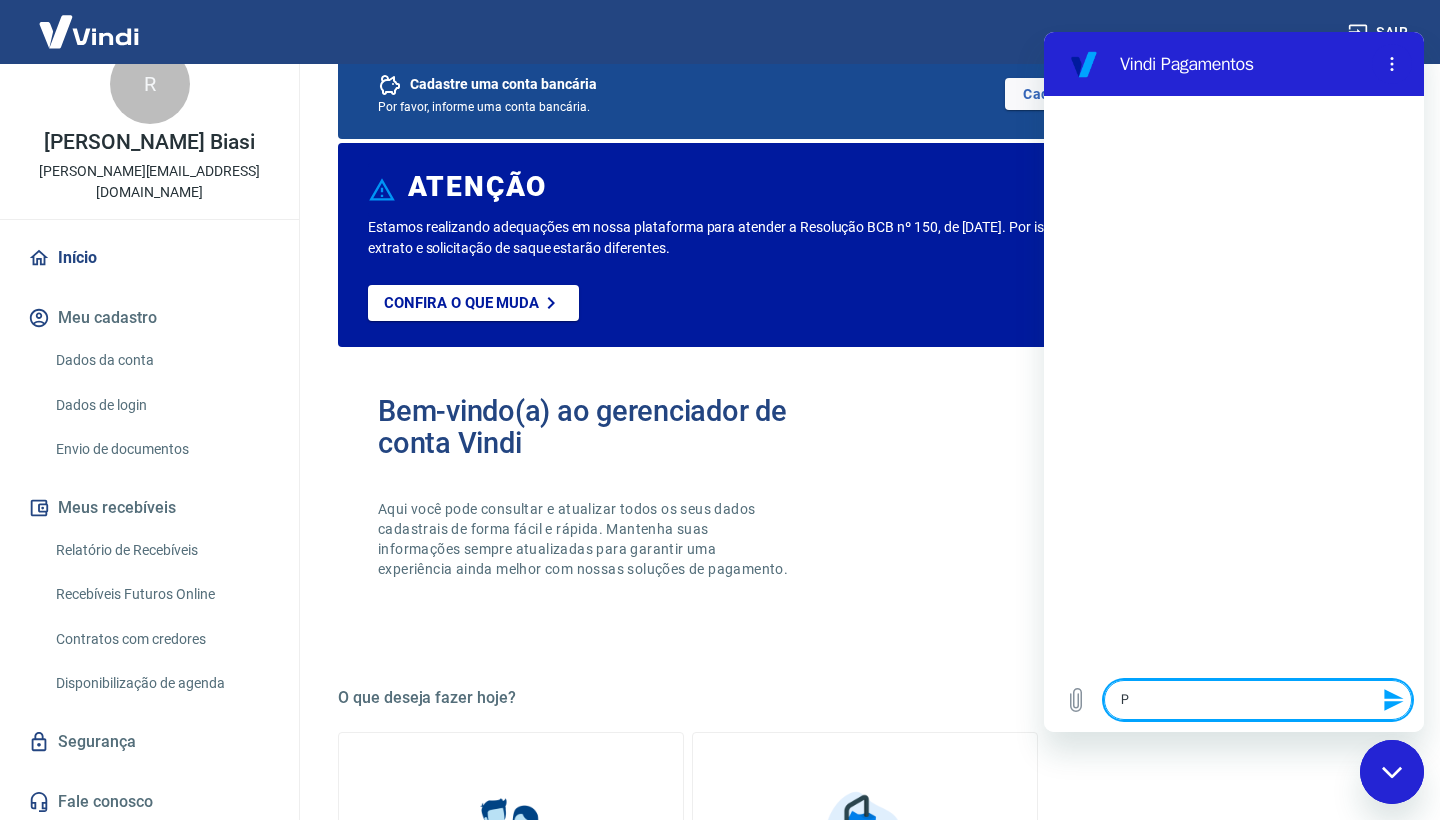 type on "Pr" 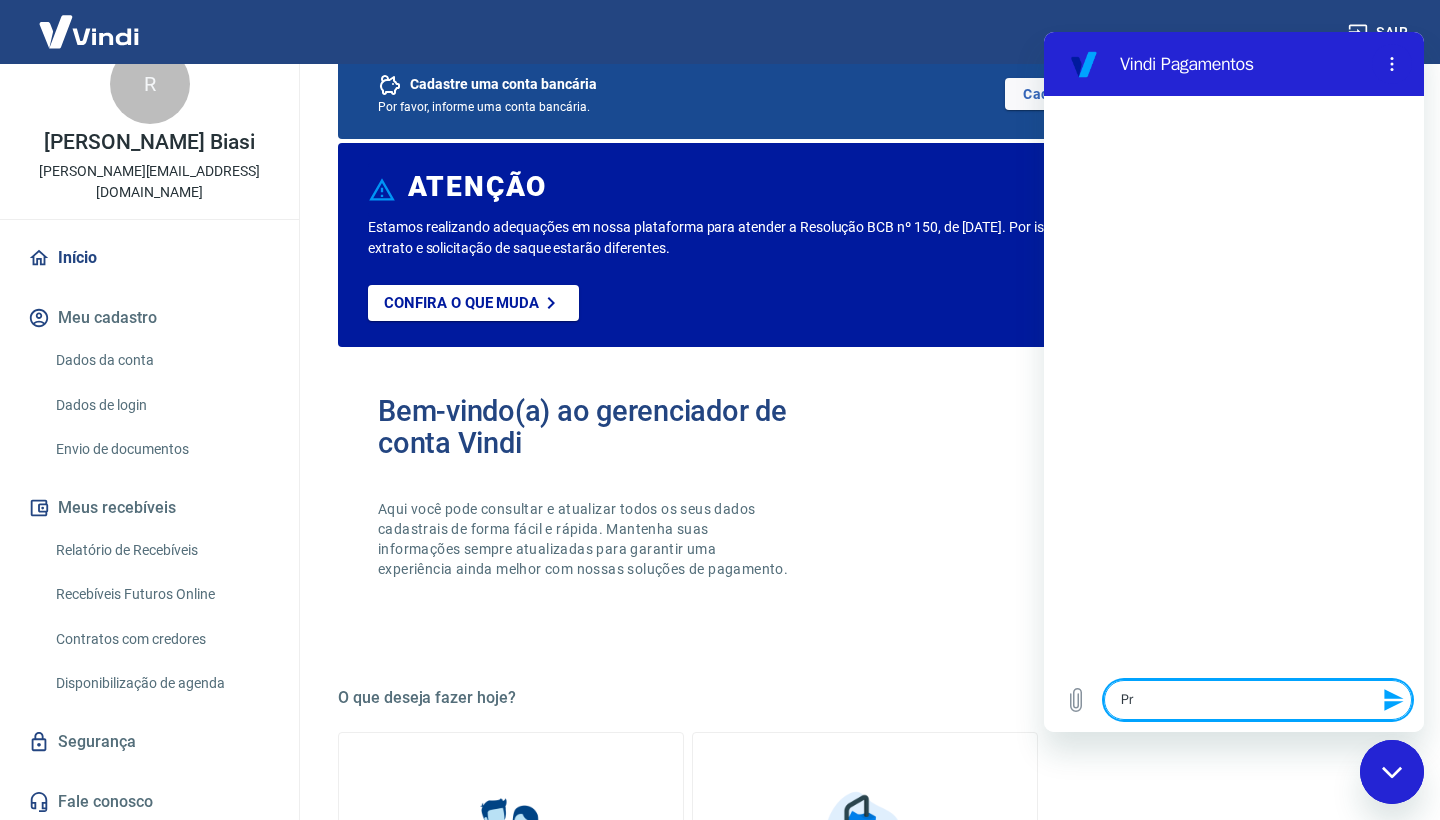 type on "Pre" 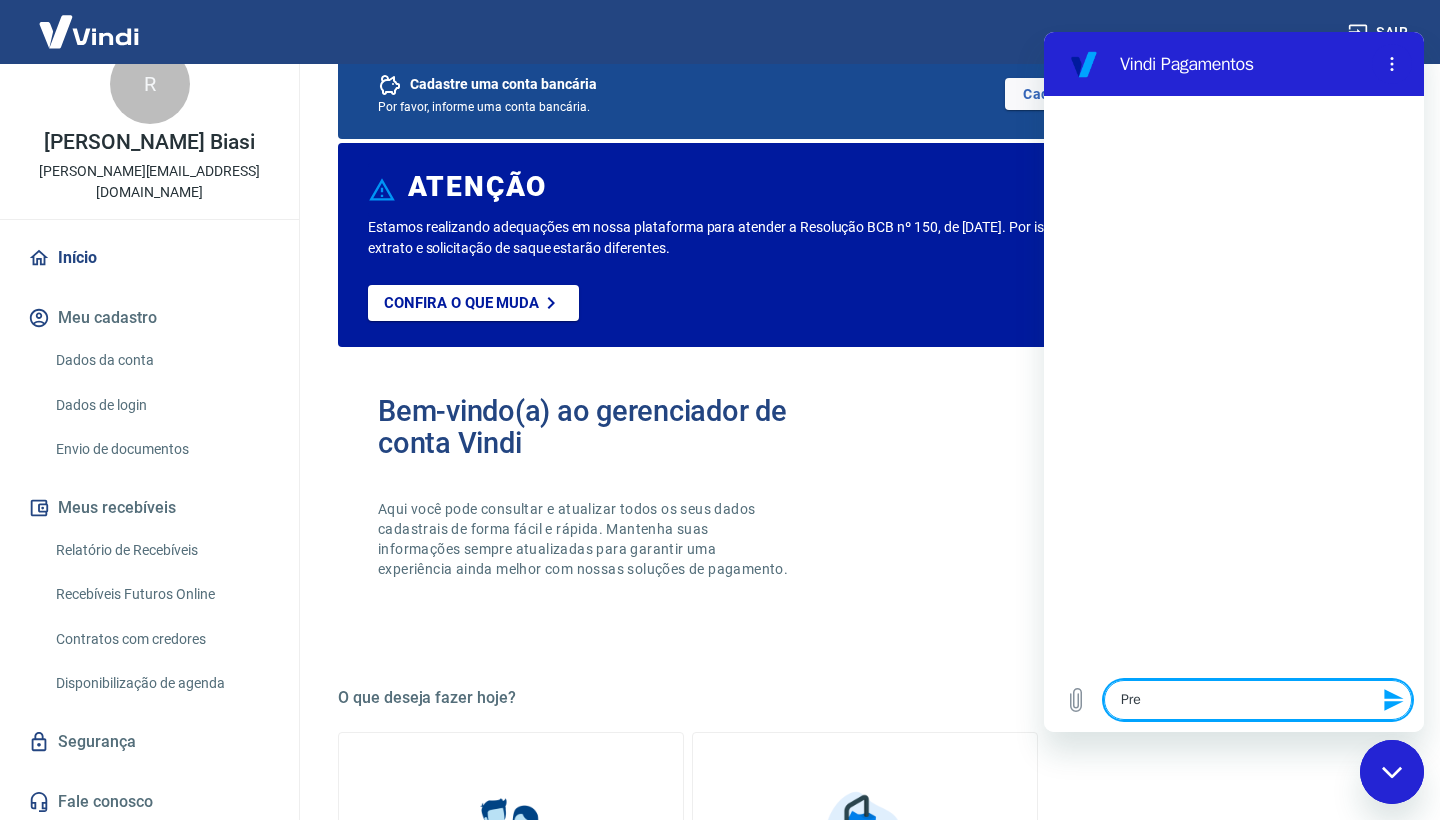 type on "Prec" 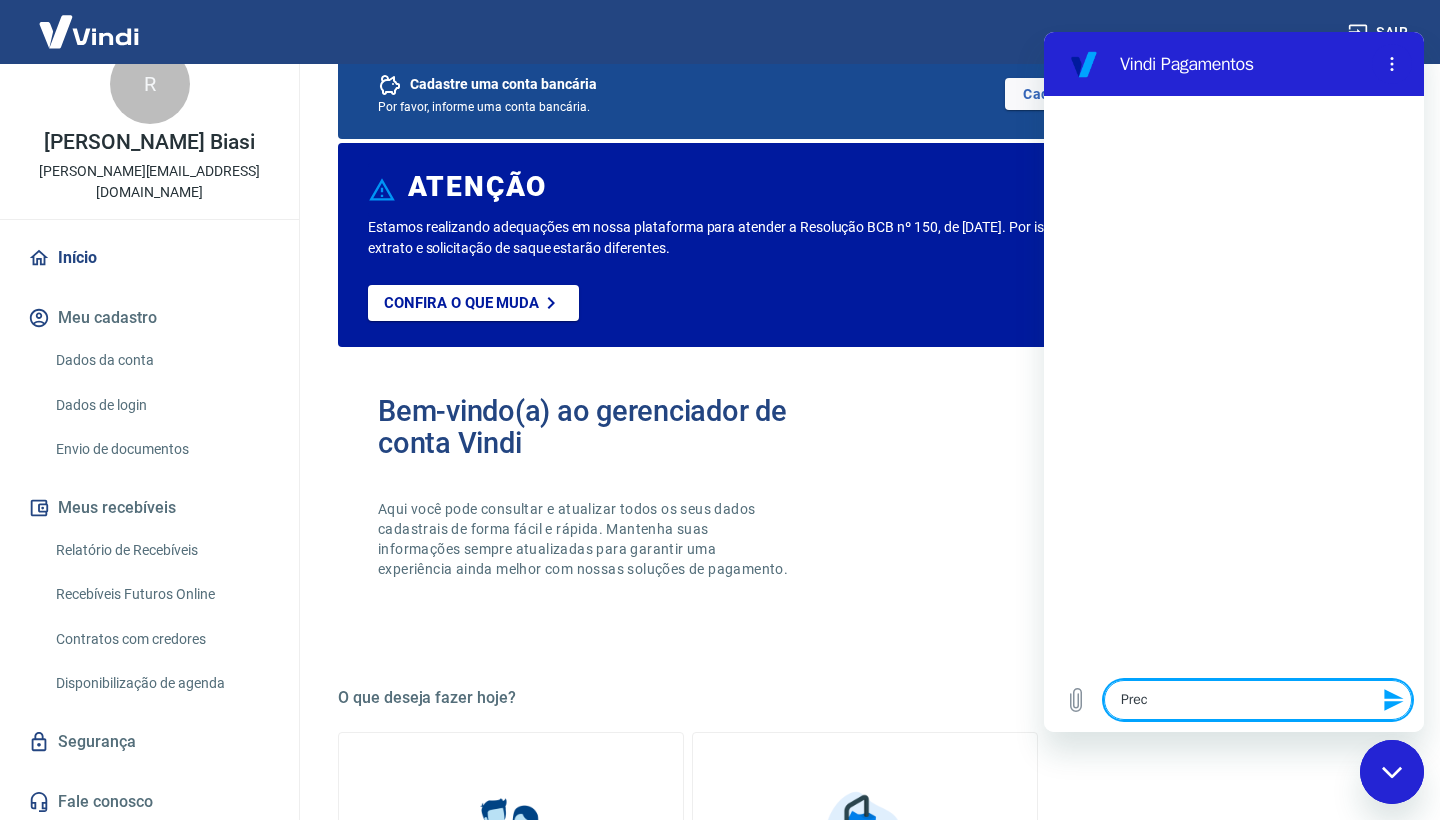 type on "x" 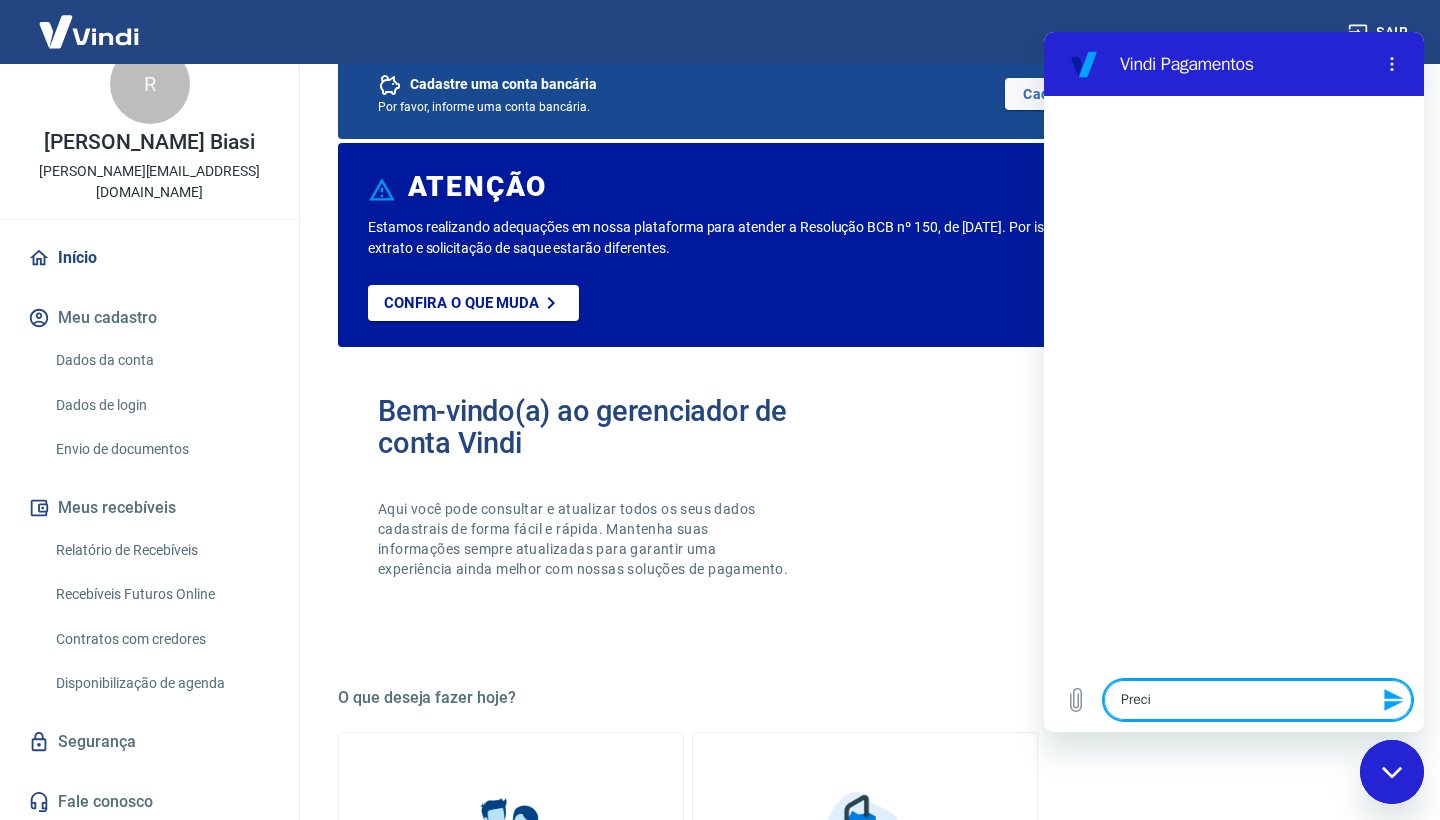 type on "Precis" 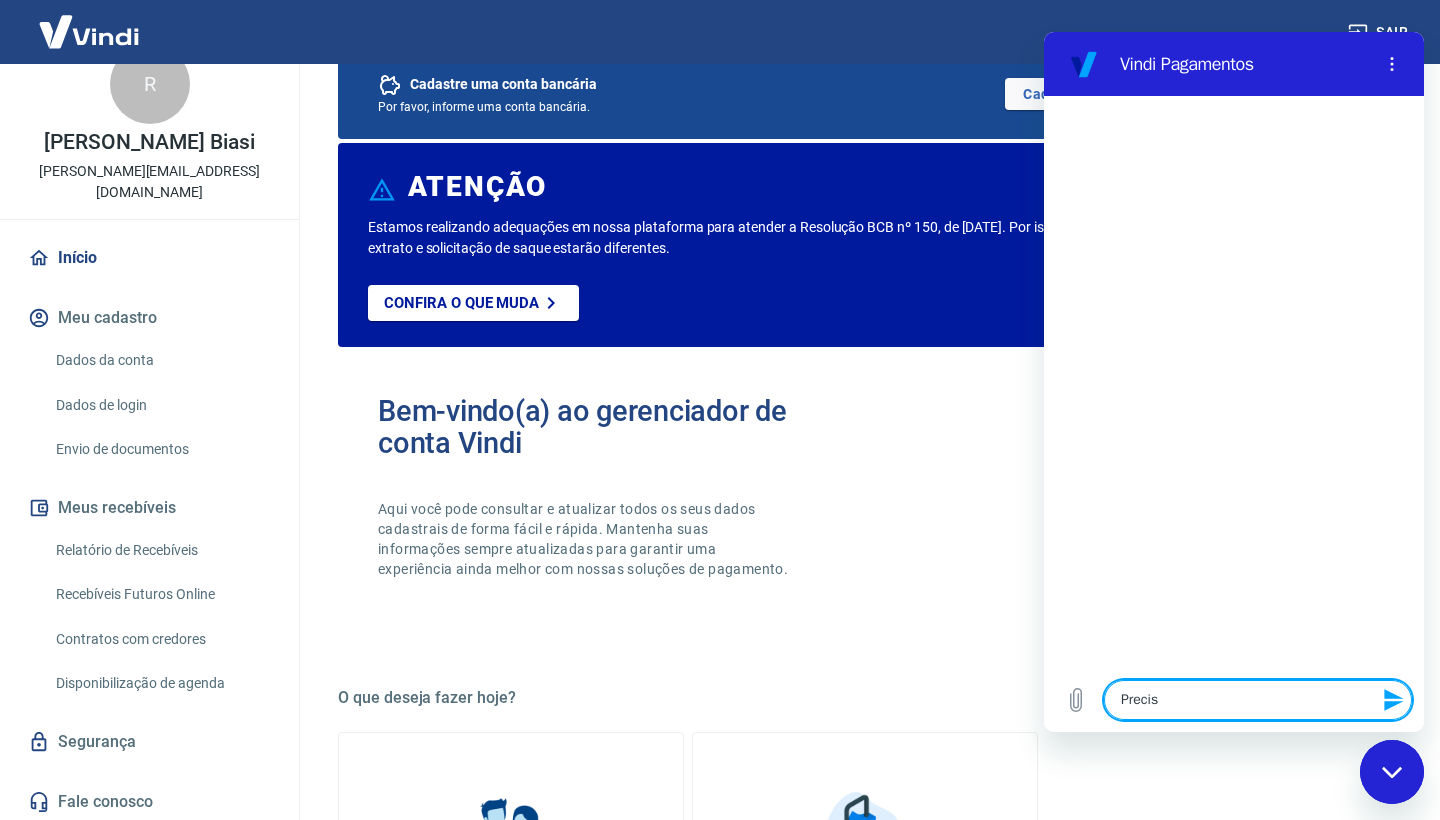 type on "Preciso" 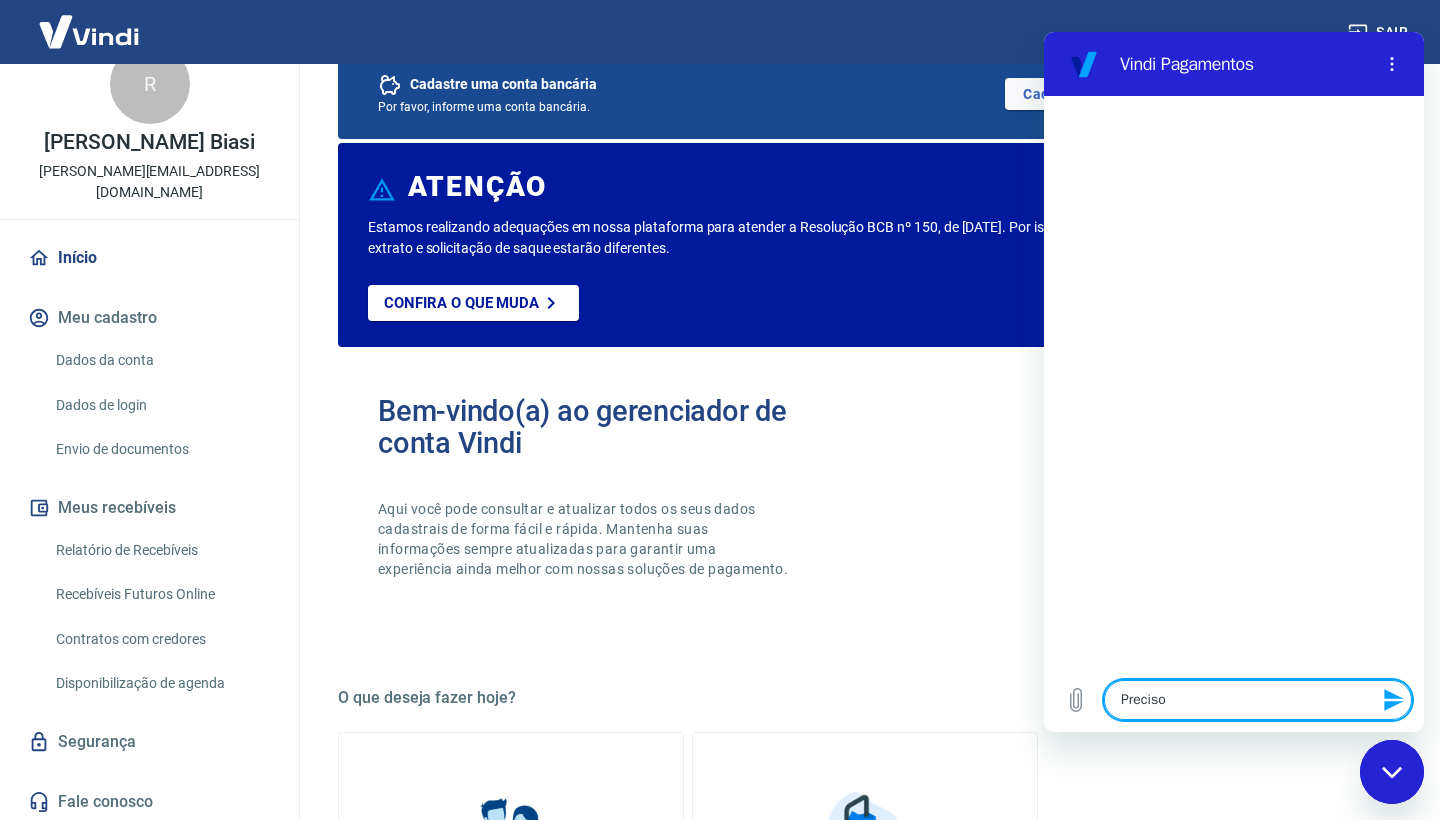 type on "Preciso" 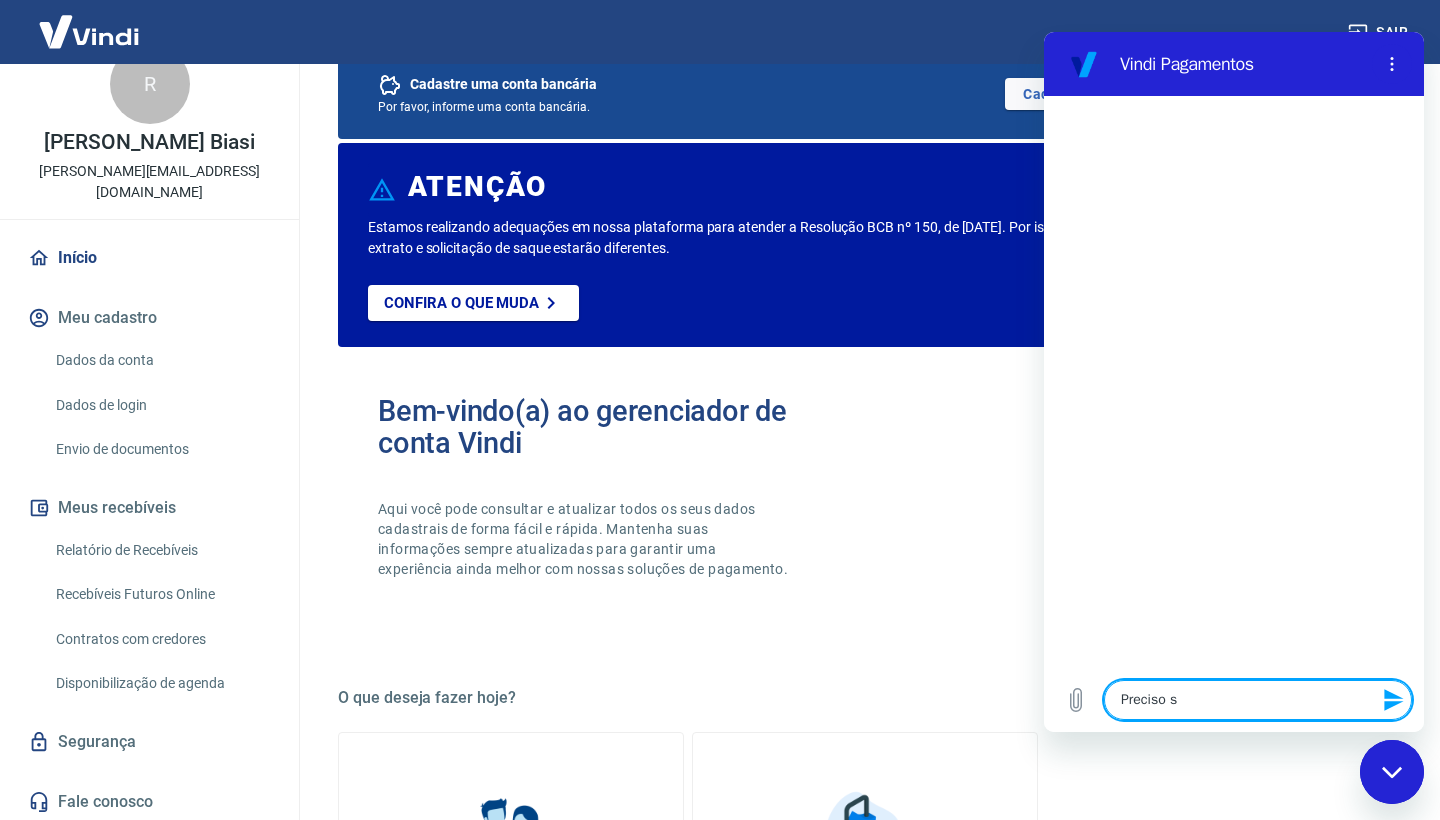 type on "Preciso sa" 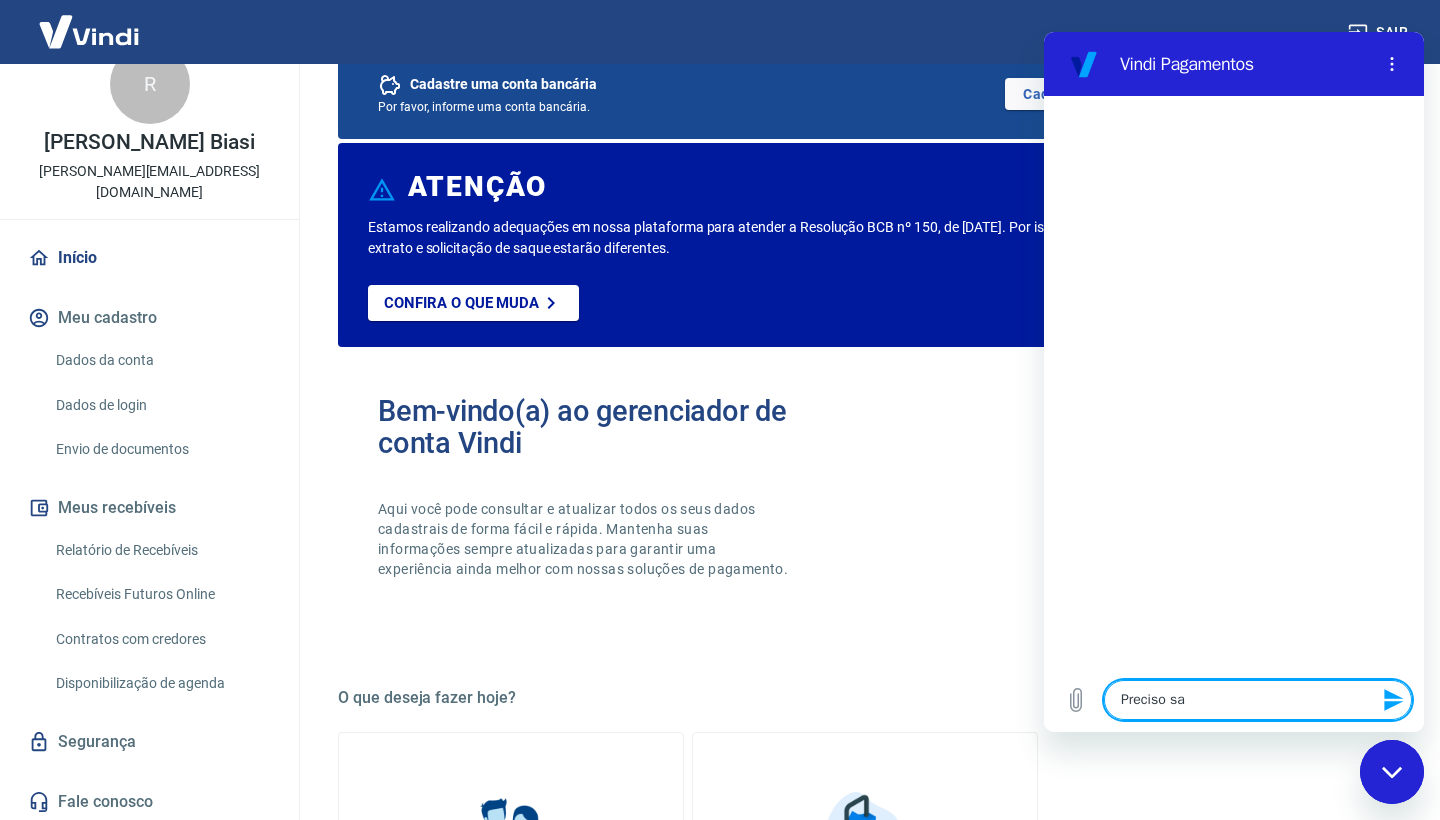 type on "Preciso sab" 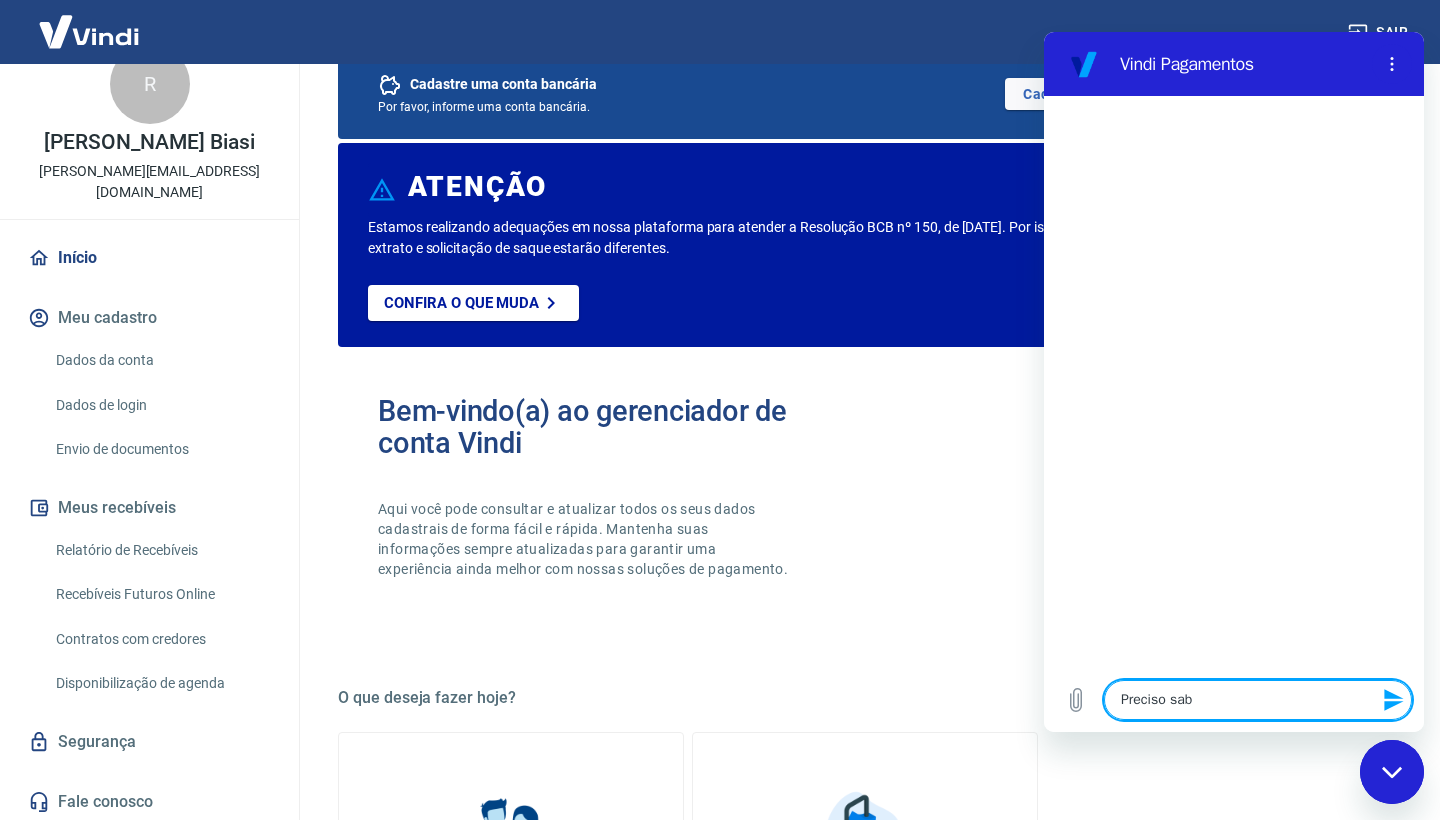 type on "Preciso sabe" 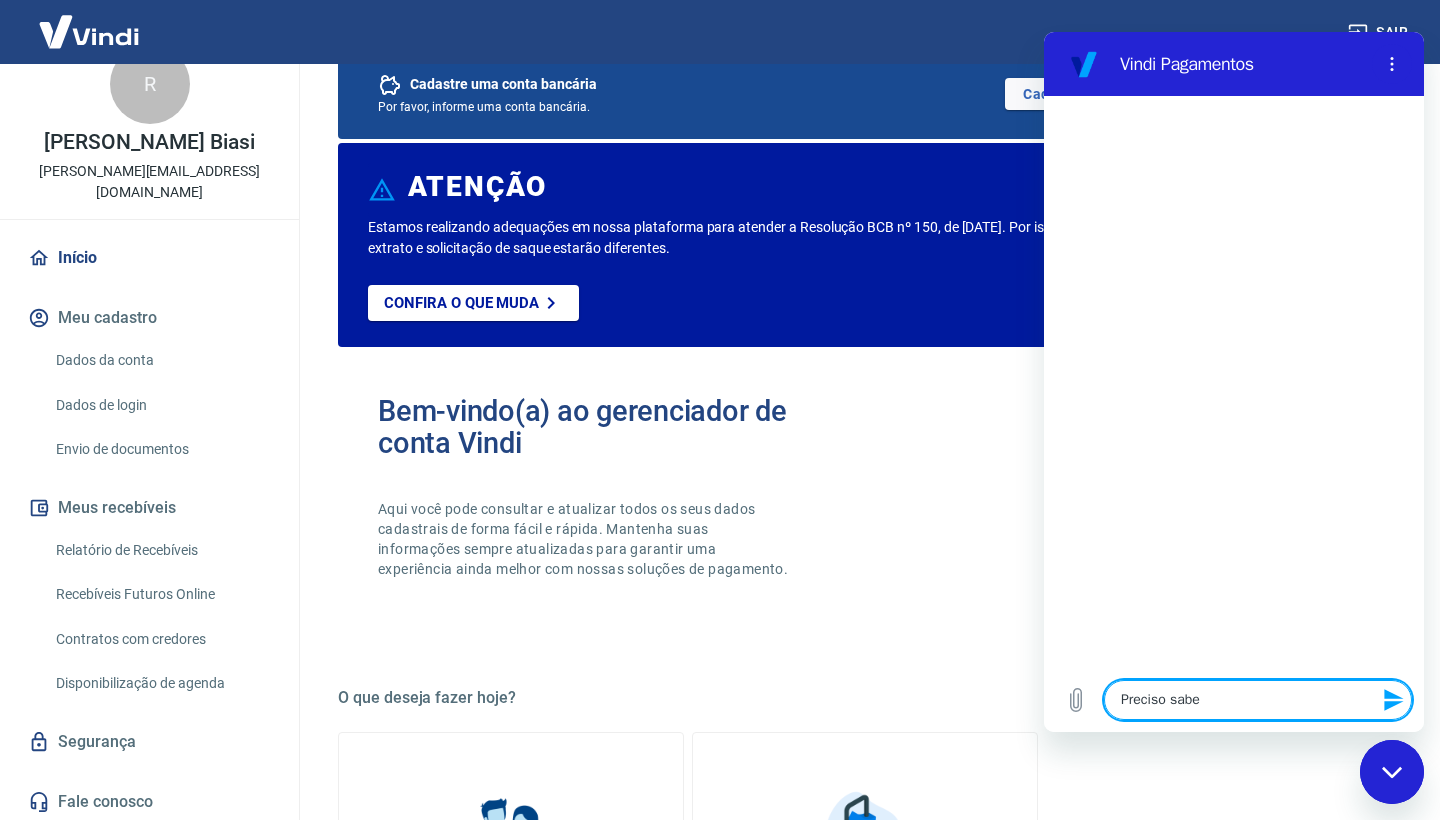 type on "Preciso saber" 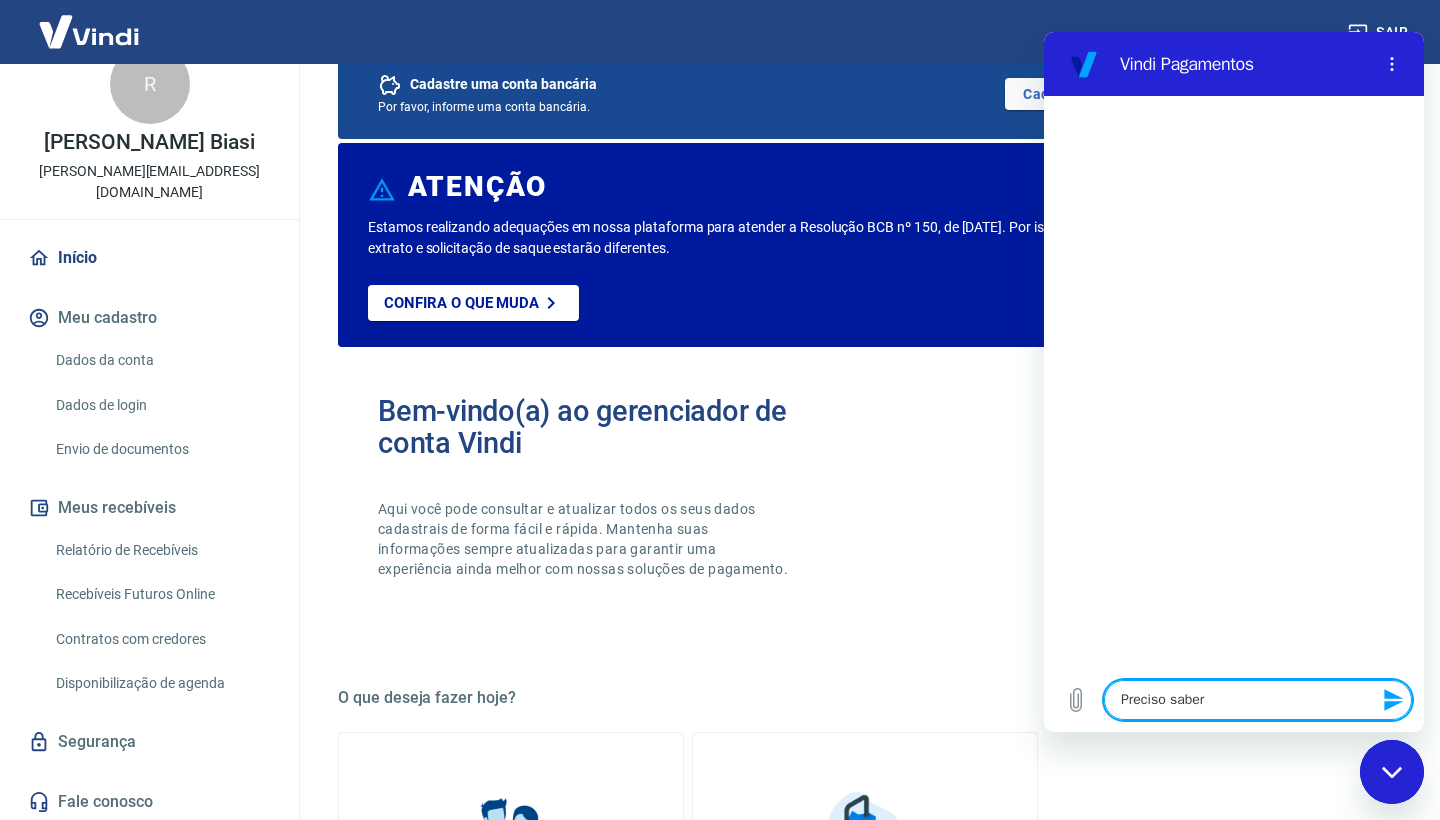 type on "x" 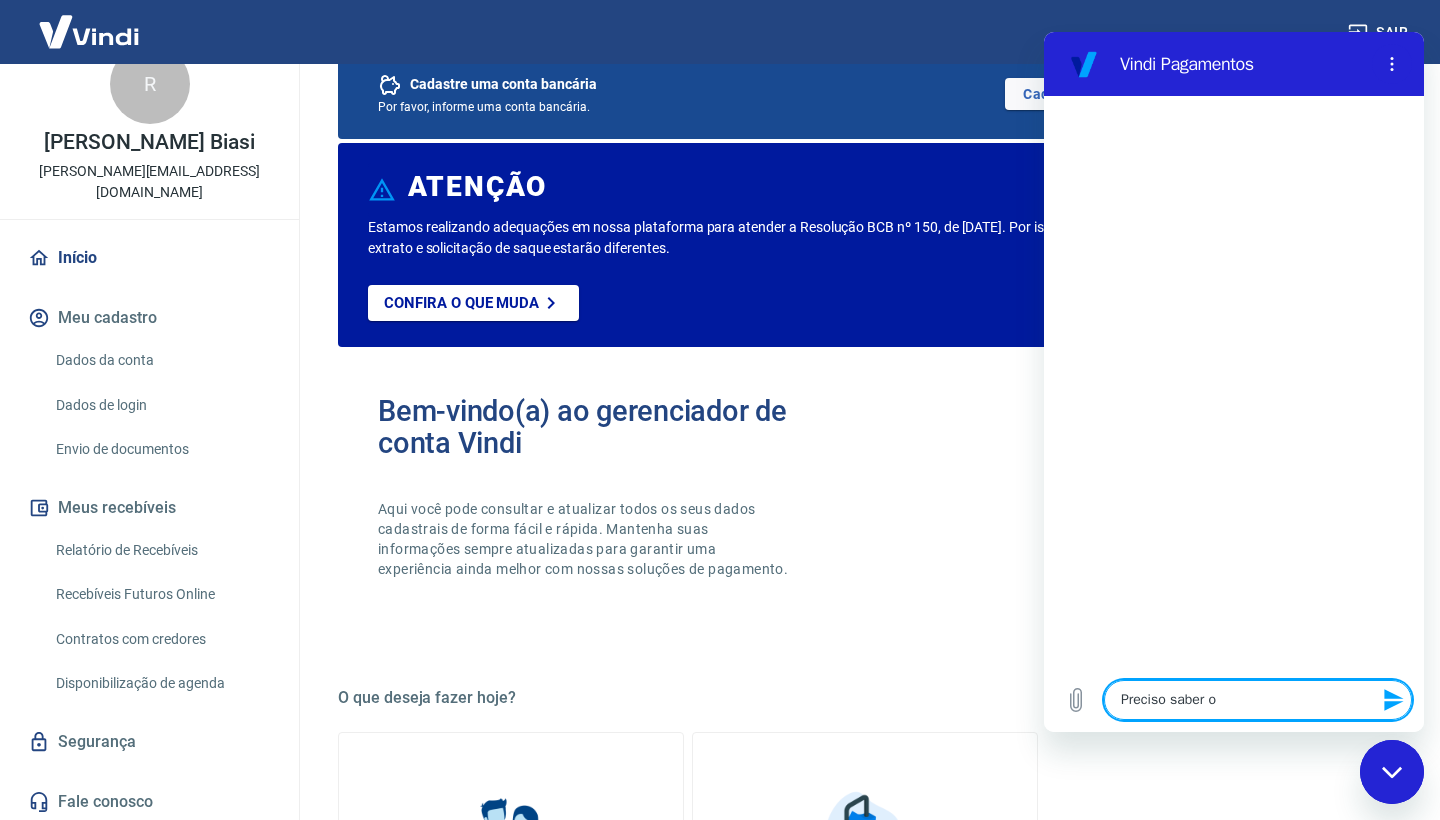 type on "Preciso saber o" 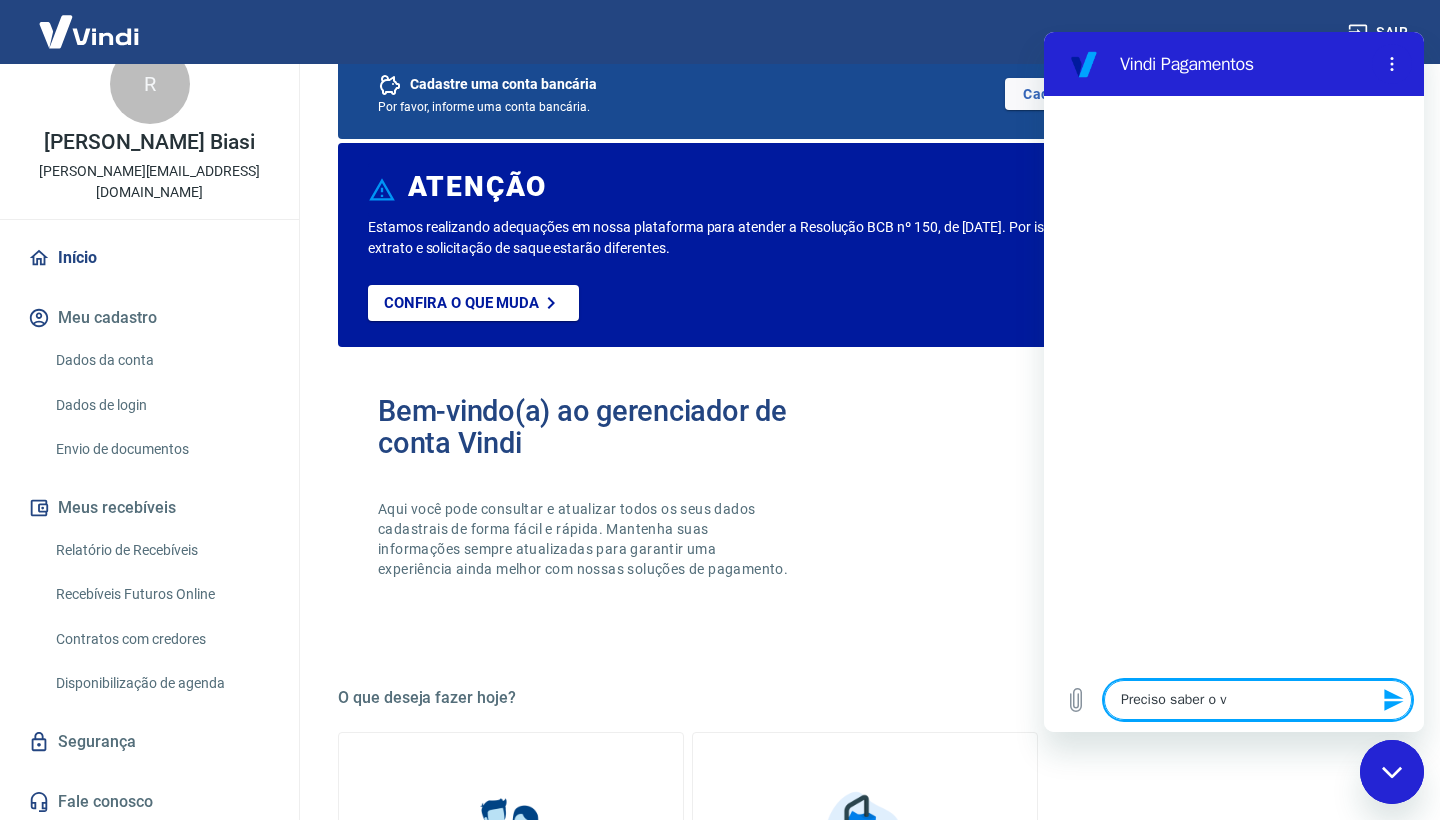 type on "Preciso saber o va" 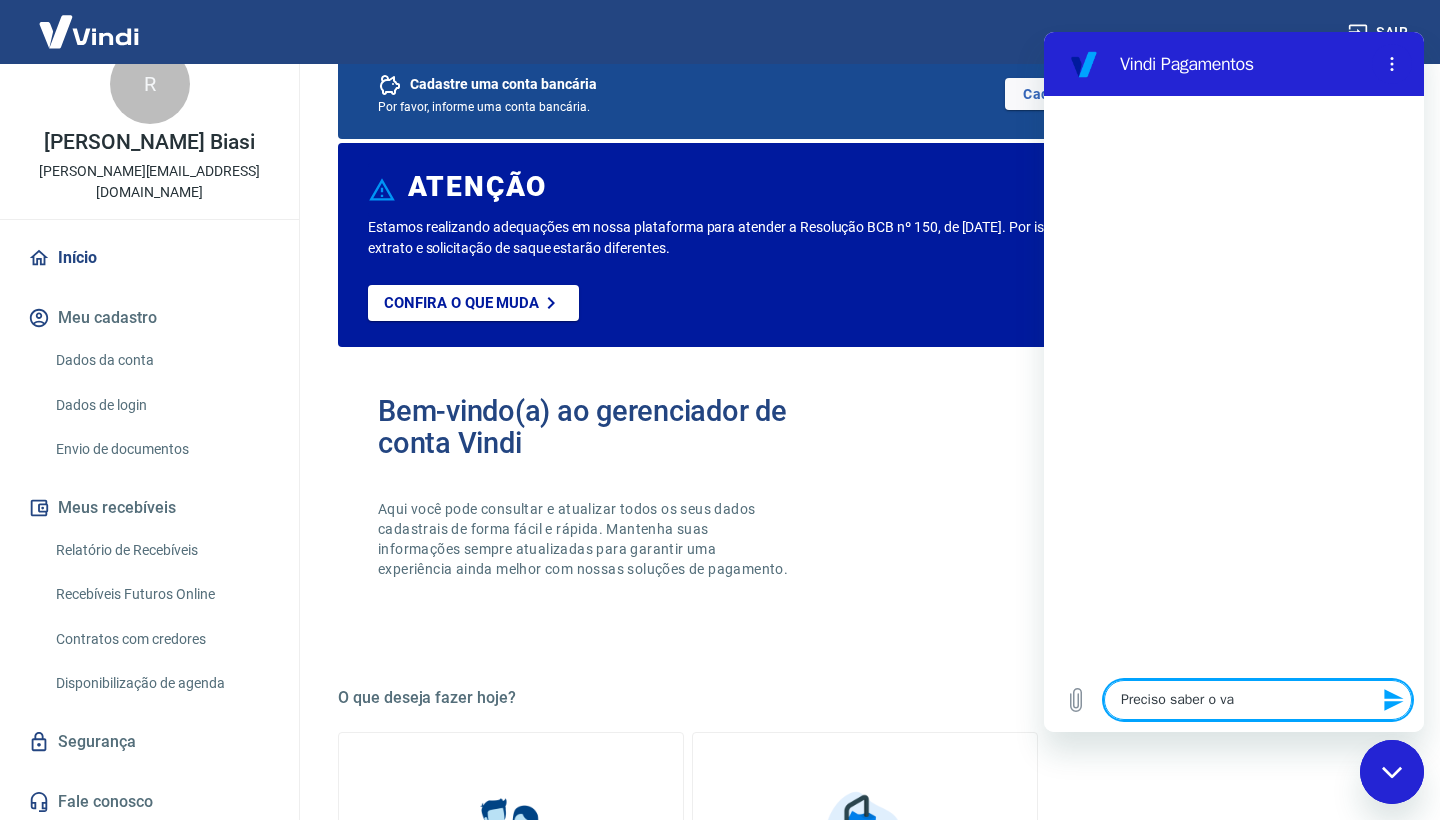 type on "Preciso saber o val" 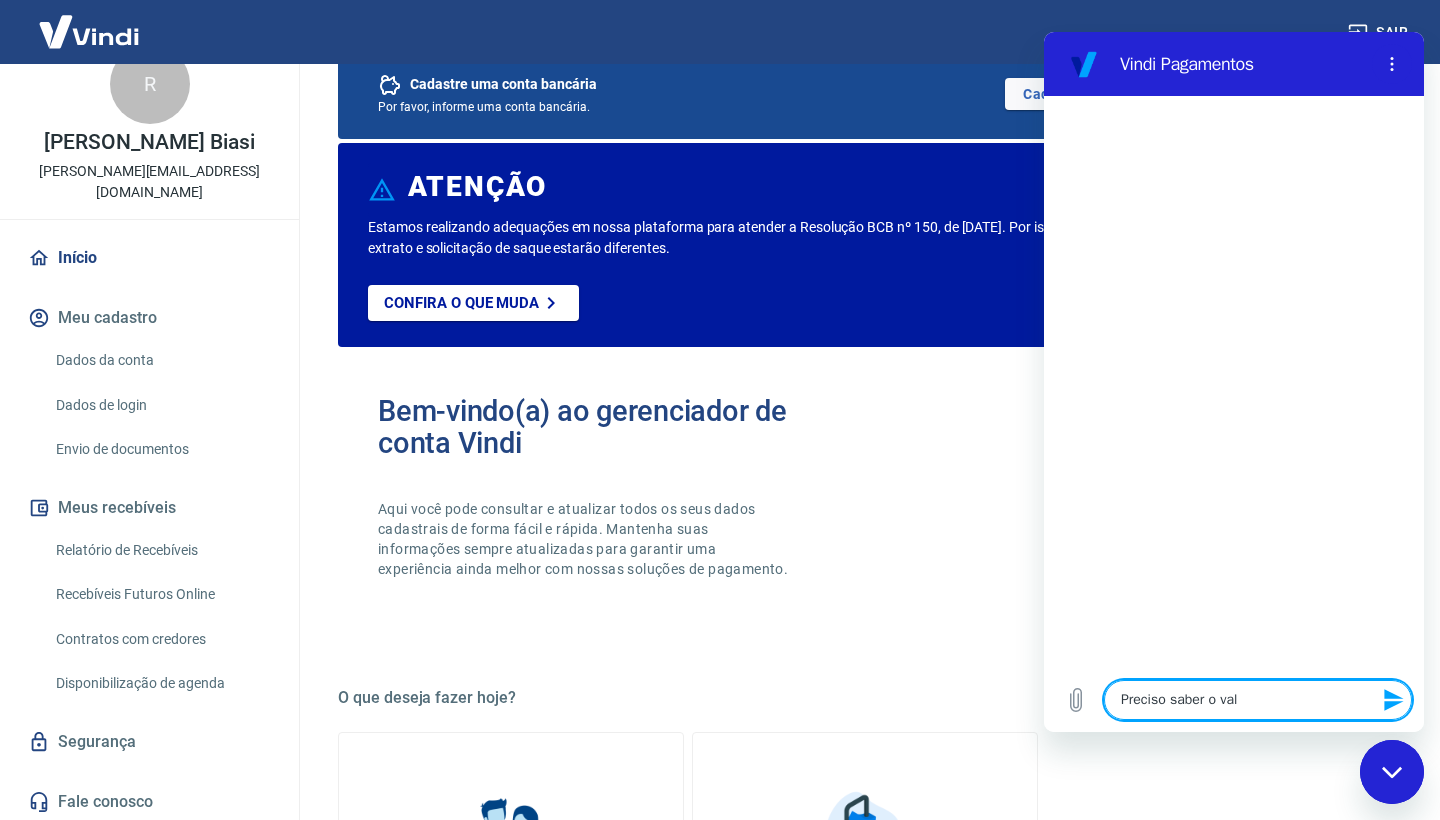 type on "Preciso saber o valo" 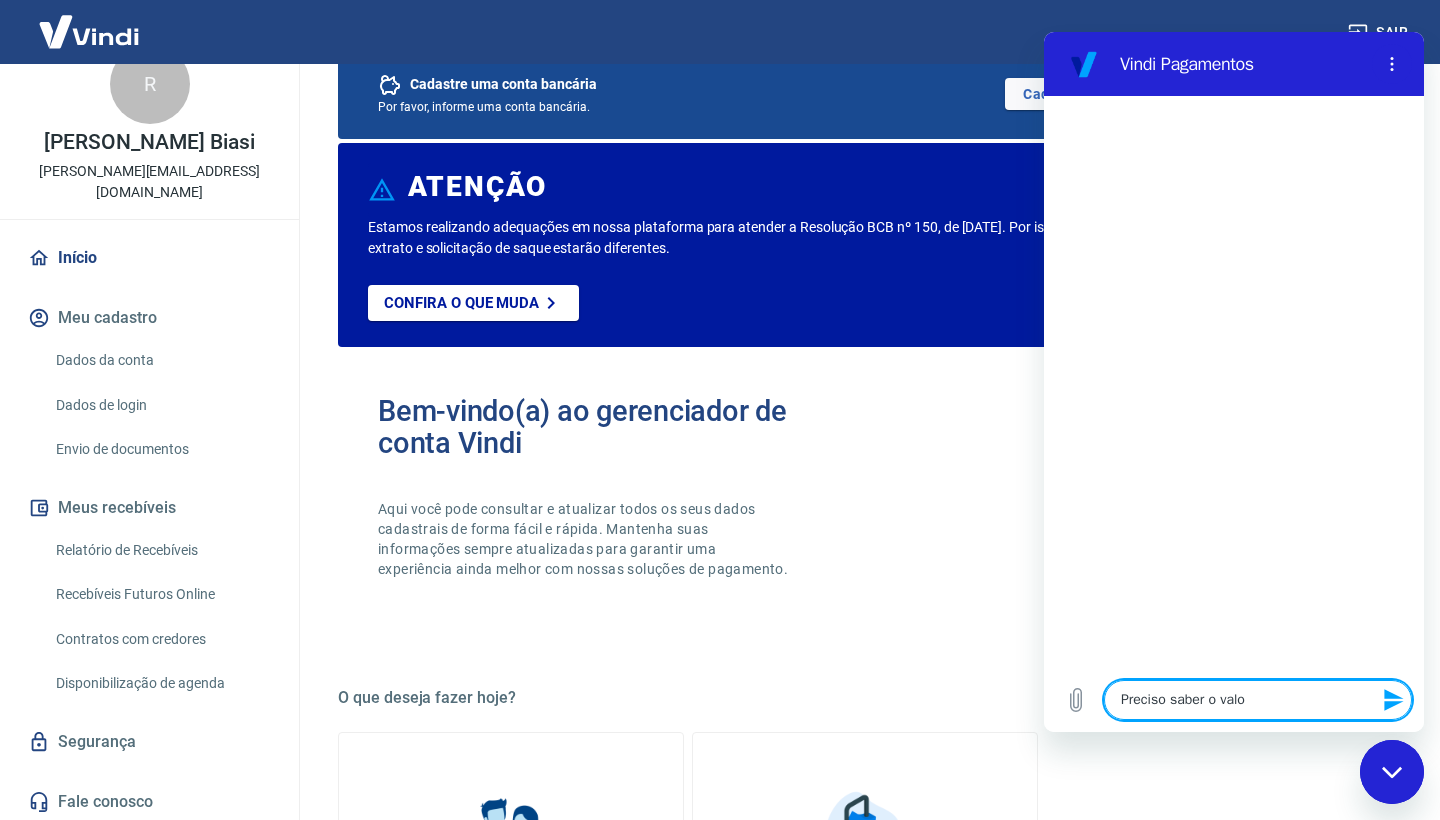 type on "Preciso saber o valor" 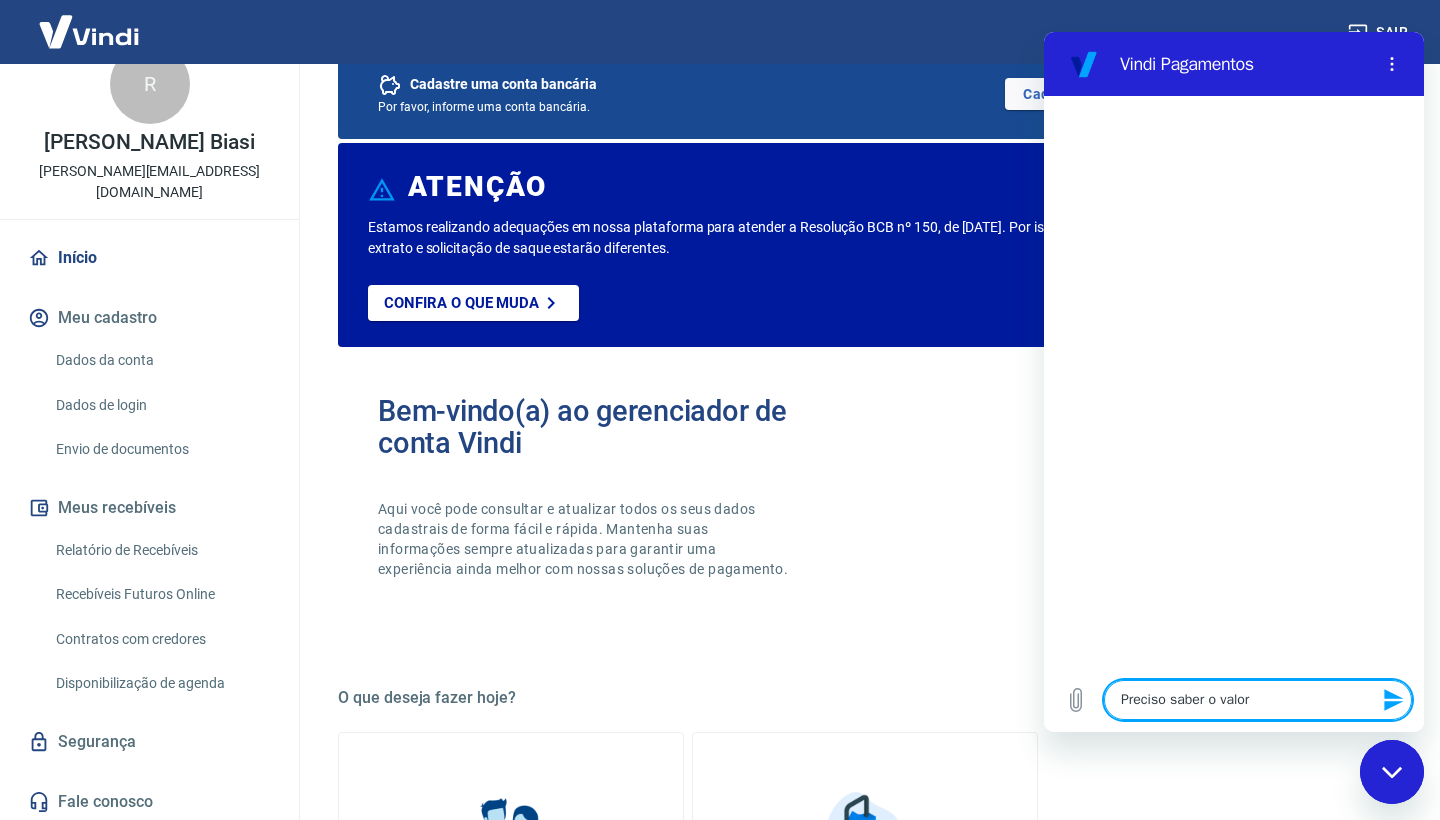 type on "Preciso saber o valor" 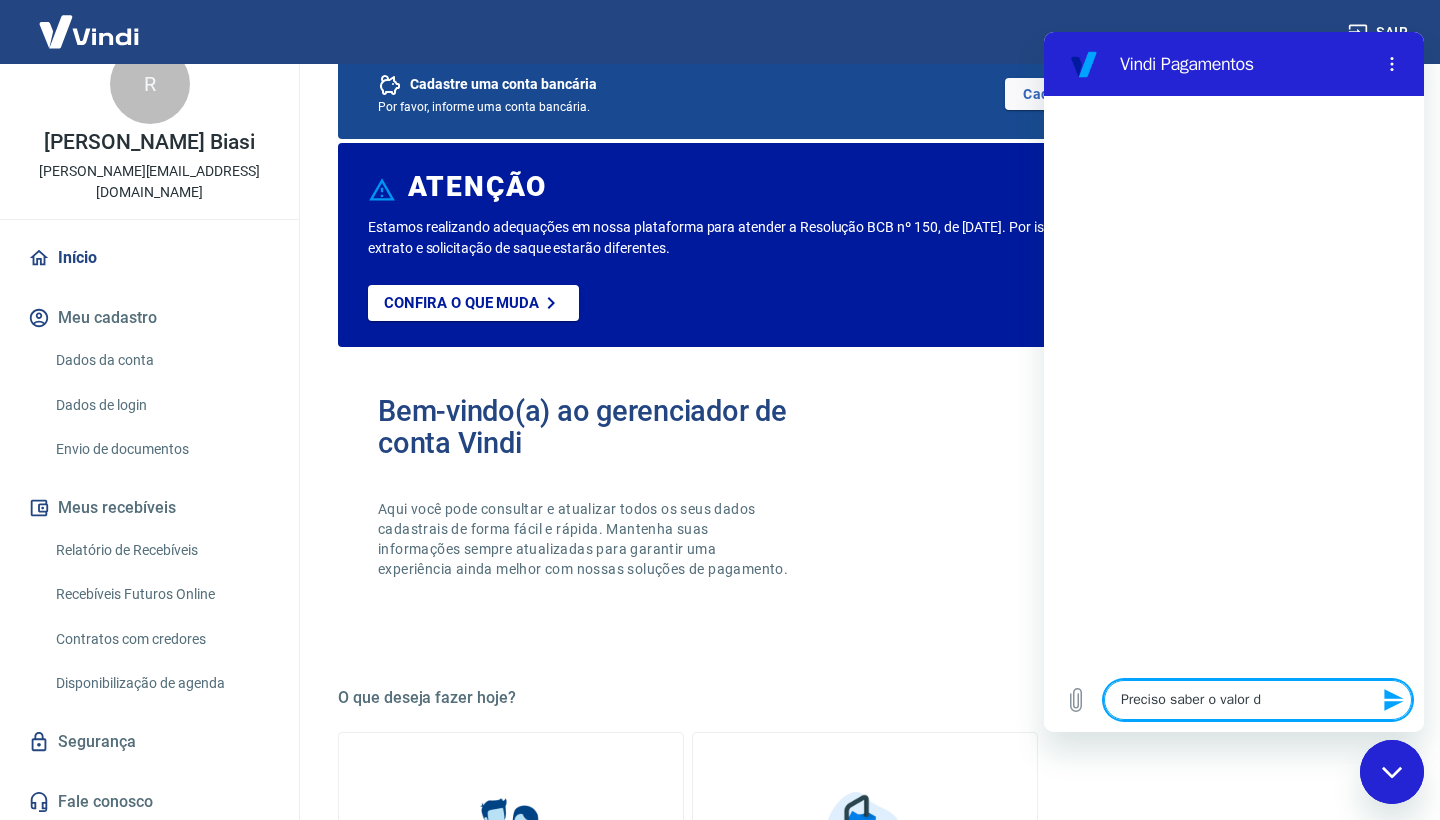 type on "Preciso saber o valor da" 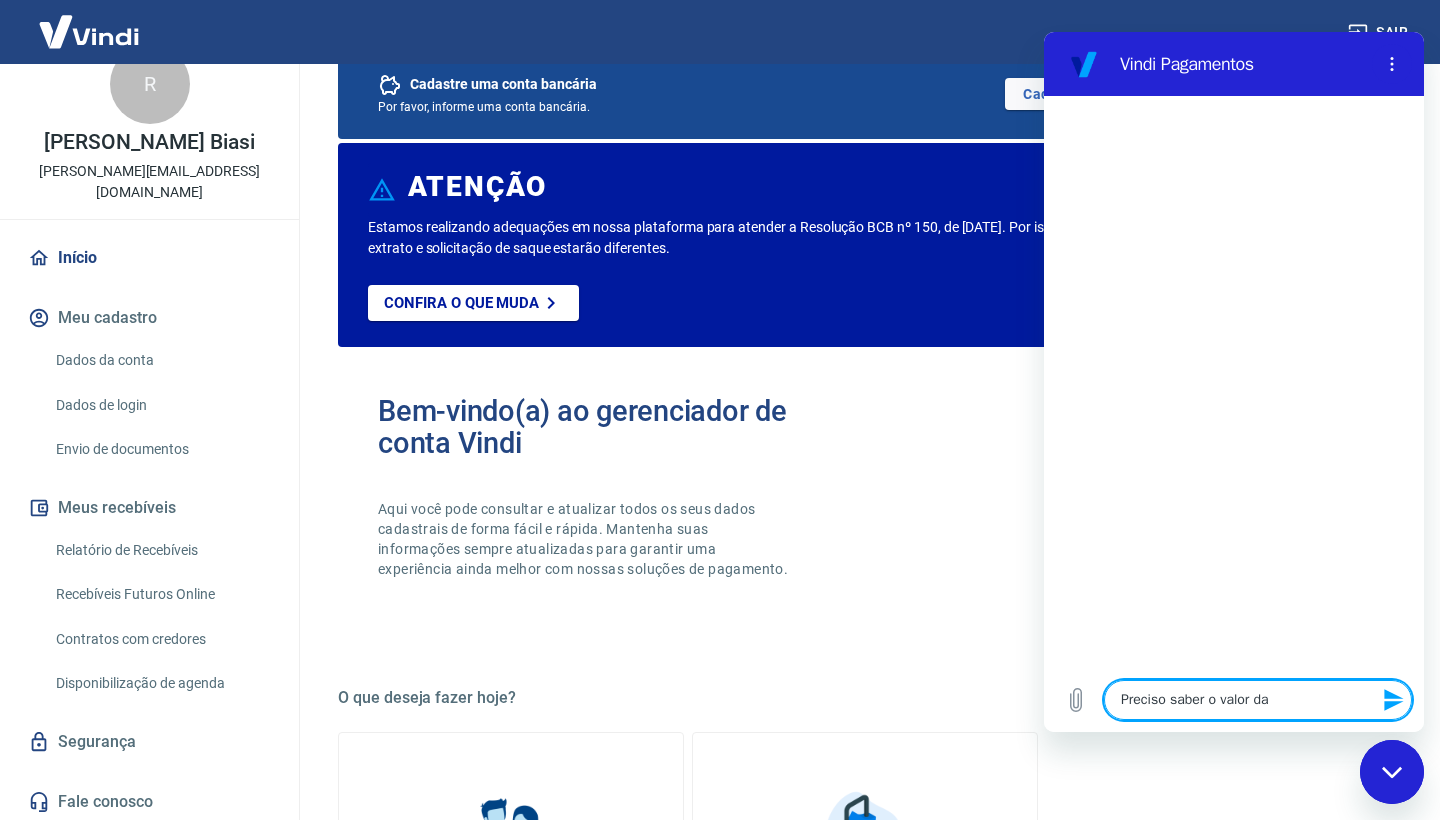 type on "Preciso saber o valor das" 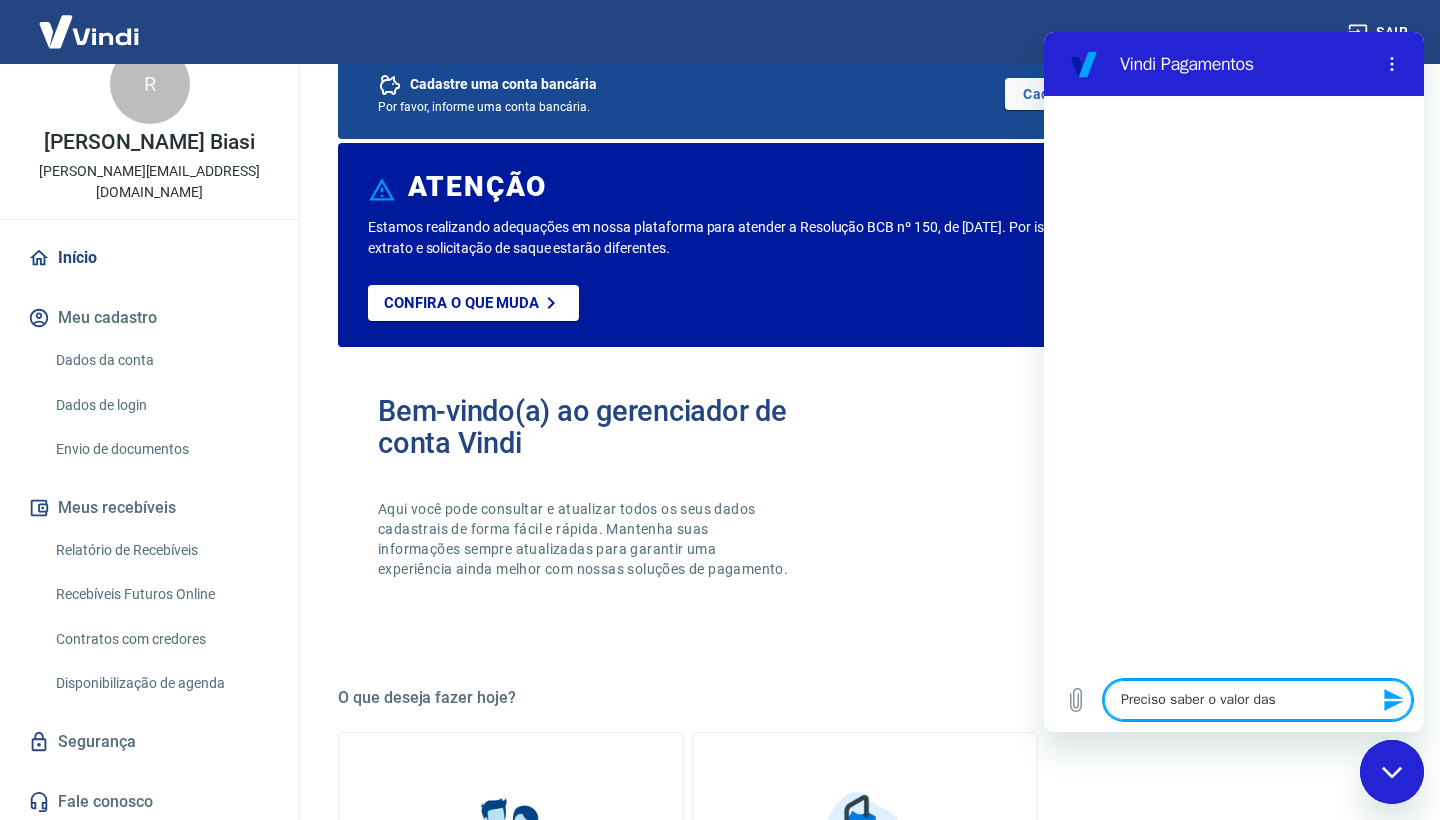 type on "Preciso saber o valor das" 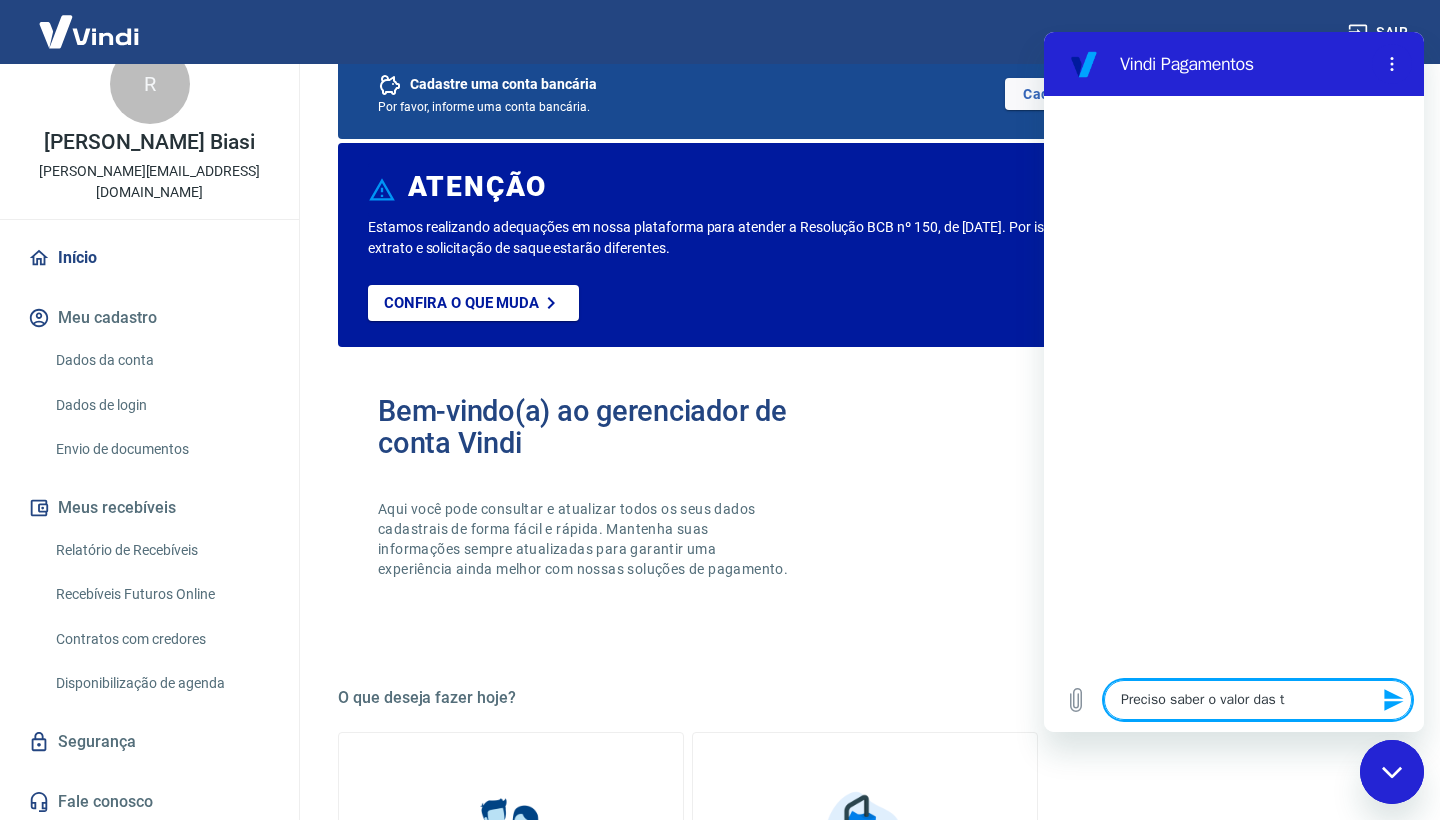 type on "Preciso saber o valor das ta" 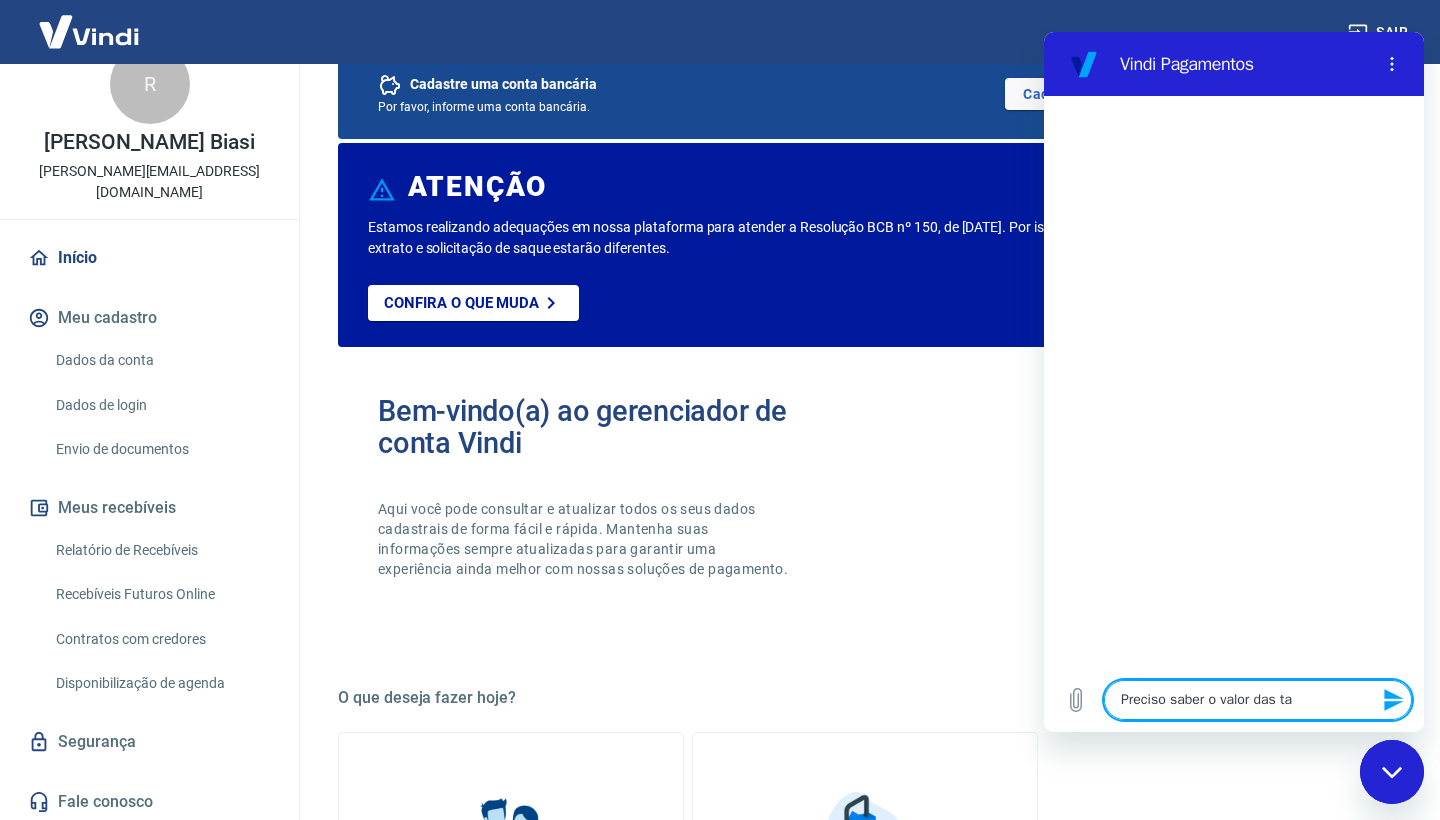 type on "Preciso saber o valor das tar" 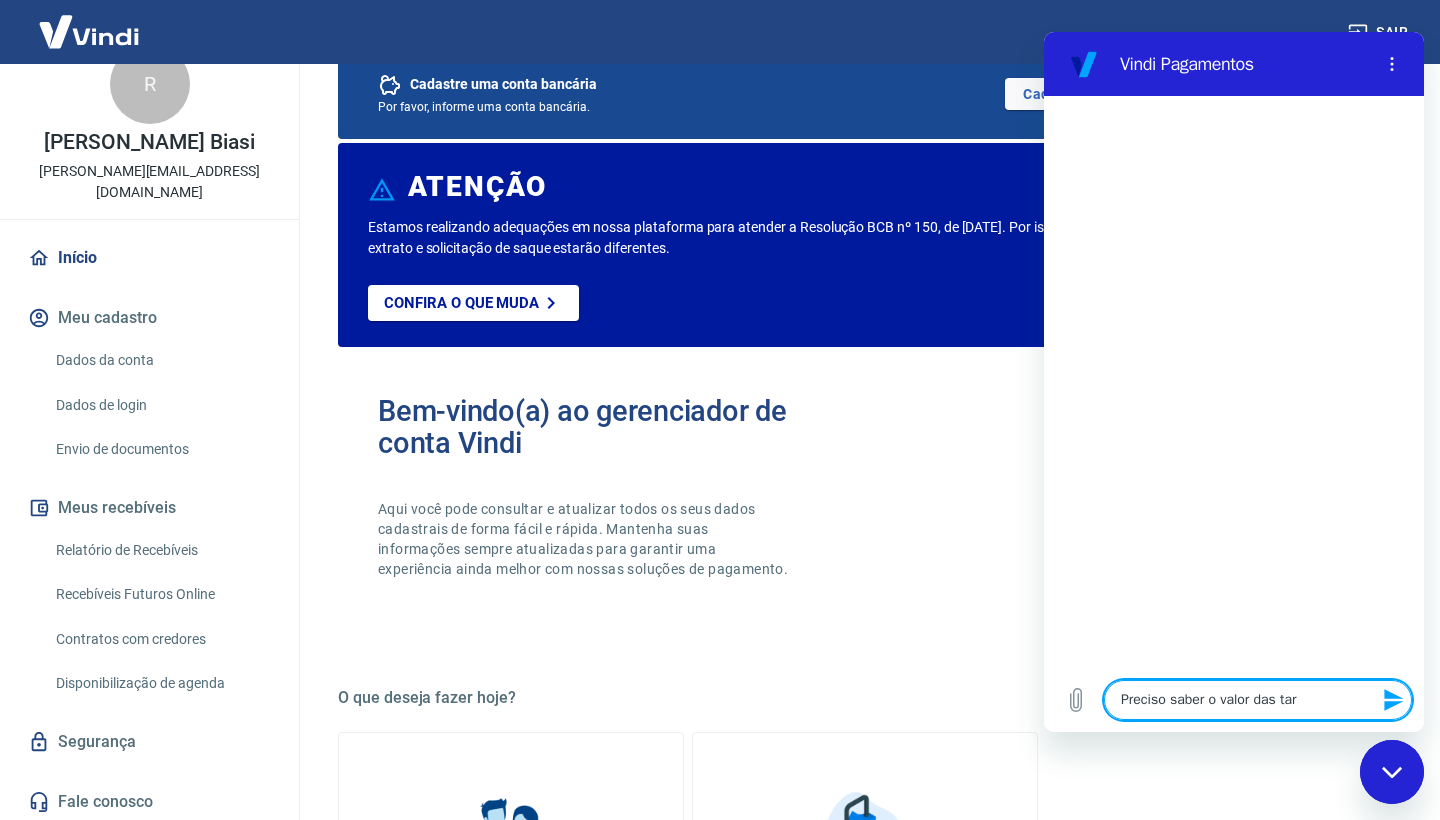type on "Preciso saber o valor das tari" 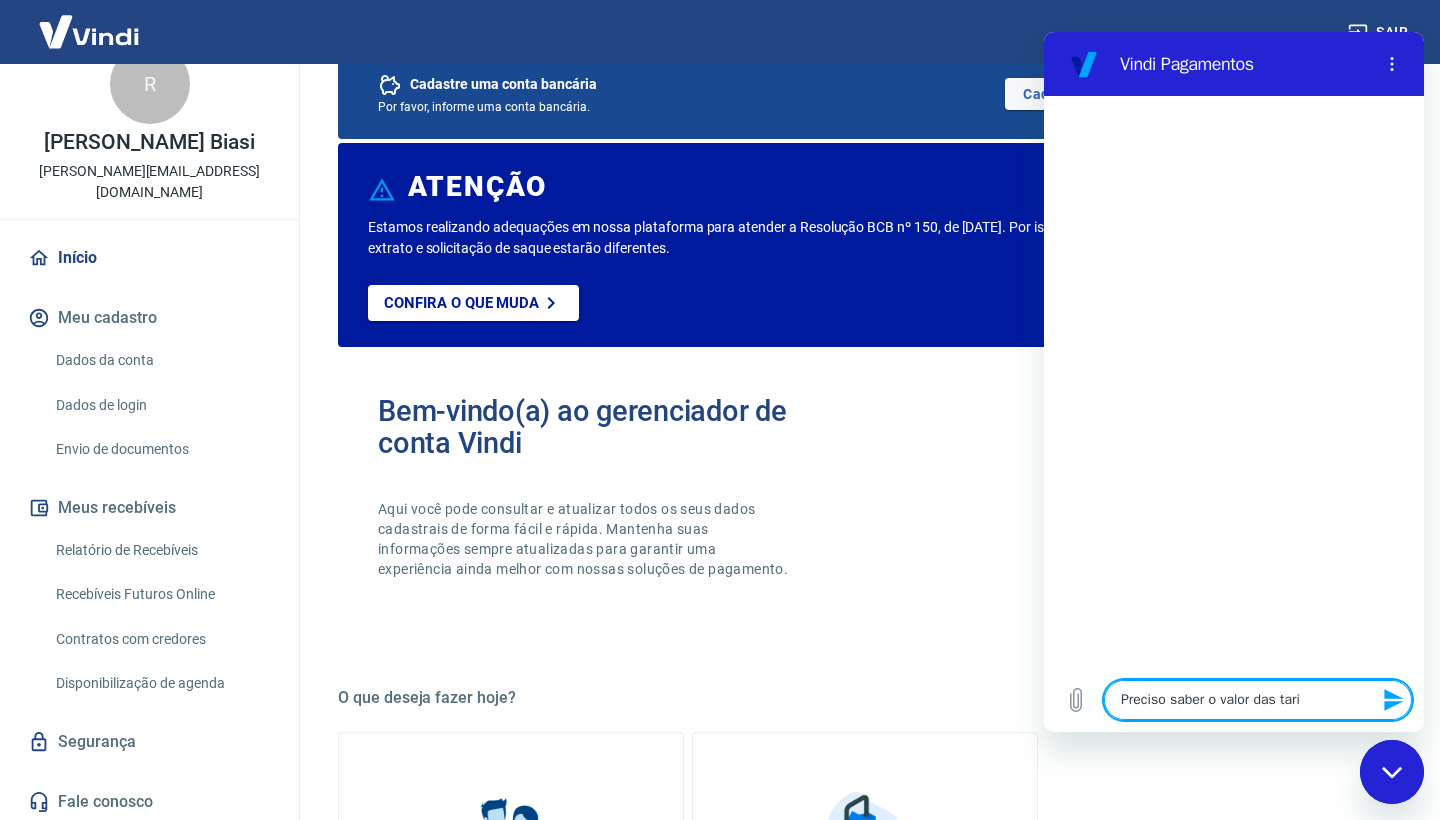 type on "Preciso saber o valor das tarid" 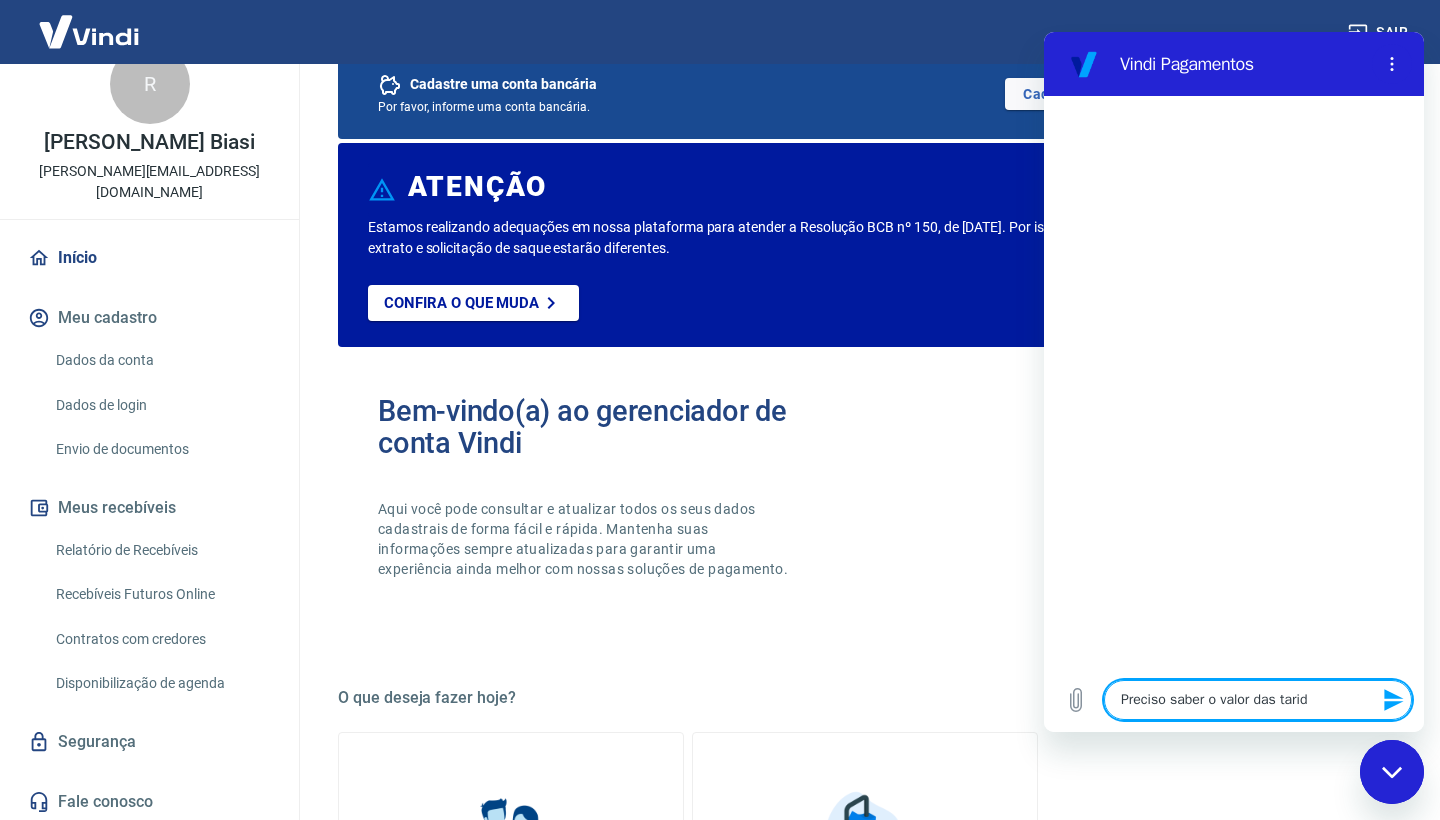 type on "Preciso saber o valor das tarida" 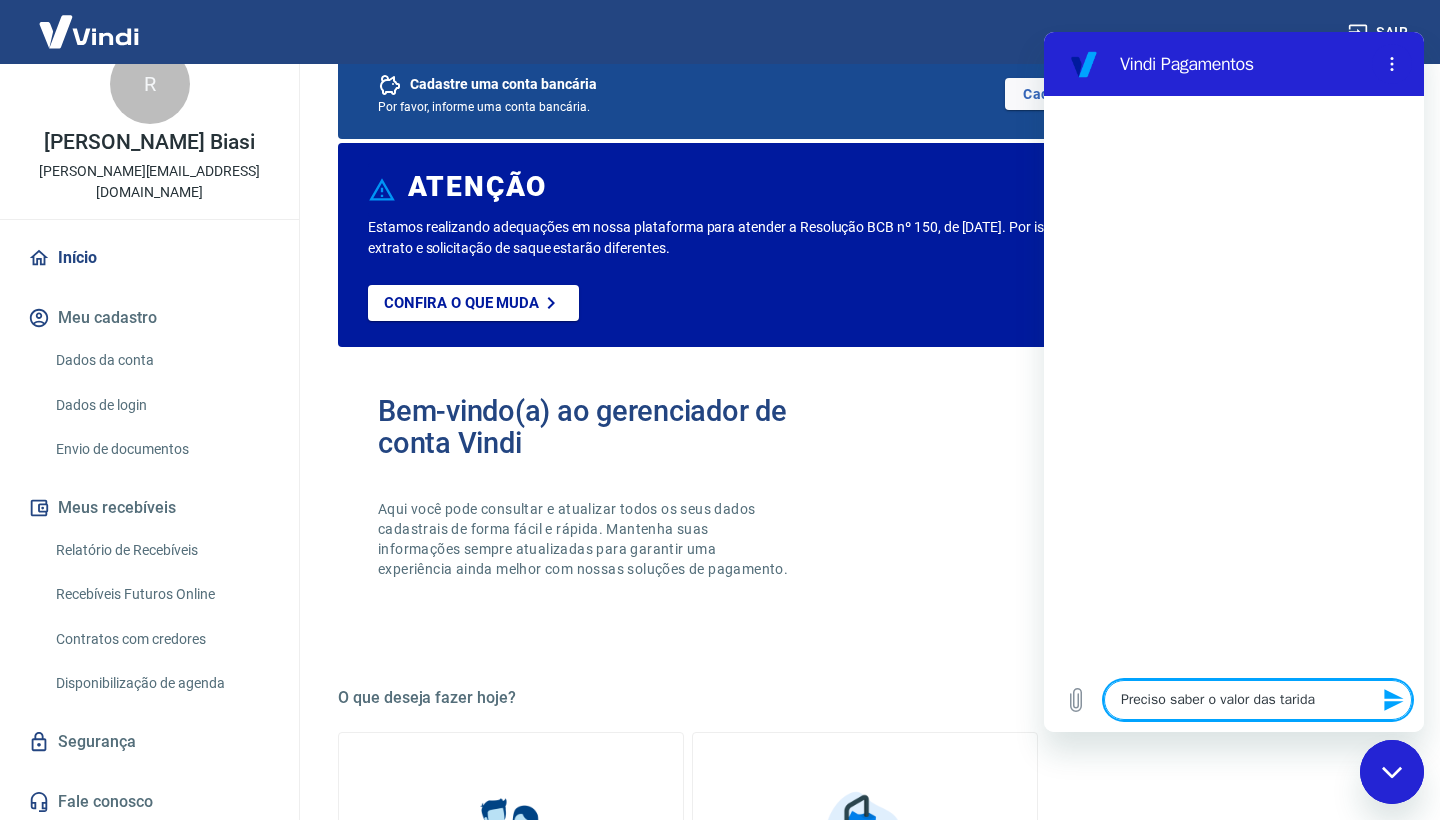 type on "Preciso saber o valor das taridas" 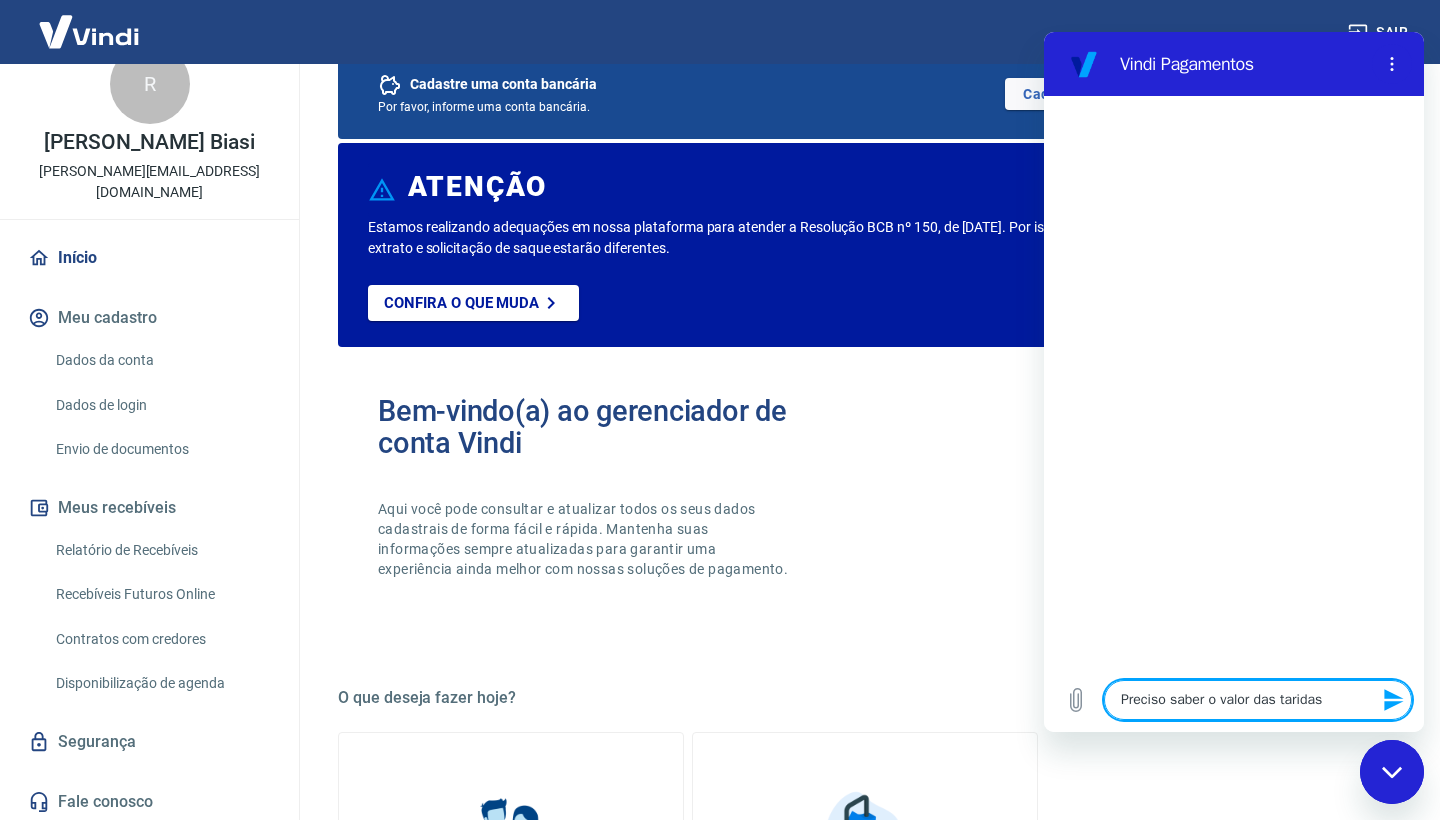 type on "Preciso saber o valor das taridas" 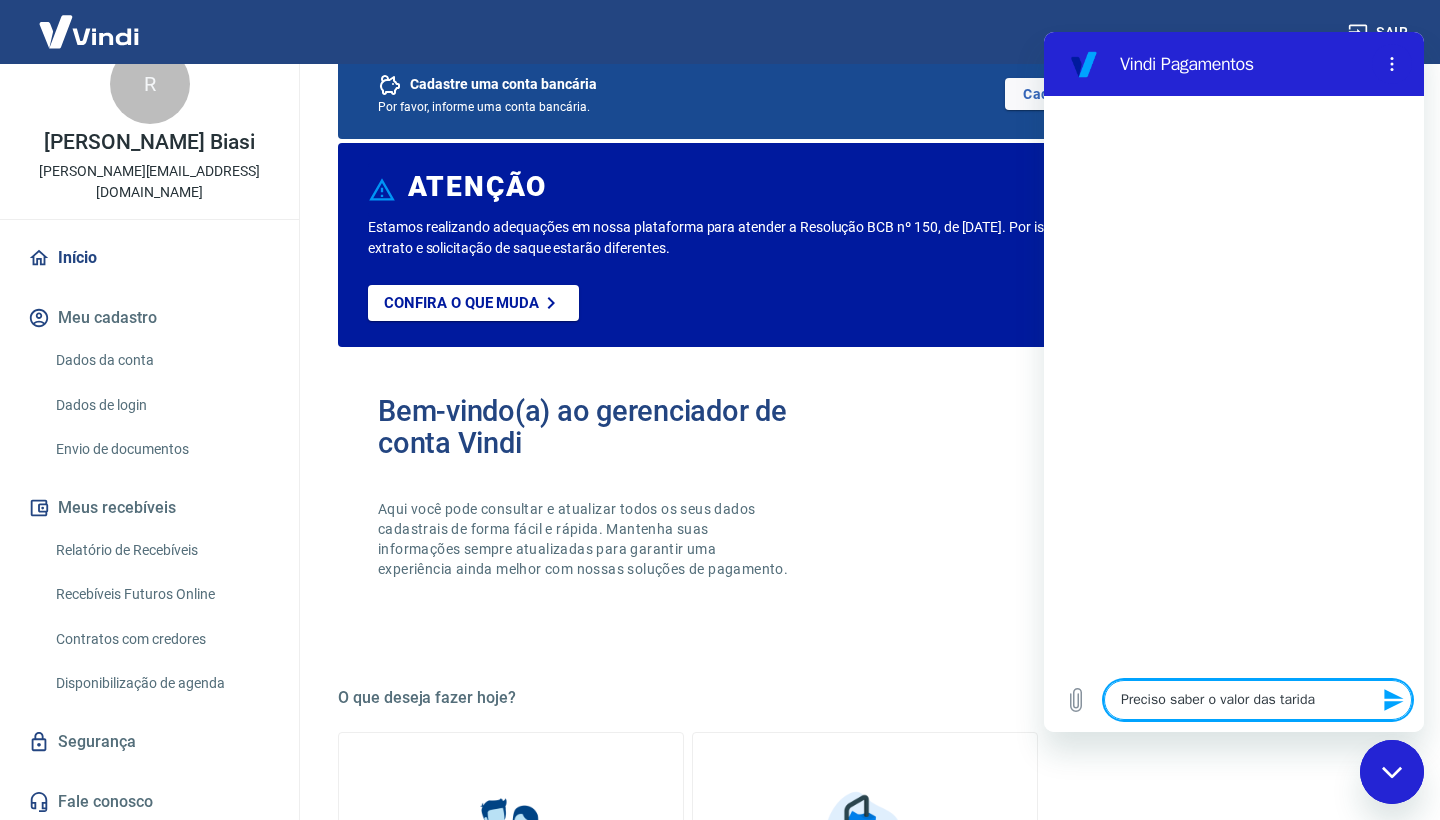 type on "Preciso saber o valor das tarid" 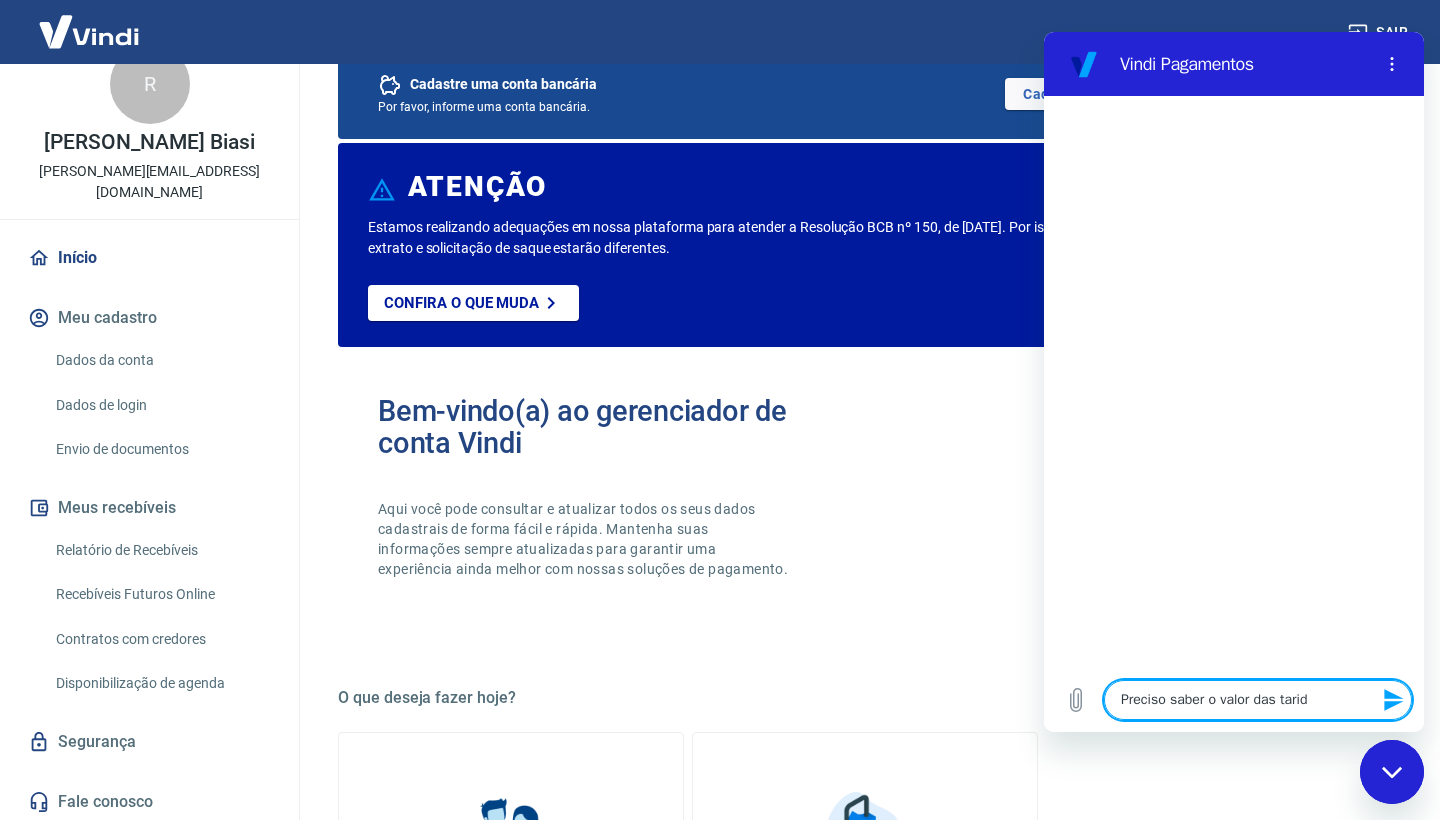 type on "Preciso saber o valor das tari" 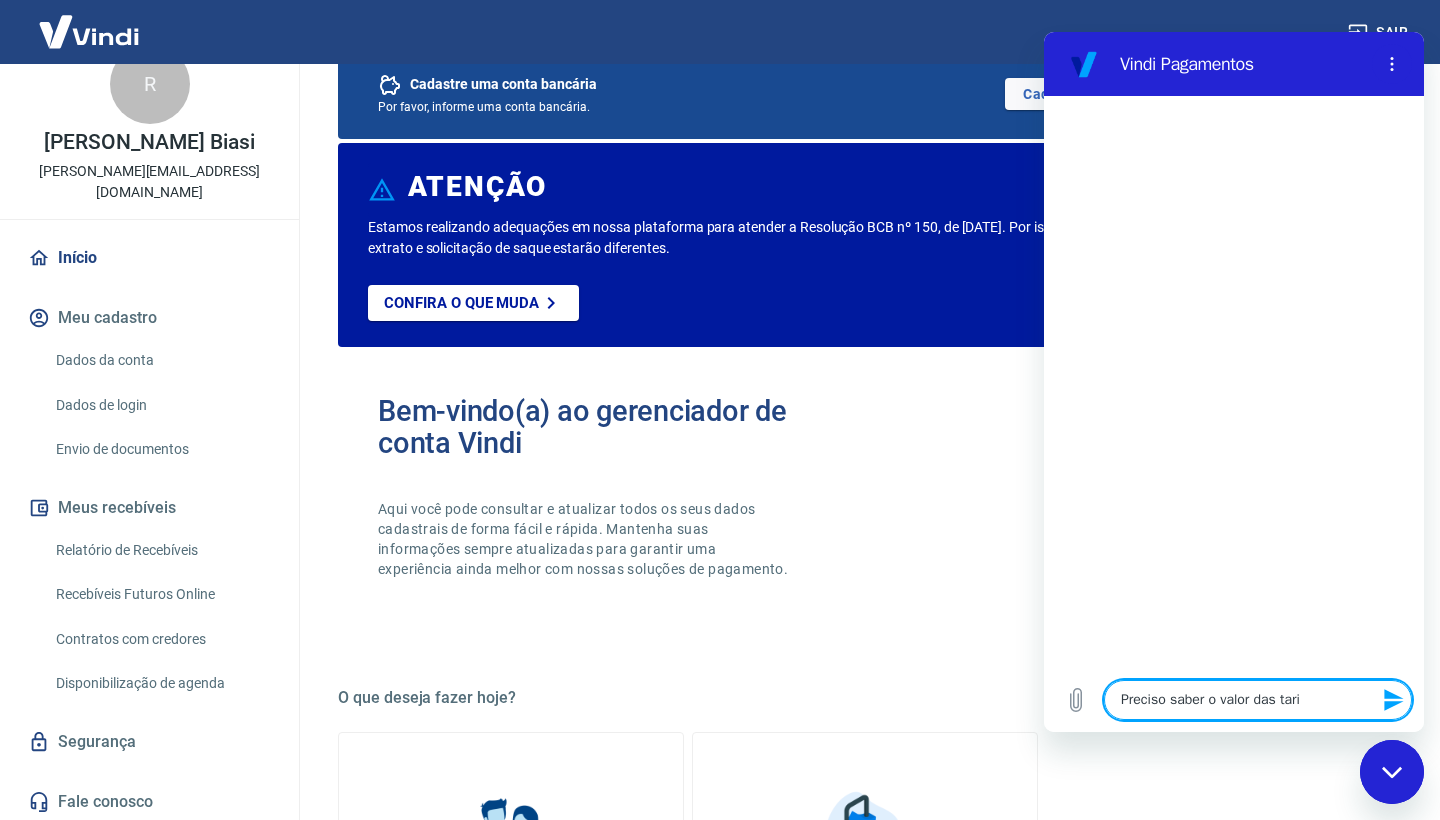 type on "Preciso saber o valor das tarif" 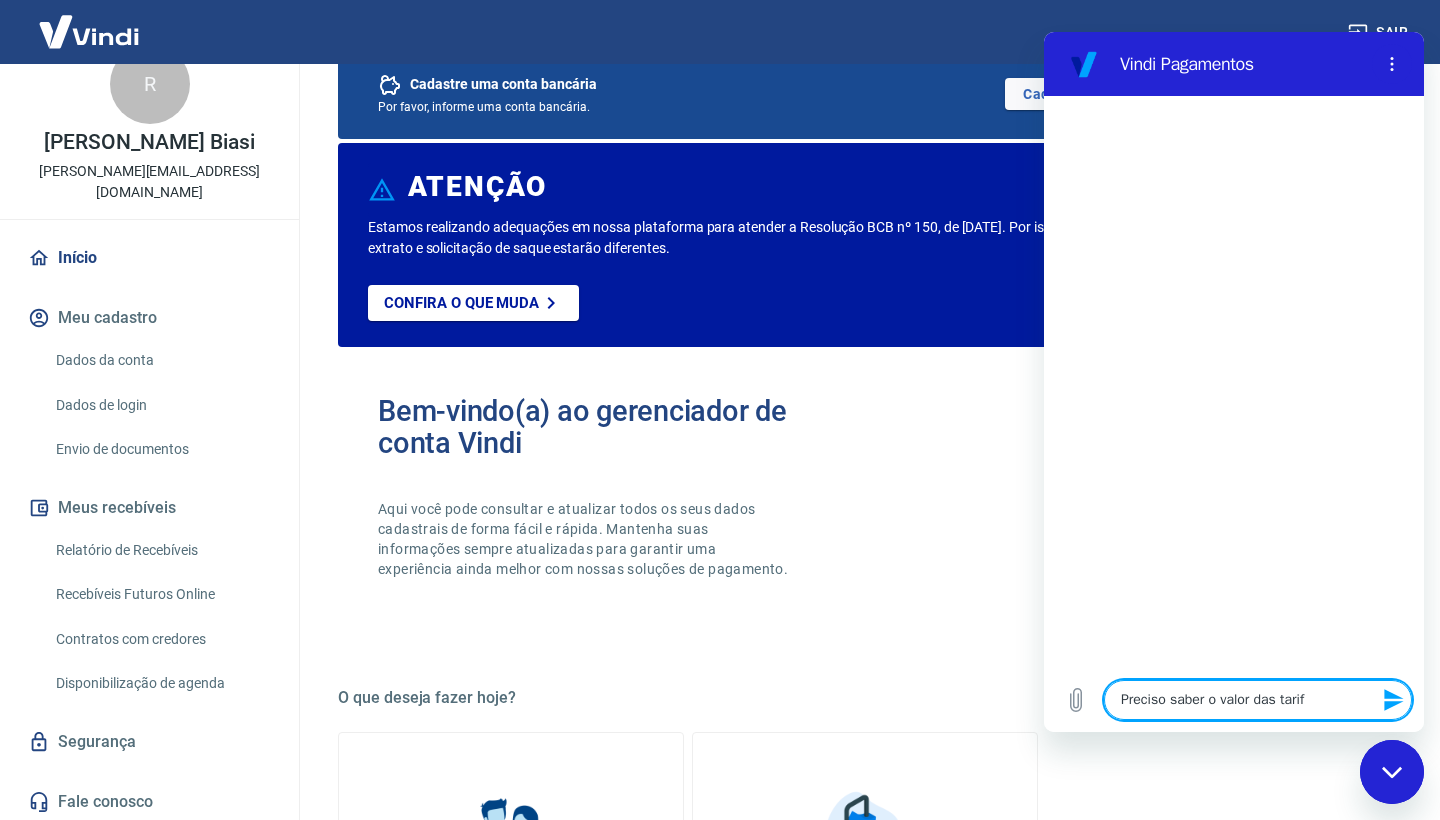 type on "Preciso saber o valor das tarifa" 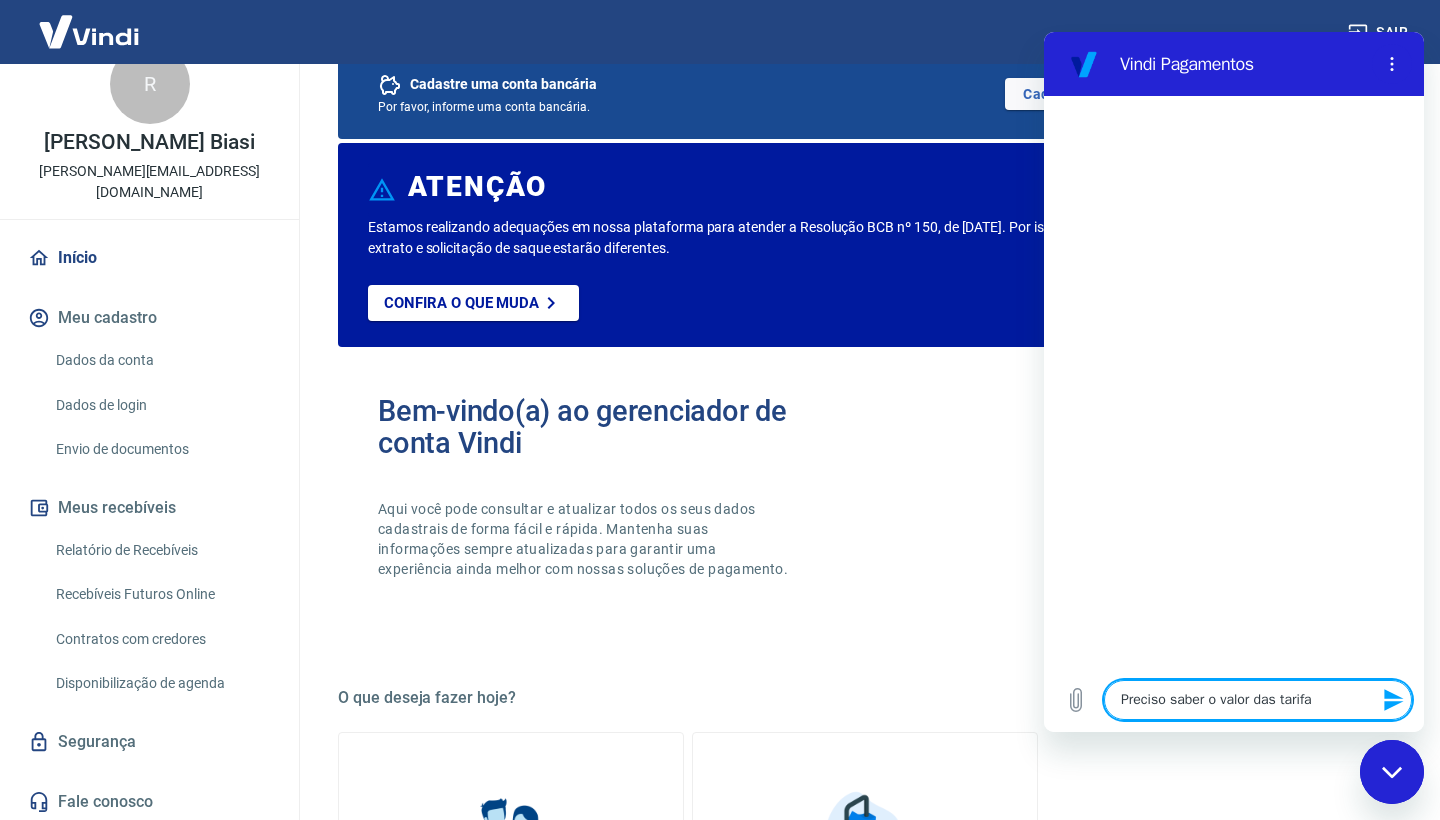 type on "Preciso saber o valor das tarifas" 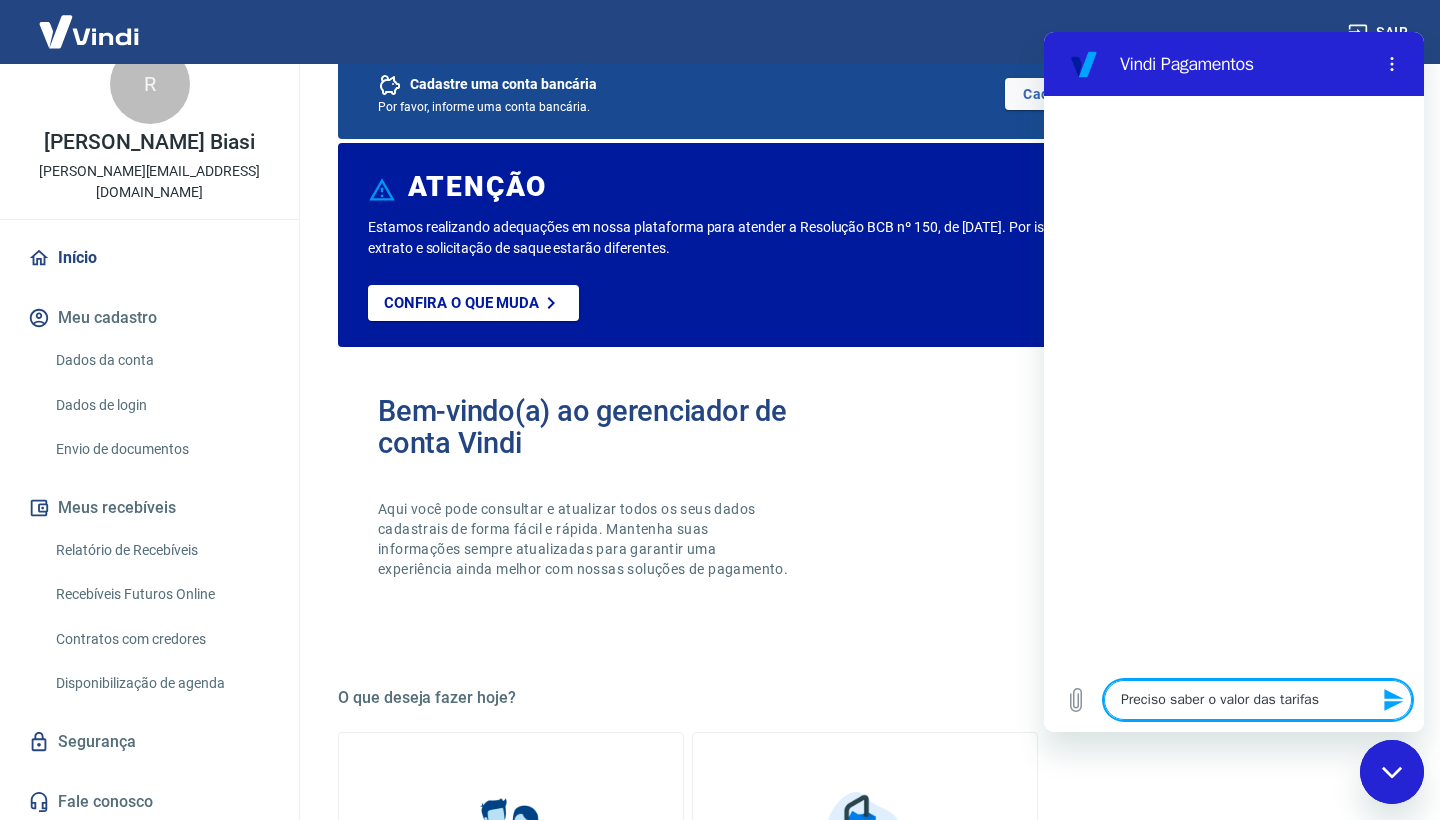 type on "Preciso saber o valor das tarifas" 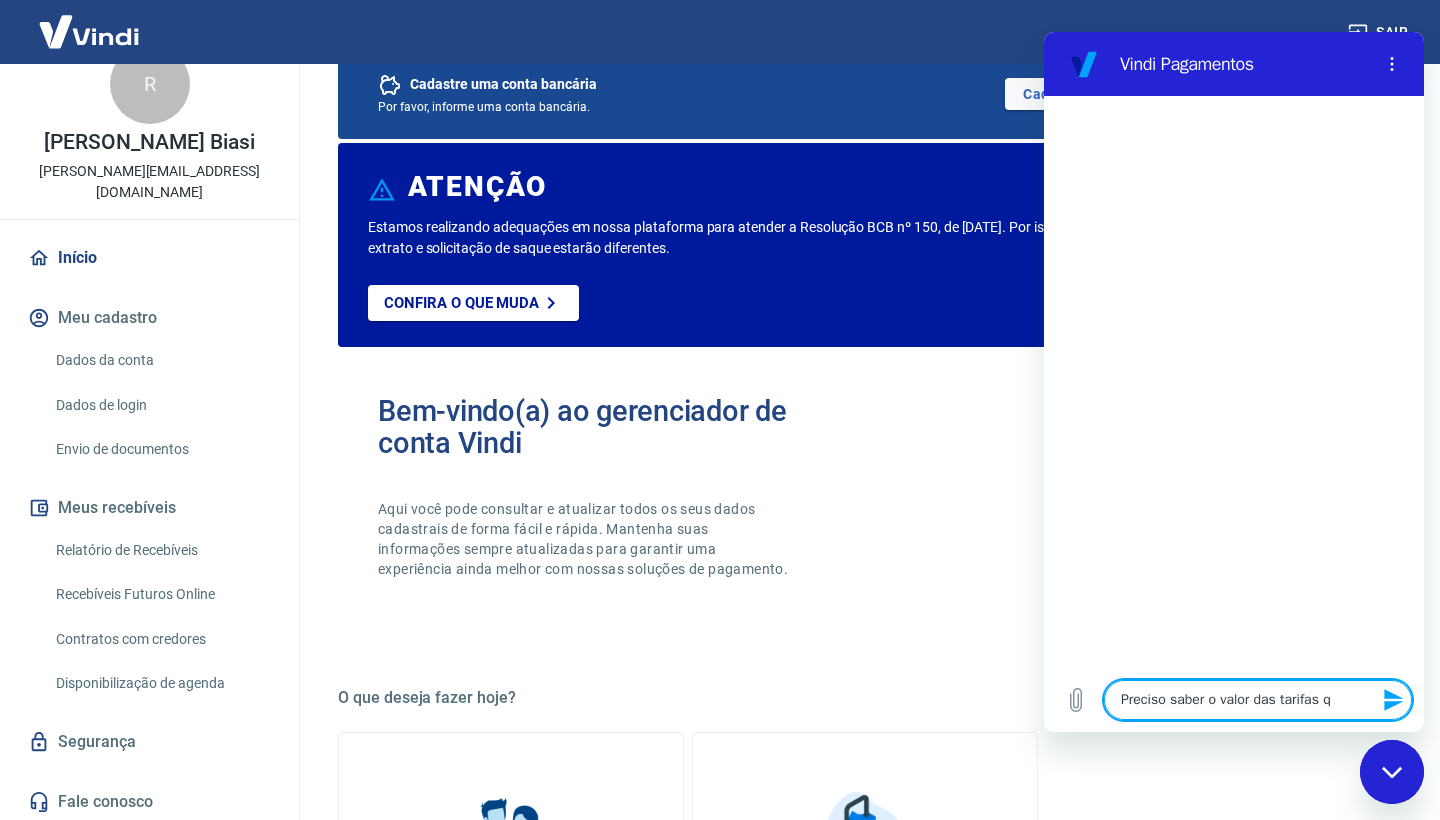 type on "Preciso saber o valor das tarifas qu" 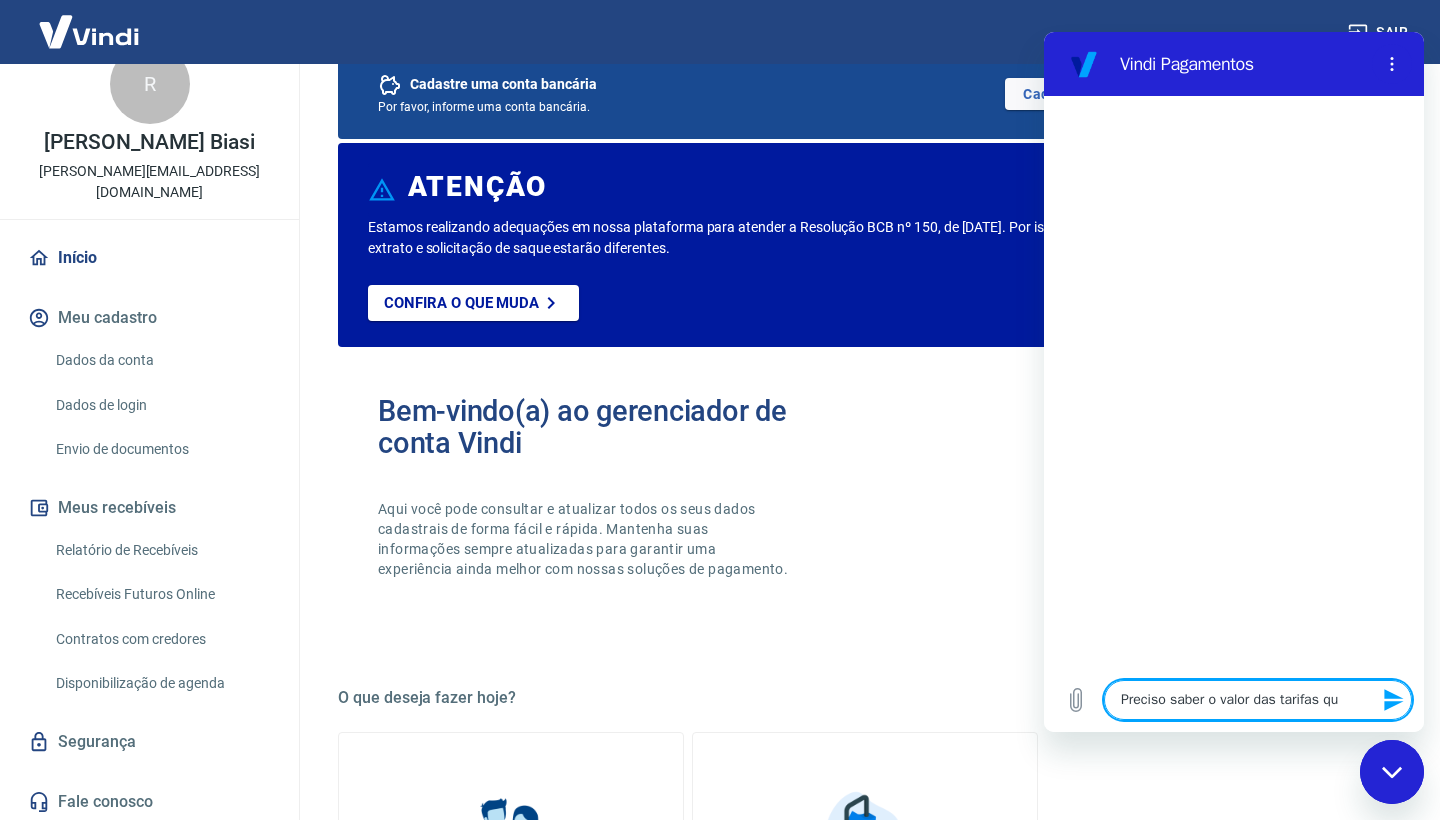 type on "Preciso saber o valor das tarifas que" 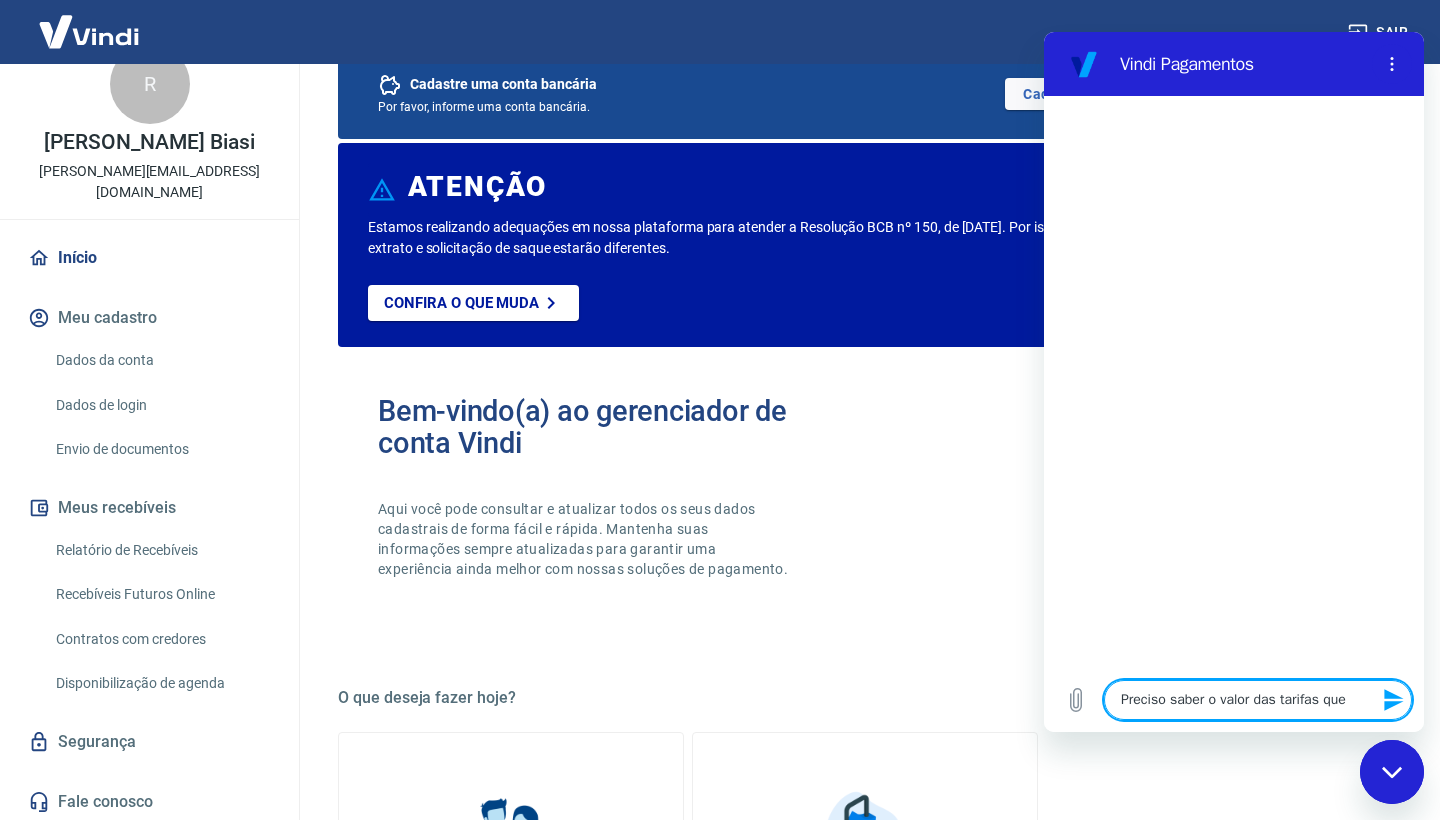 type on "Preciso saber o valor das tarifas que" 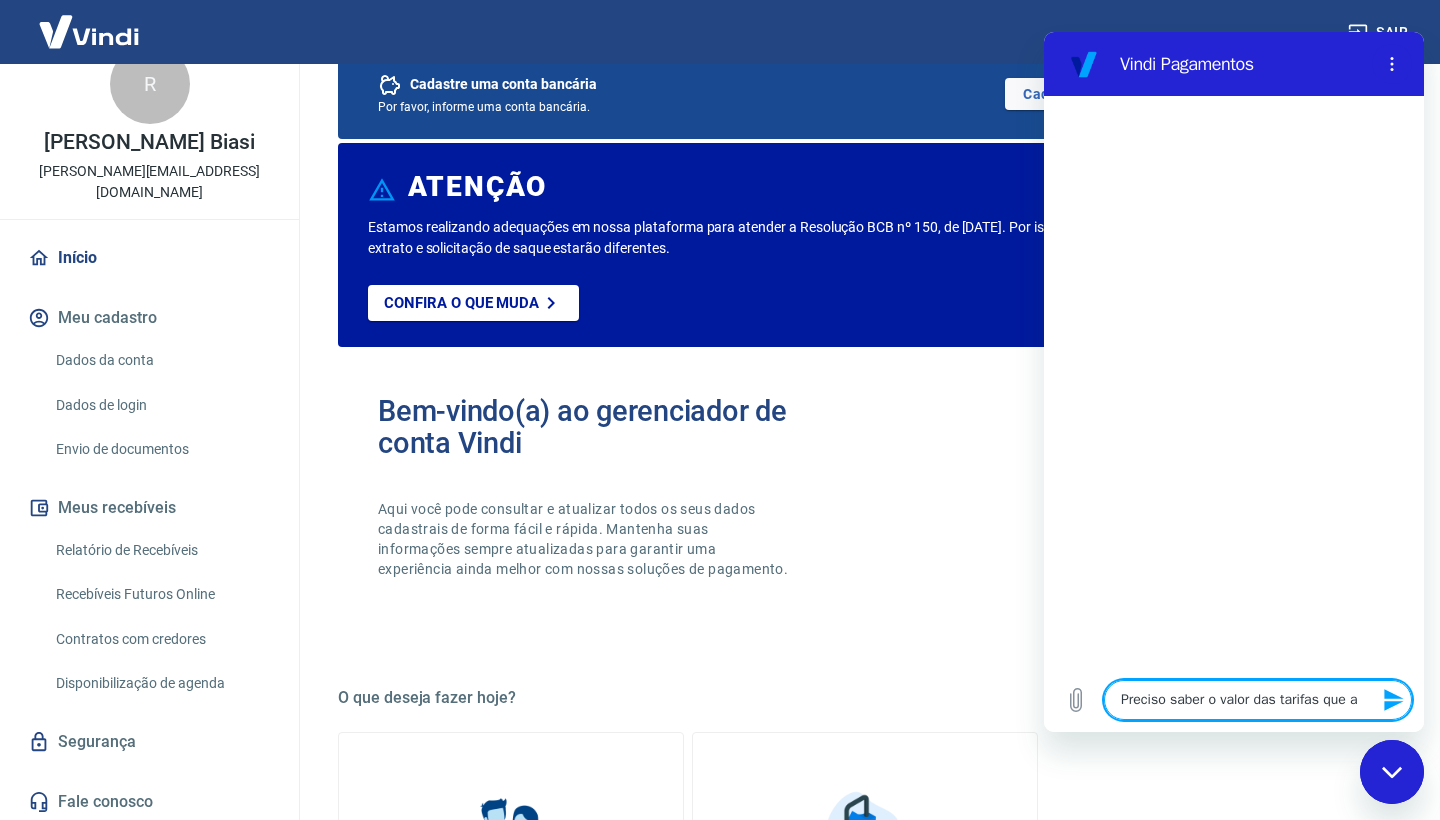type on "Preciso saber o valor das tarifas que a" 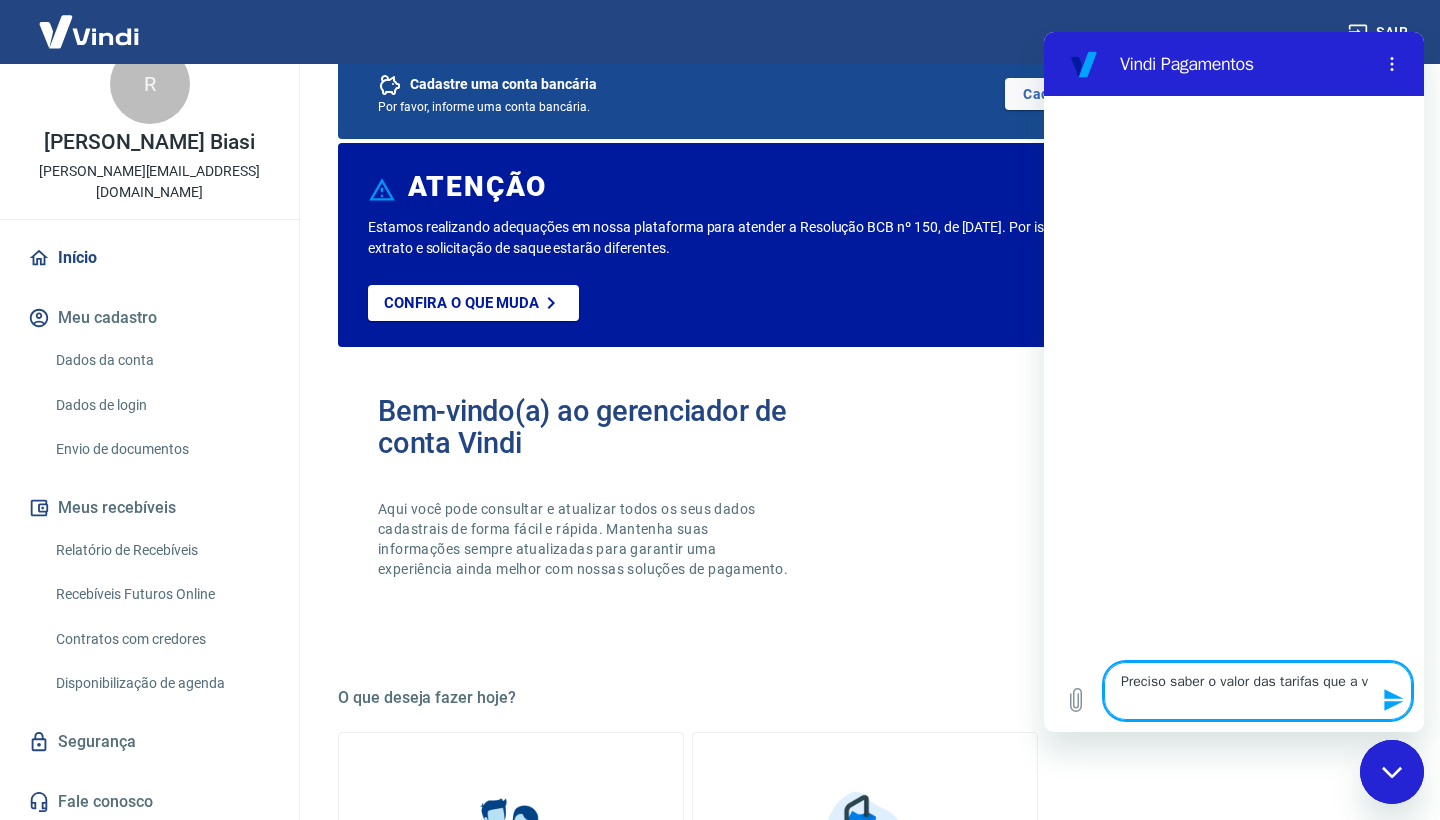type on "Preciso saber o valor das tarifas que a vi" 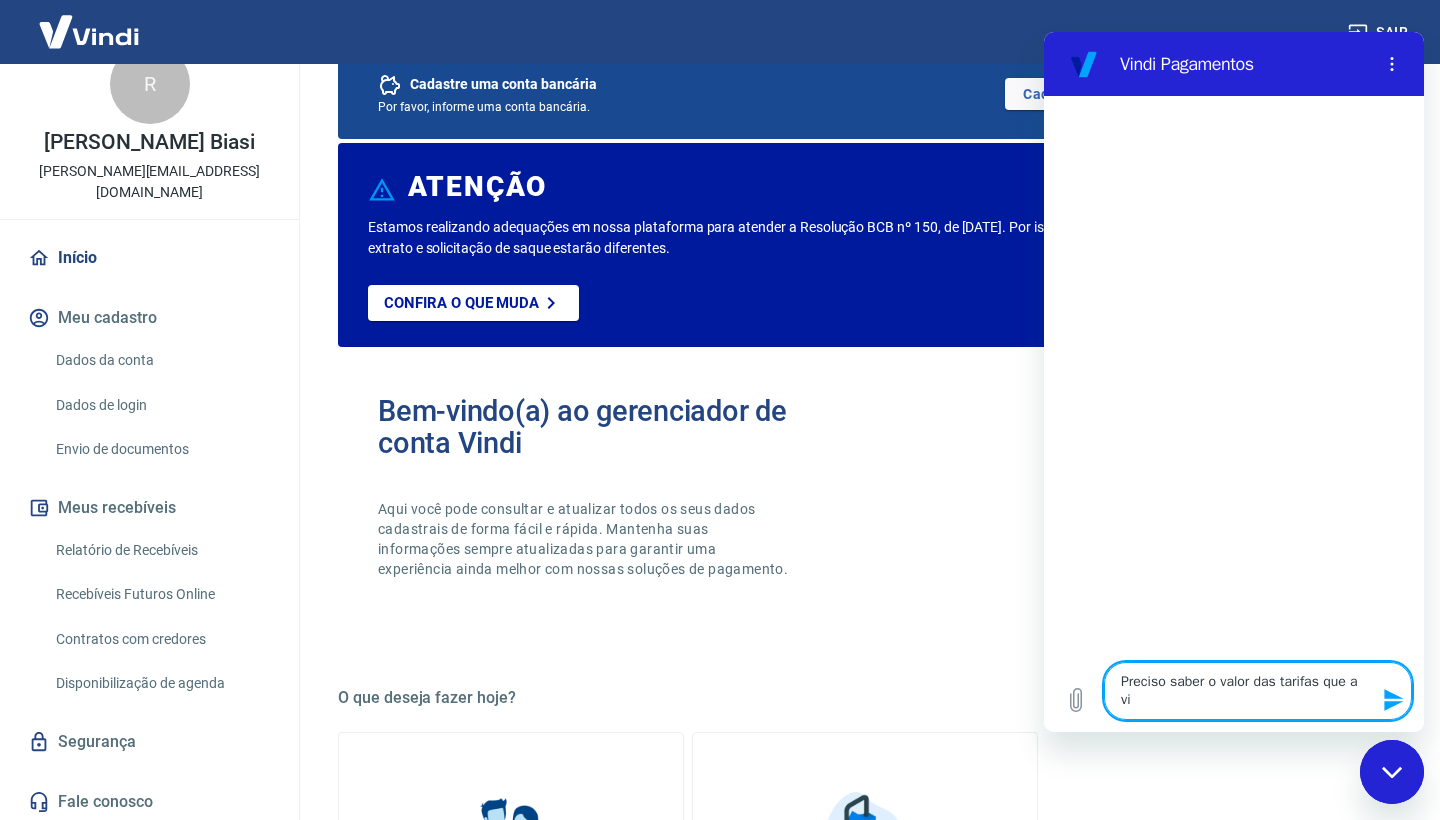 type on "Preciso saber o valor das tarifas que a vin" 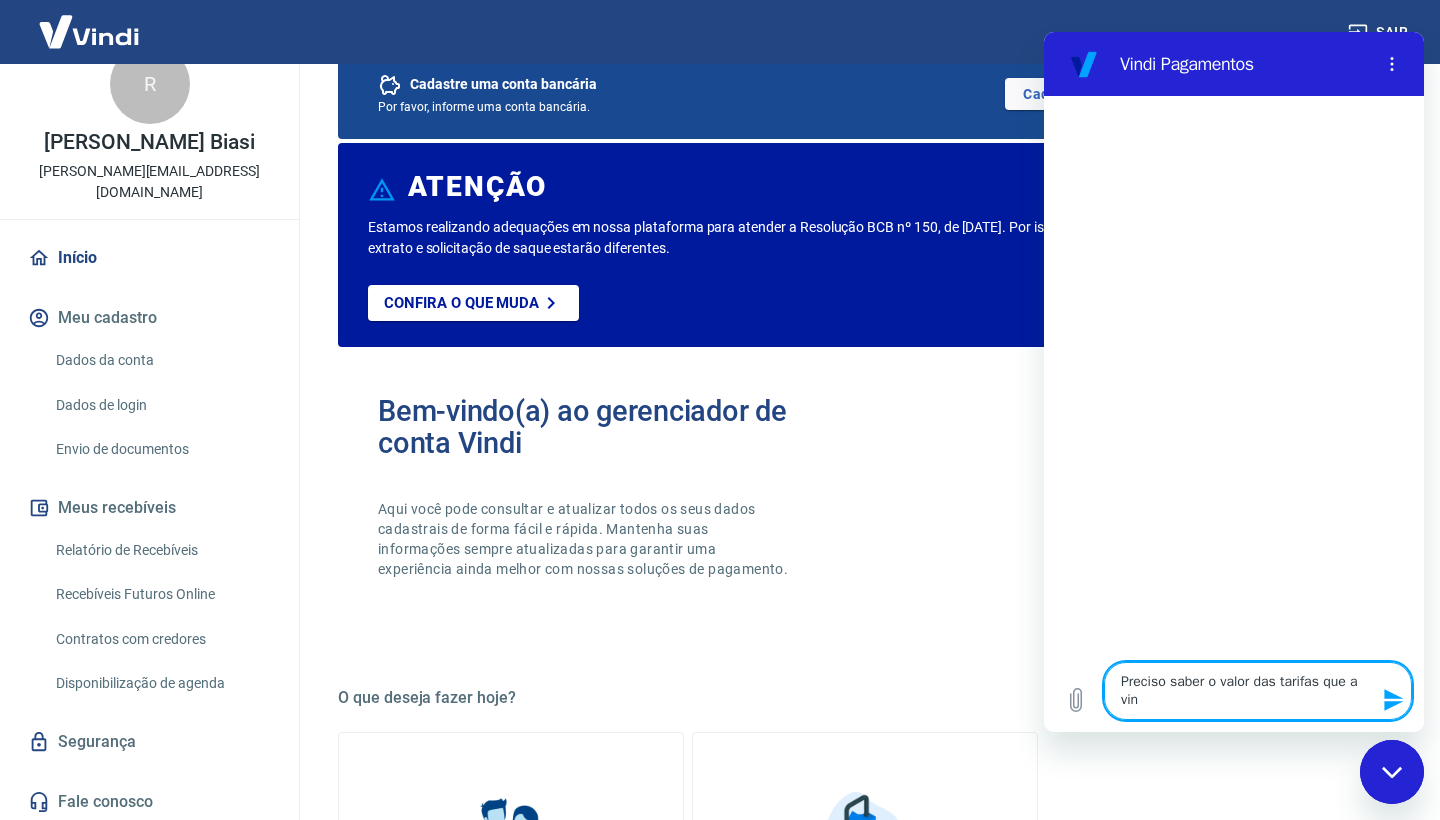 type on "Preciso saber o valor das tarifas que a vind" 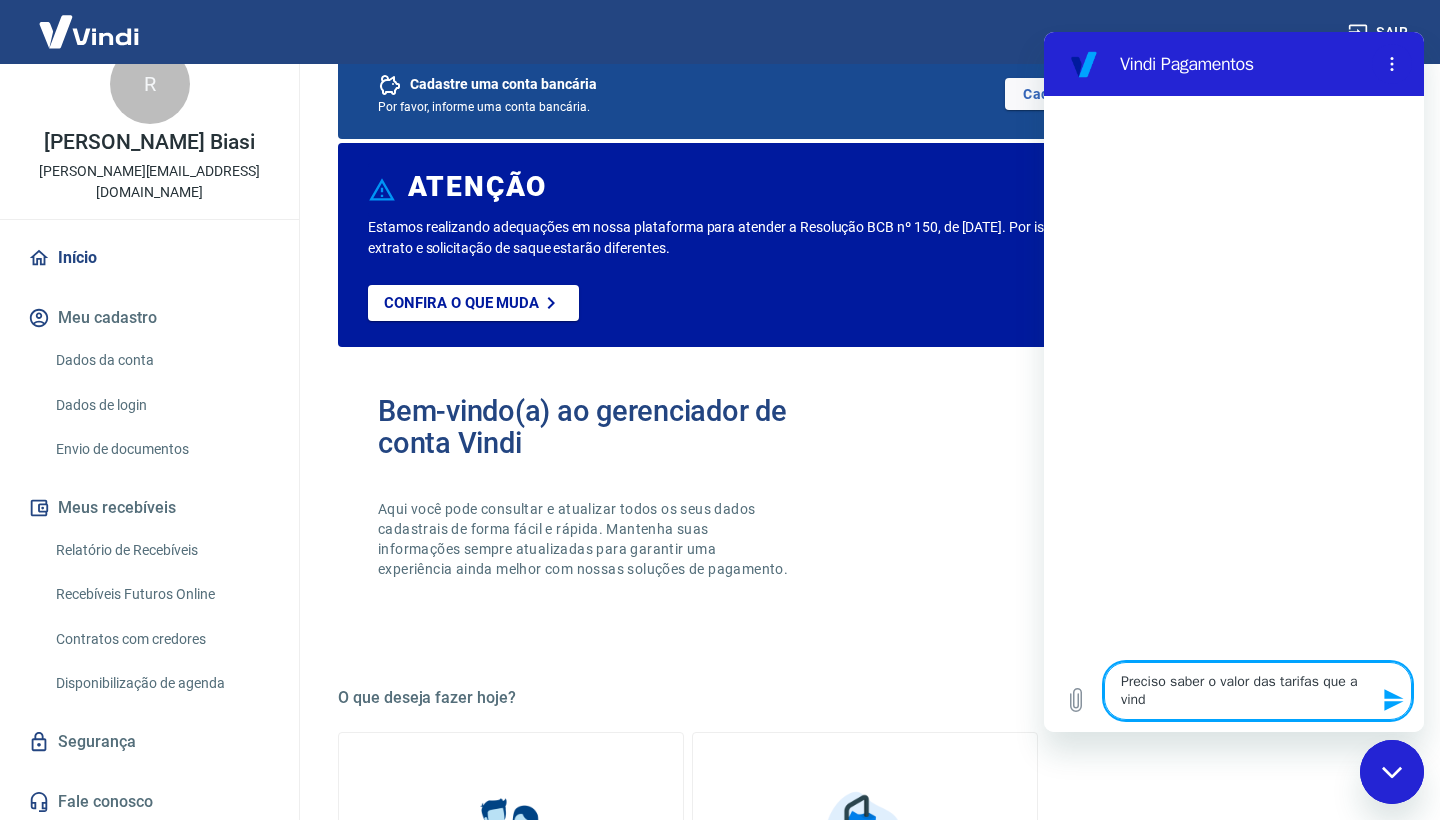 type on "Preciso saber o valor das tarifas que a vindi" 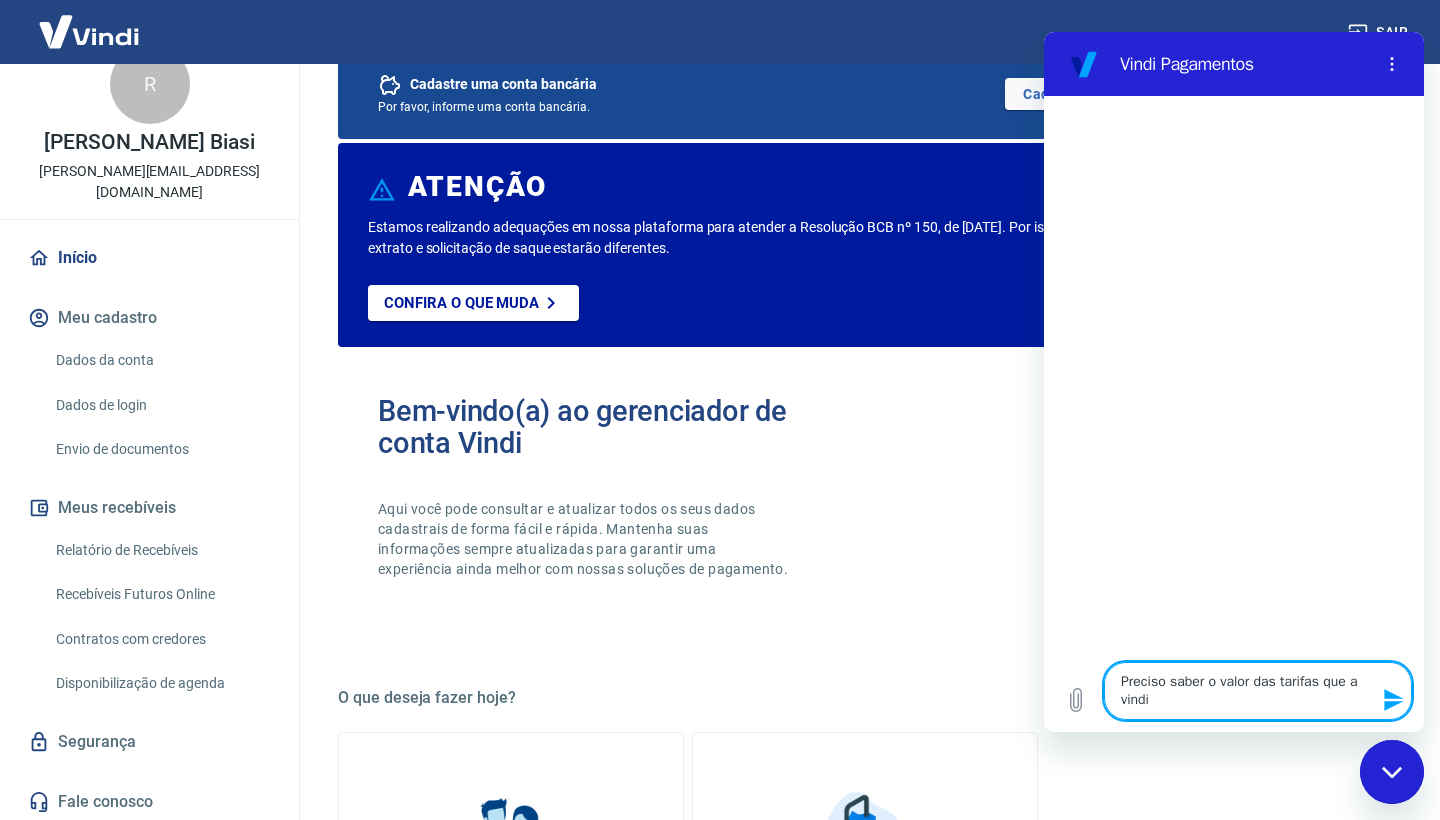 type on "Preciso saber o valor das tarifas que a vindicativo" 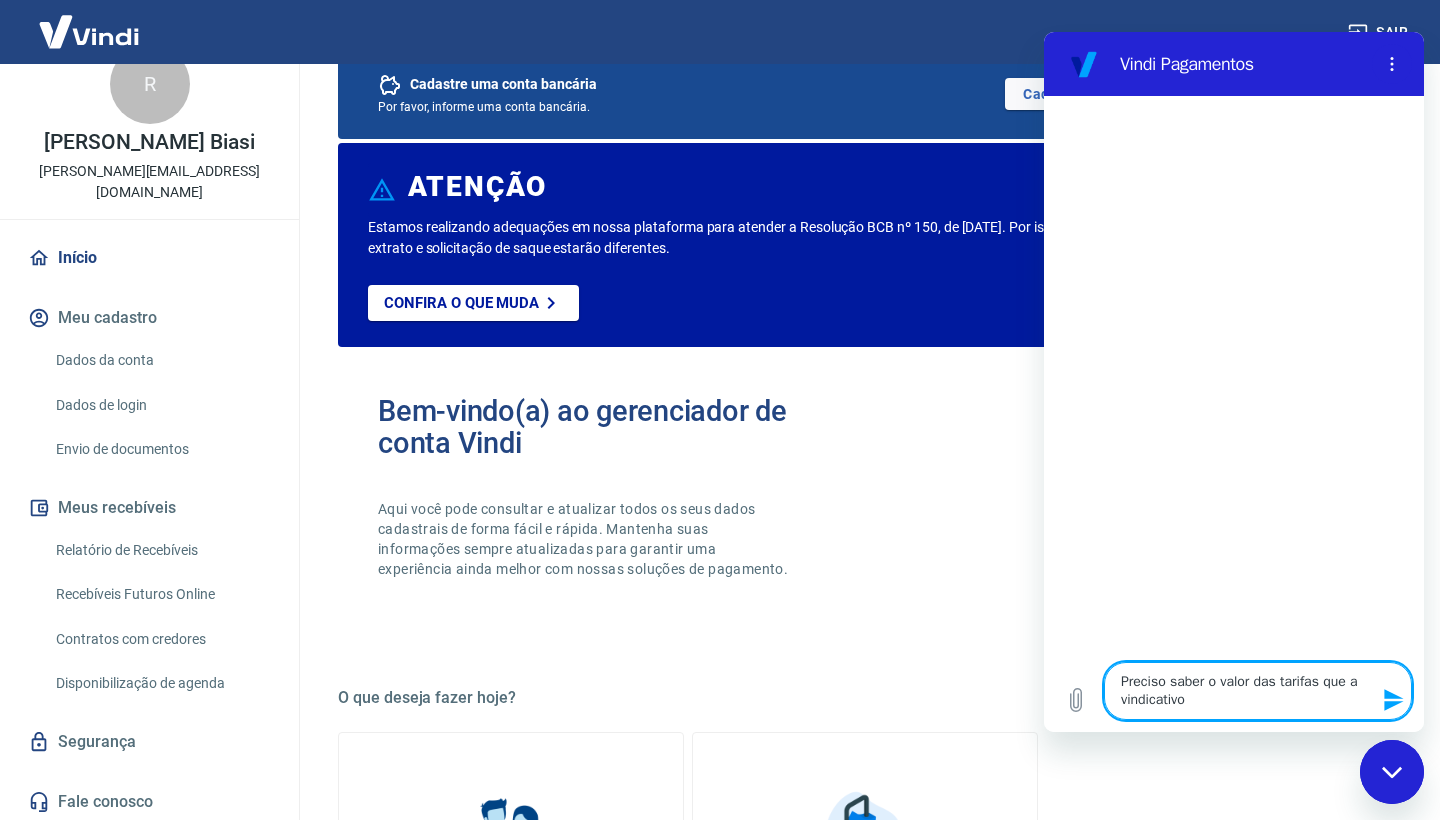 type on "Preciso saber o valor das tarifas que a vindicativo" 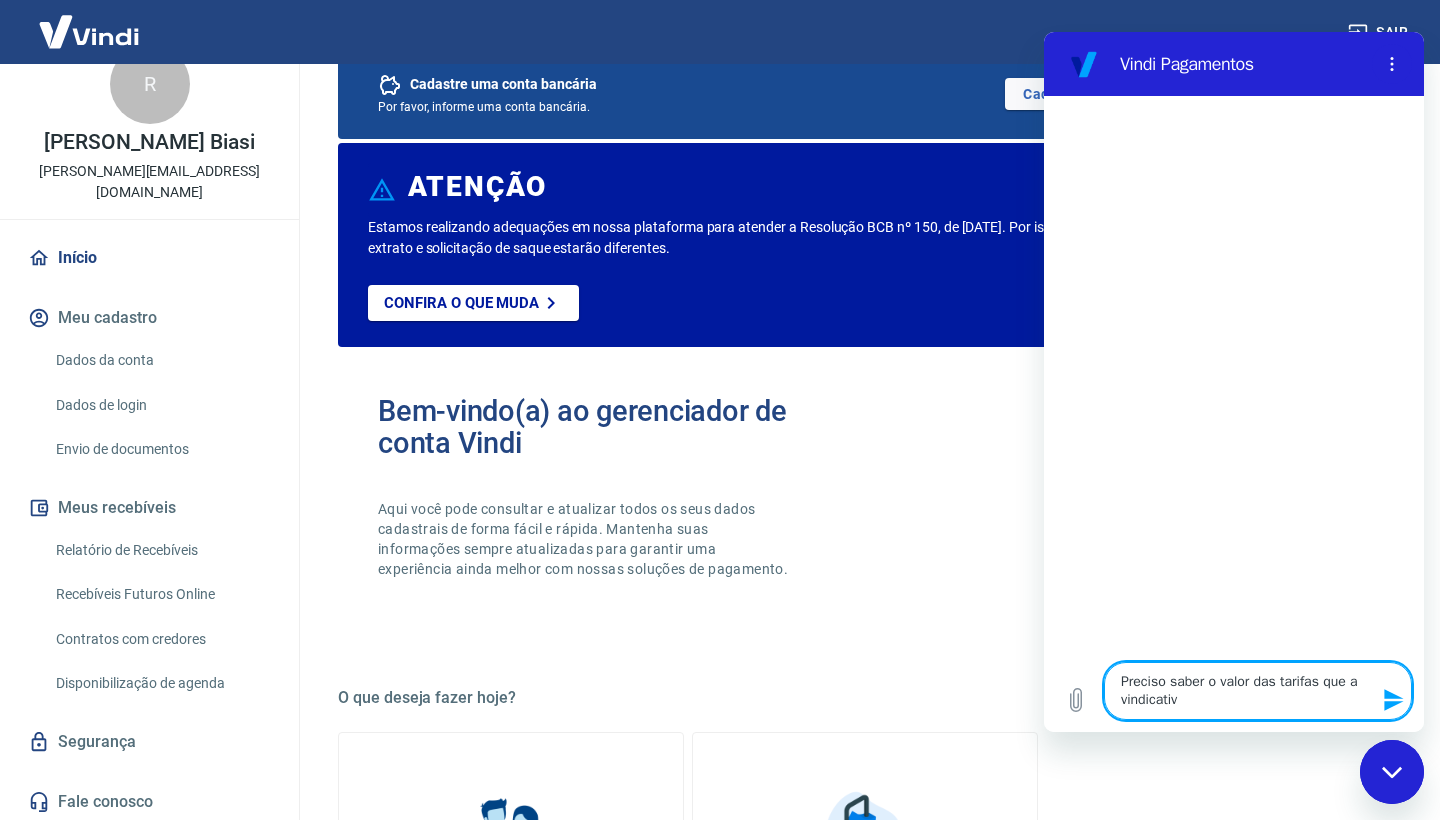 type on "Preciso saber o valor das tarifas que a vindicati" 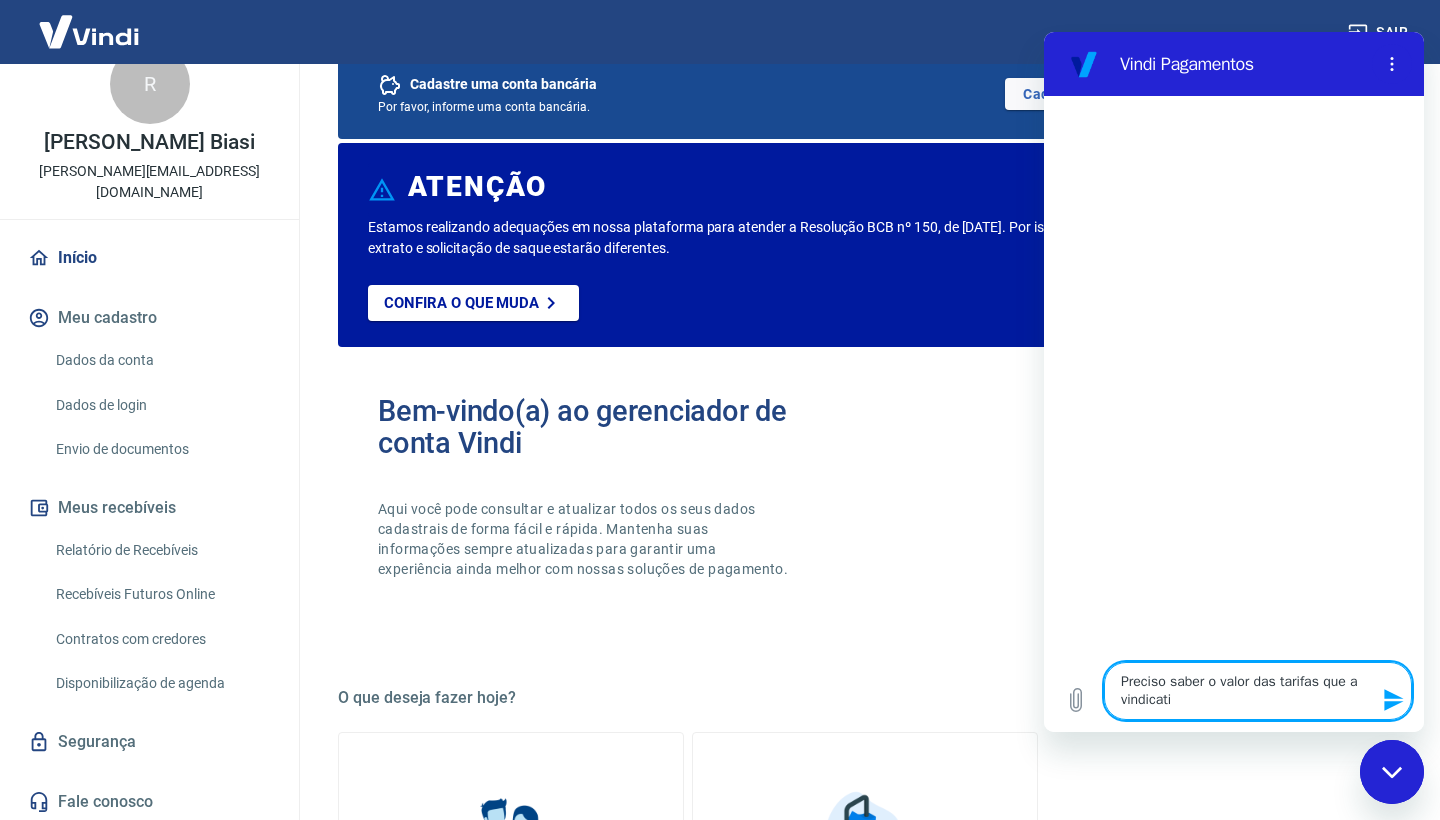 type on "Preciso saber o valor das tarifas que a vindicat" 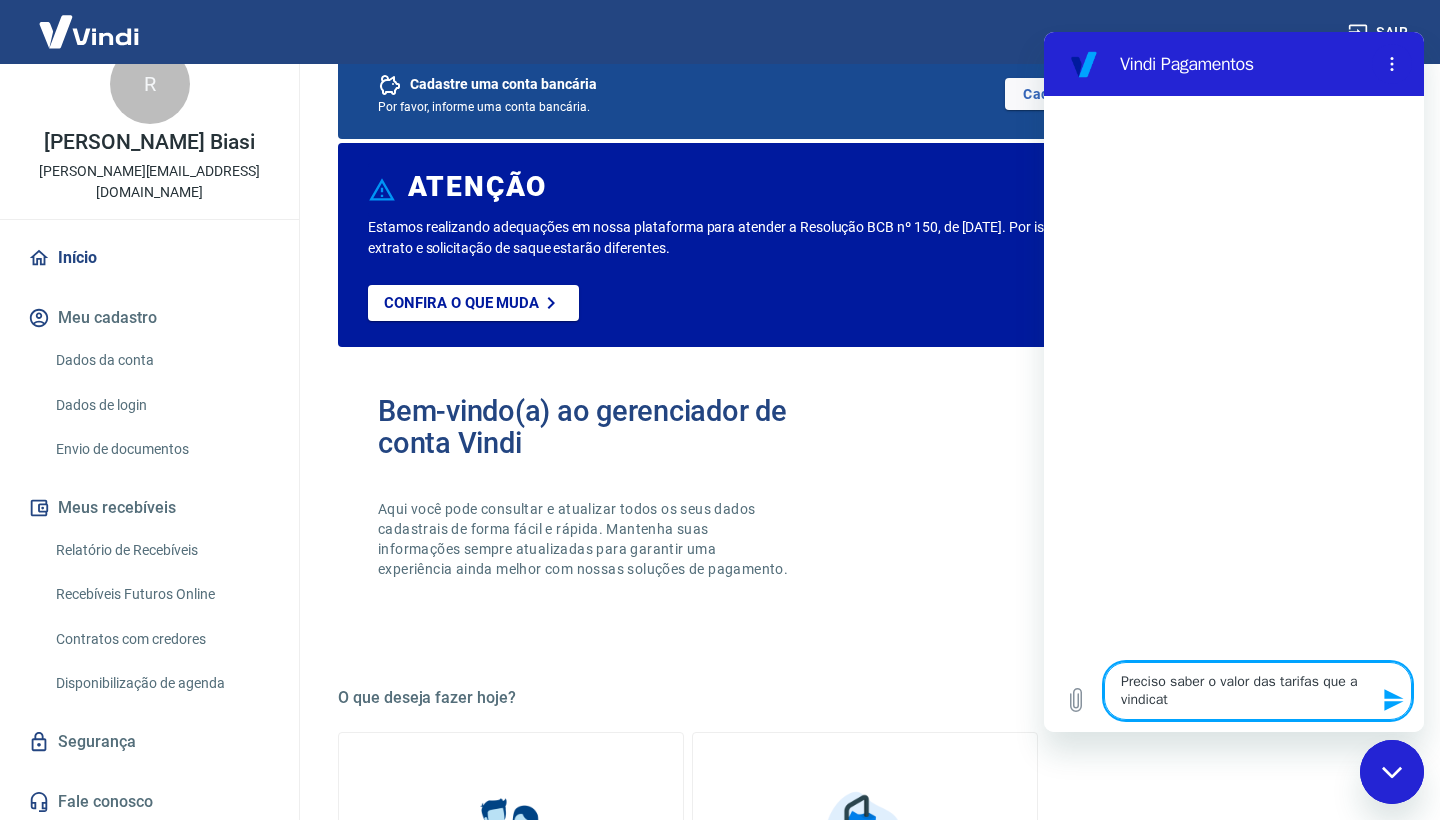 type on "Preciso saber o valor das tarifas que a vindica" 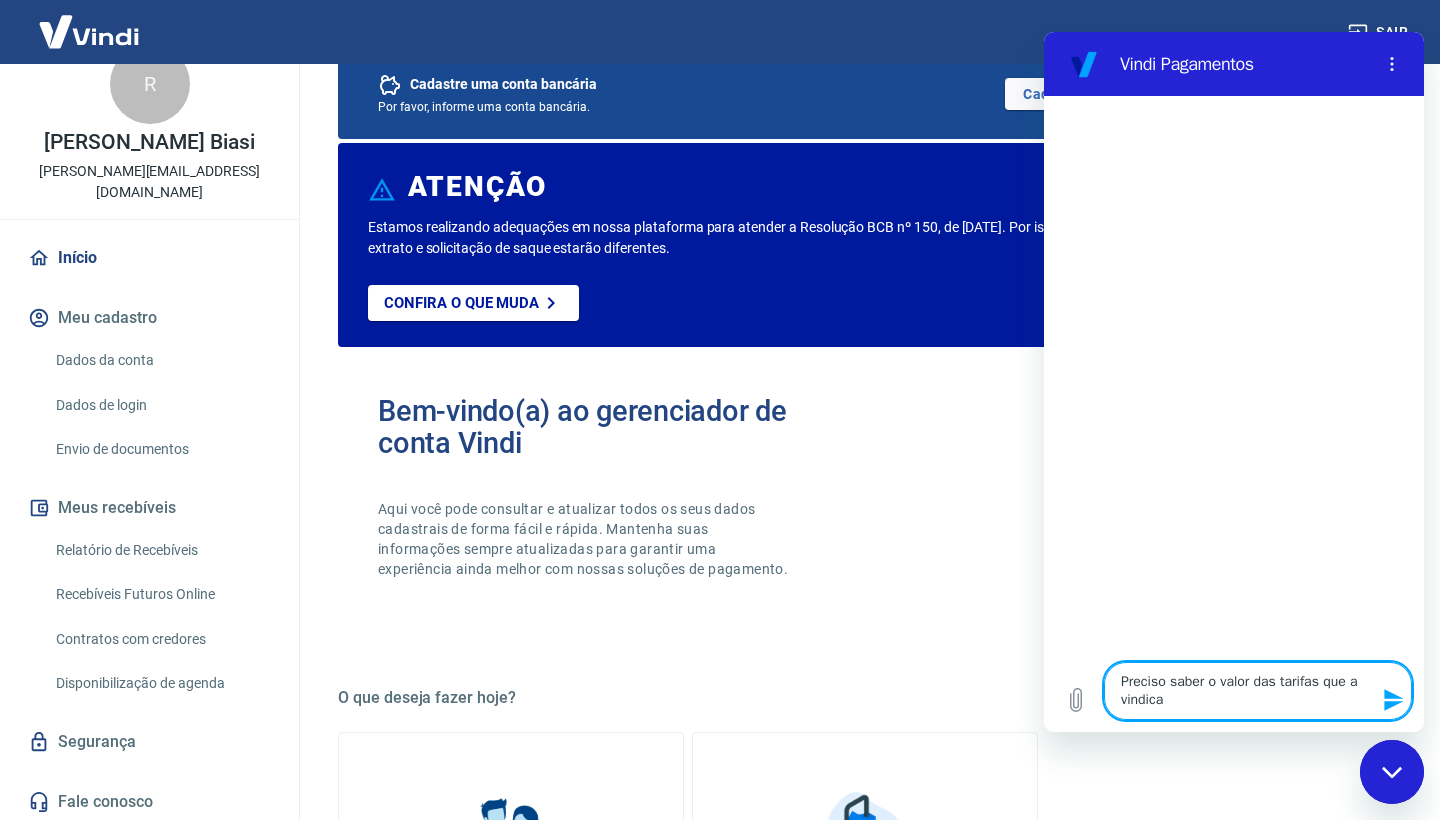type on "Preciso saber o valor das tarifas que a vindic" 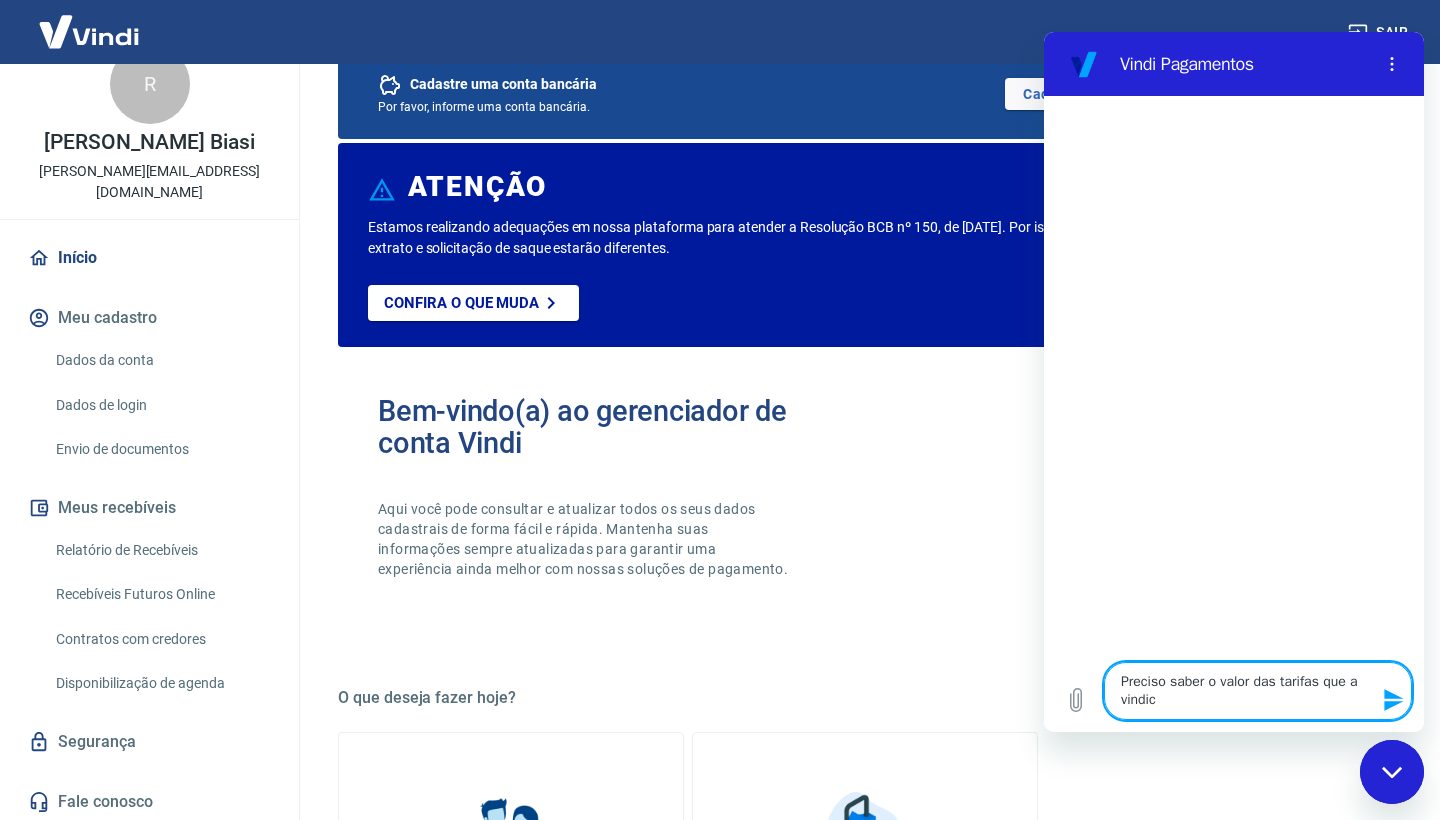 type on "Preciso saber o valor das tarifas que a vindi" 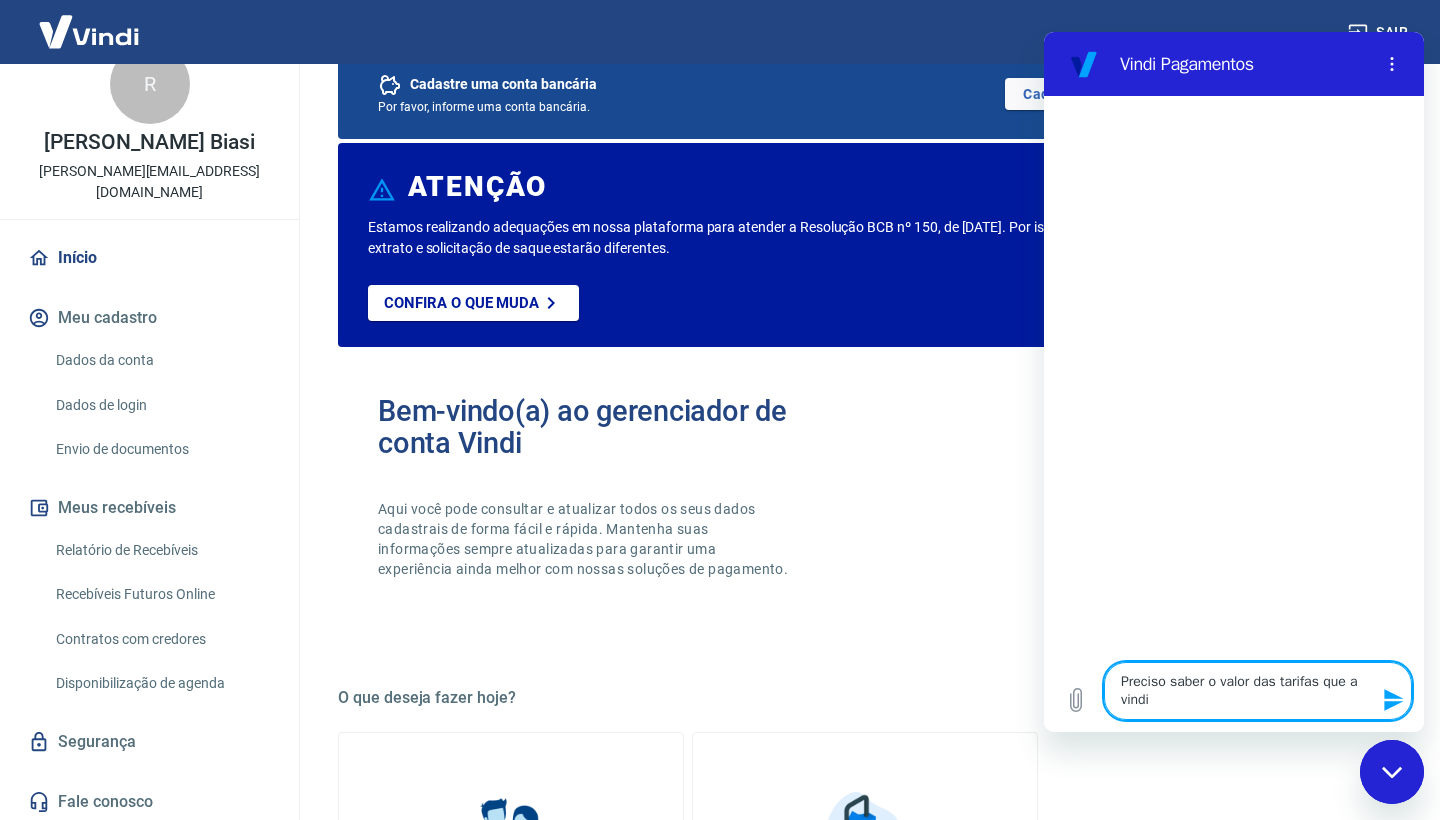 type on "Preciso saber o valor das tarifas que a vindi" 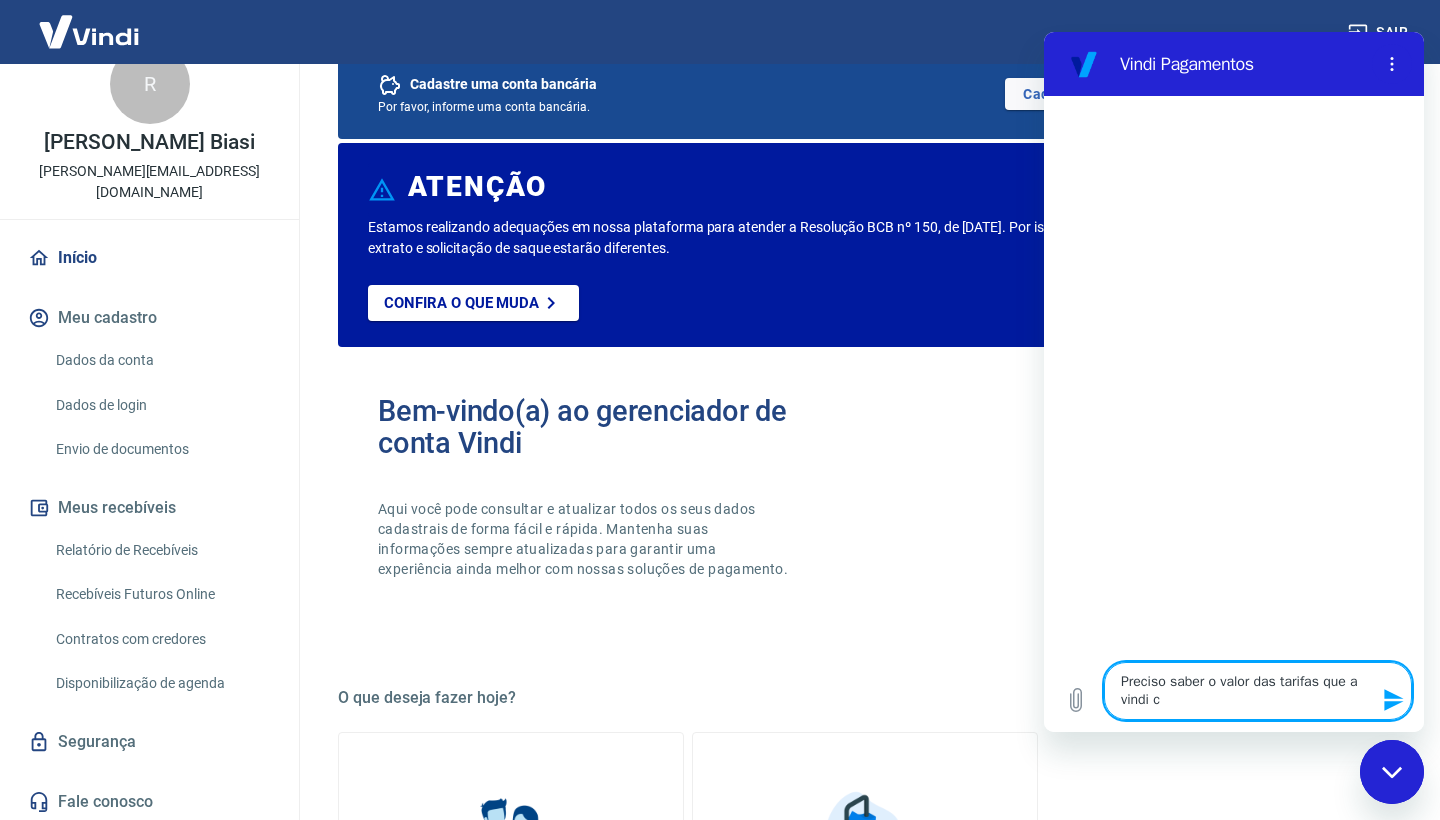 type on "Preciso saber o valor das tarifas que a vindi co" 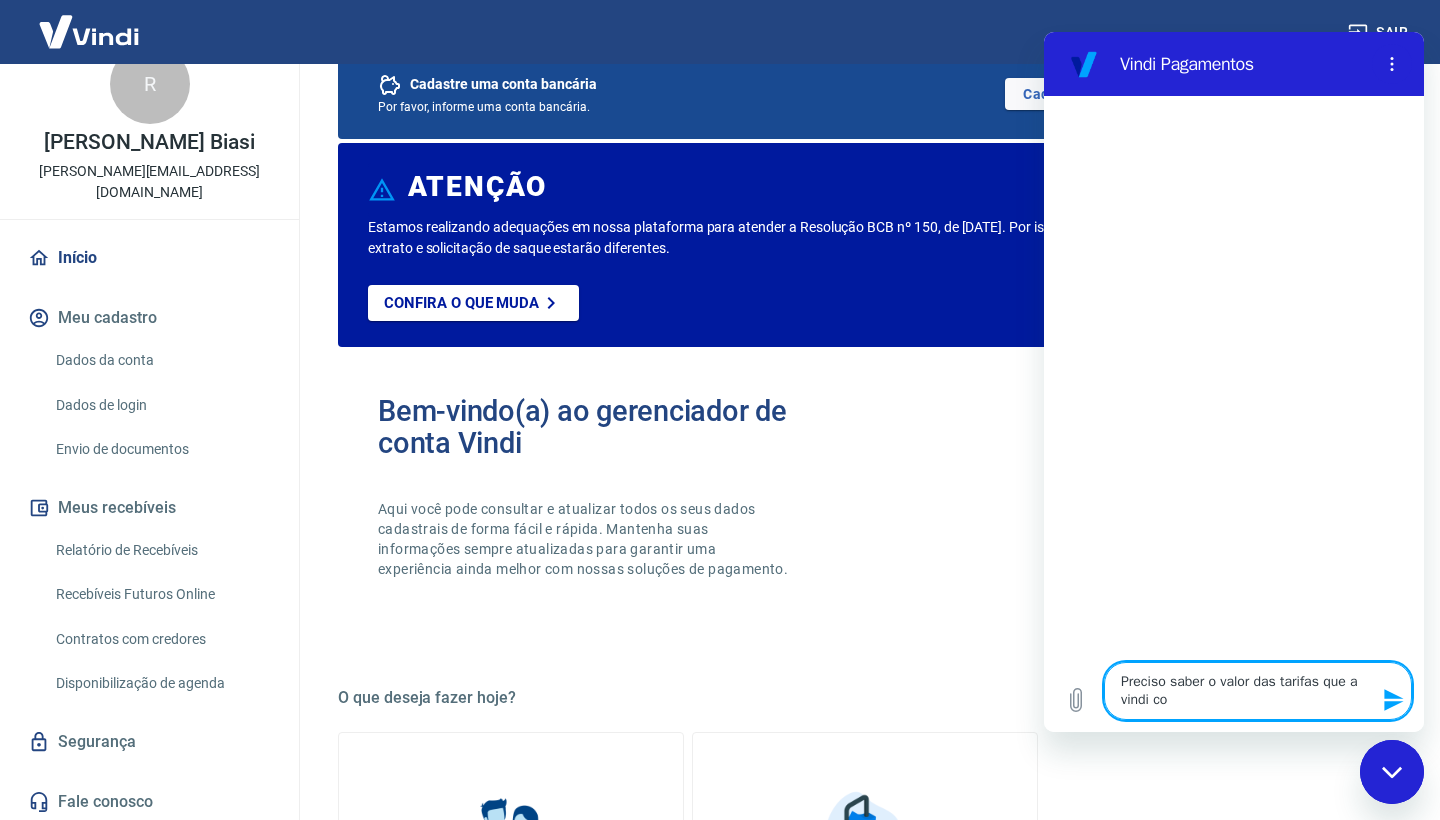 type on "Preciso saber o valor das tarifas que a vindi cob" 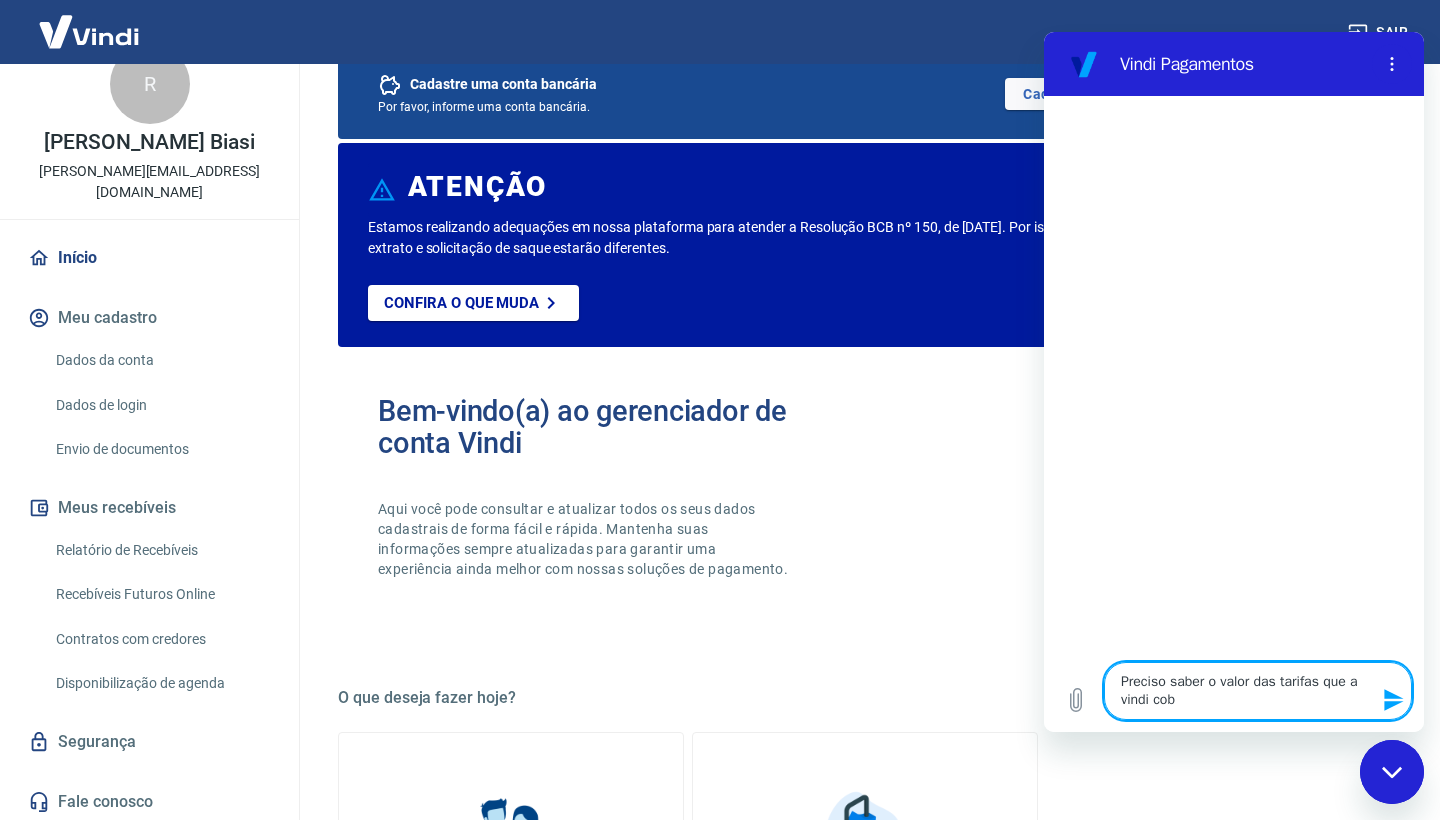 type on "Preciso saber o valor das tarifas que a vindi cobr" 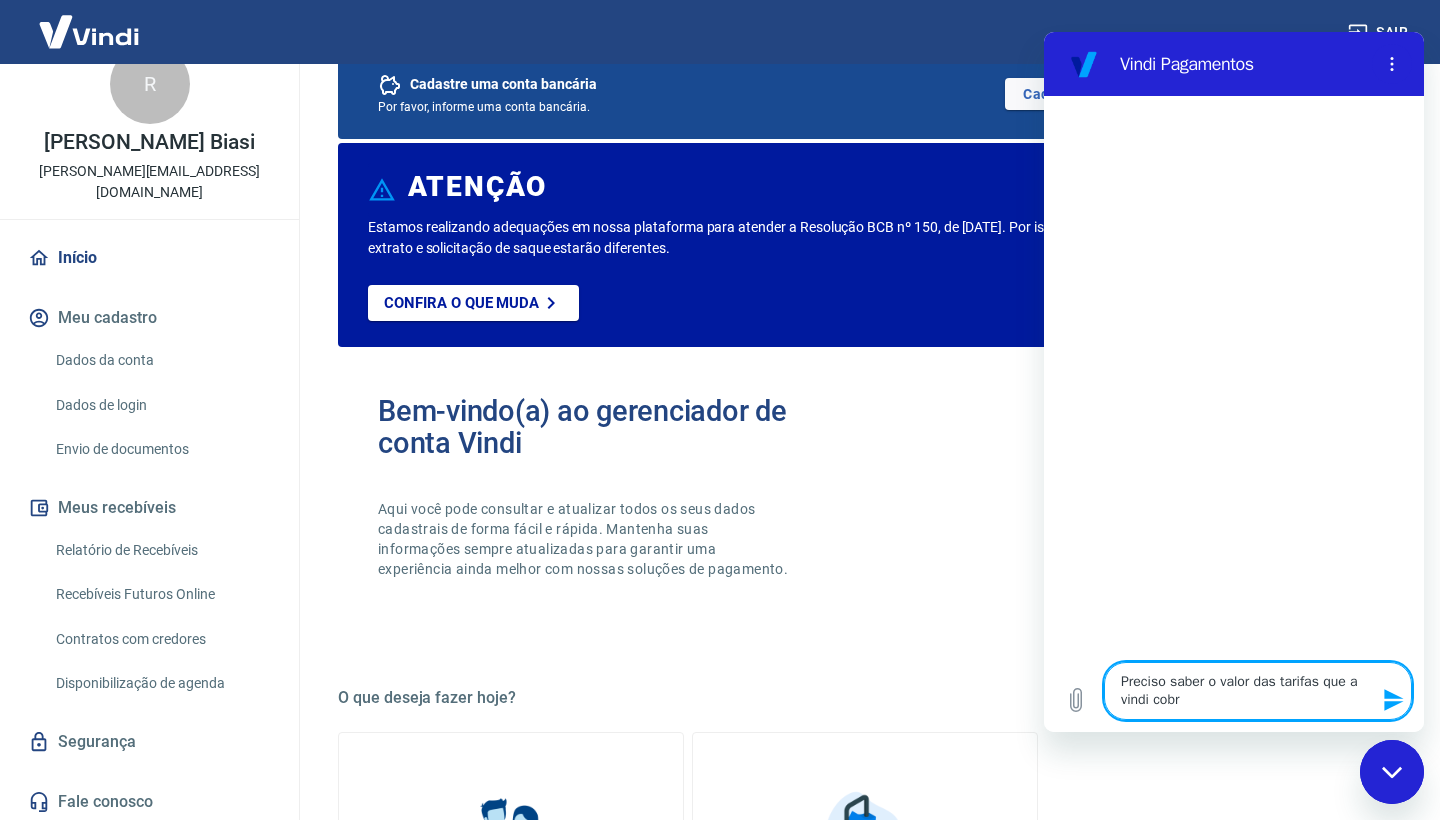 type on "Preciso saber o valor das tarifas que a vindi cobra" 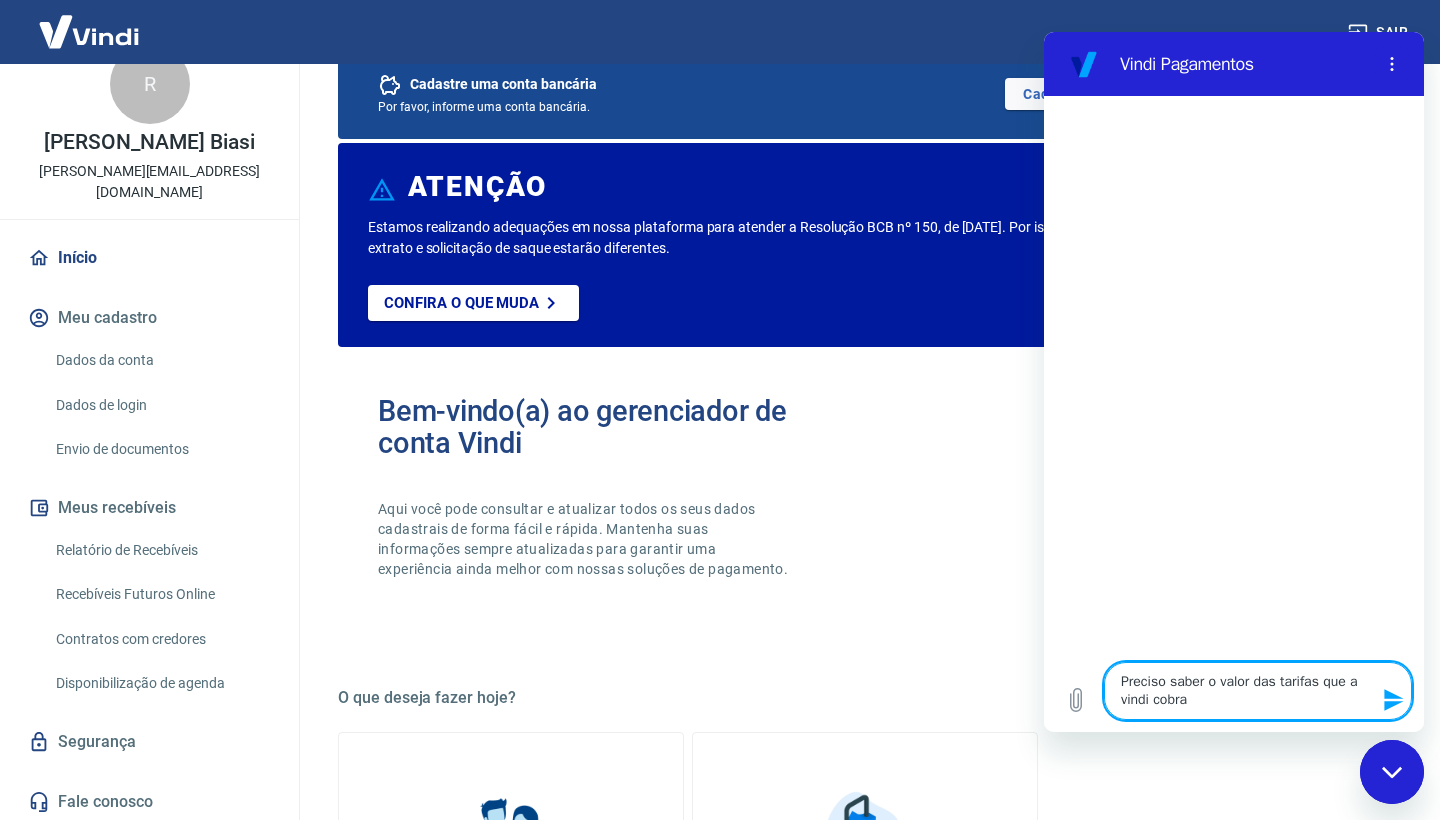 type on "Preciso saber o valor das tarifas que a vindi cobra" 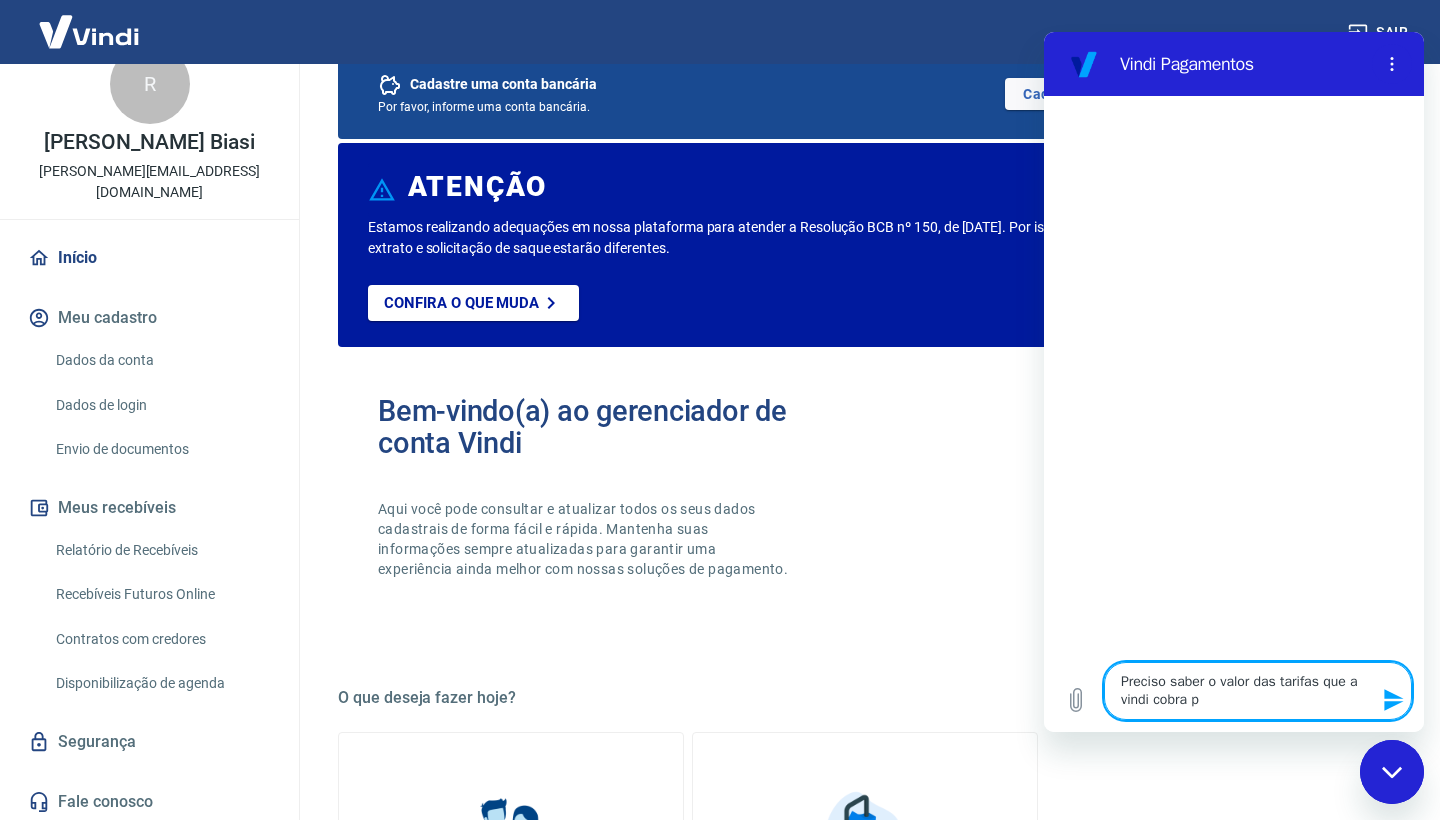 type on "Preciso saber o valor das tarifas que a vindi cobra pe" 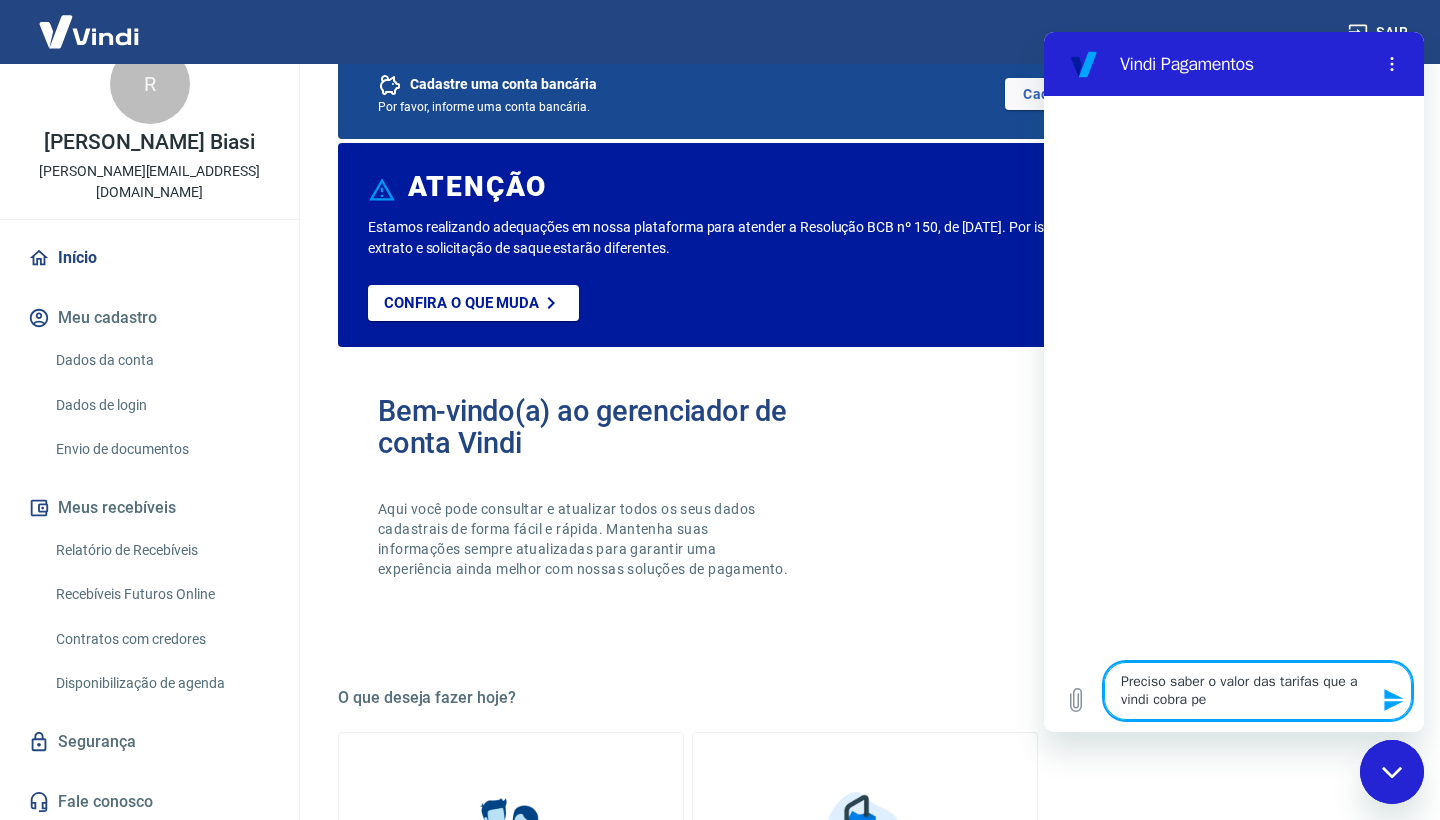 type on "Preciso saber o valor das tarifas que a vindi cobra pel" 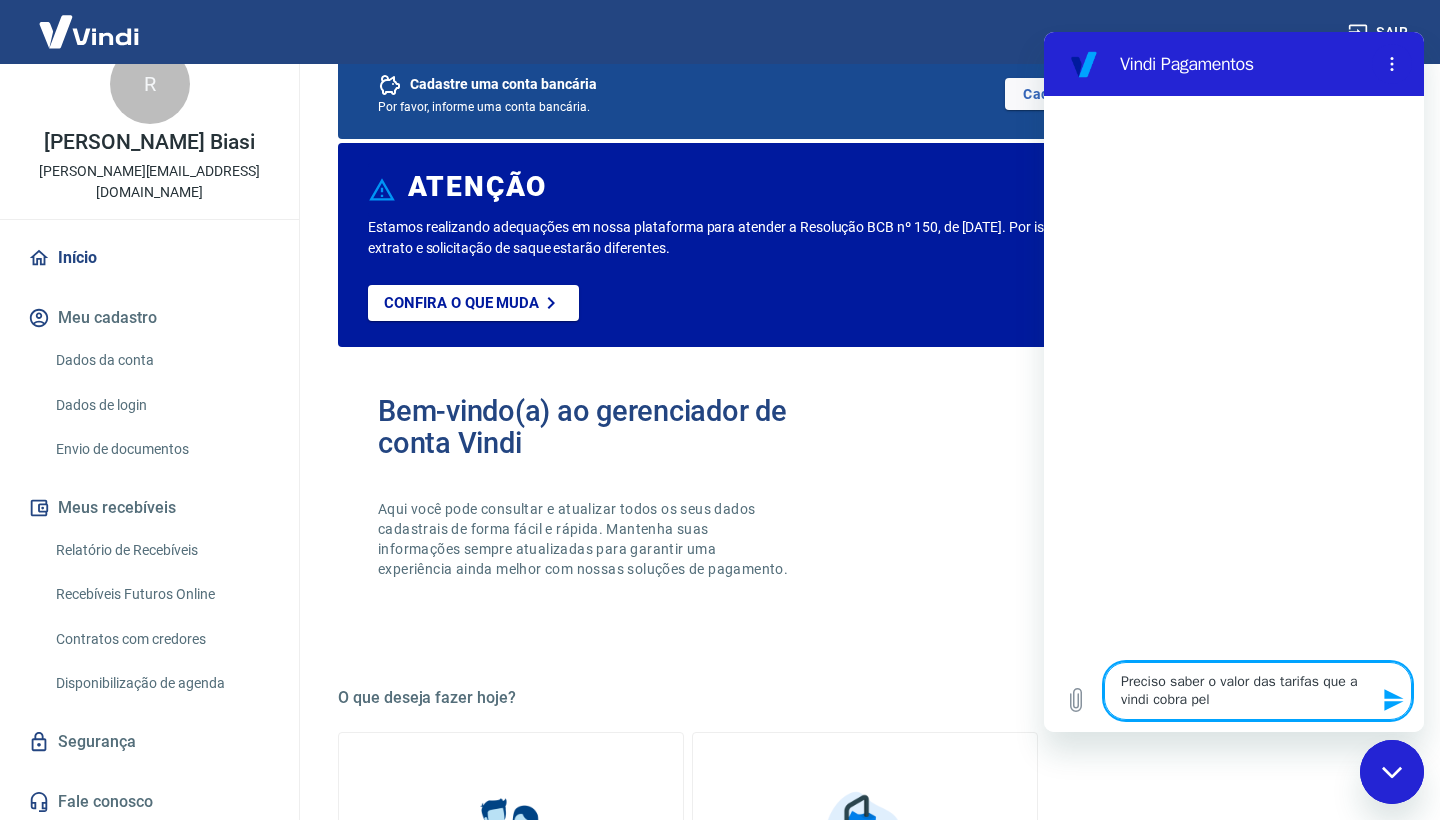 type on "Preciso saber o valor das tarifas que a vindi cobra pelo" 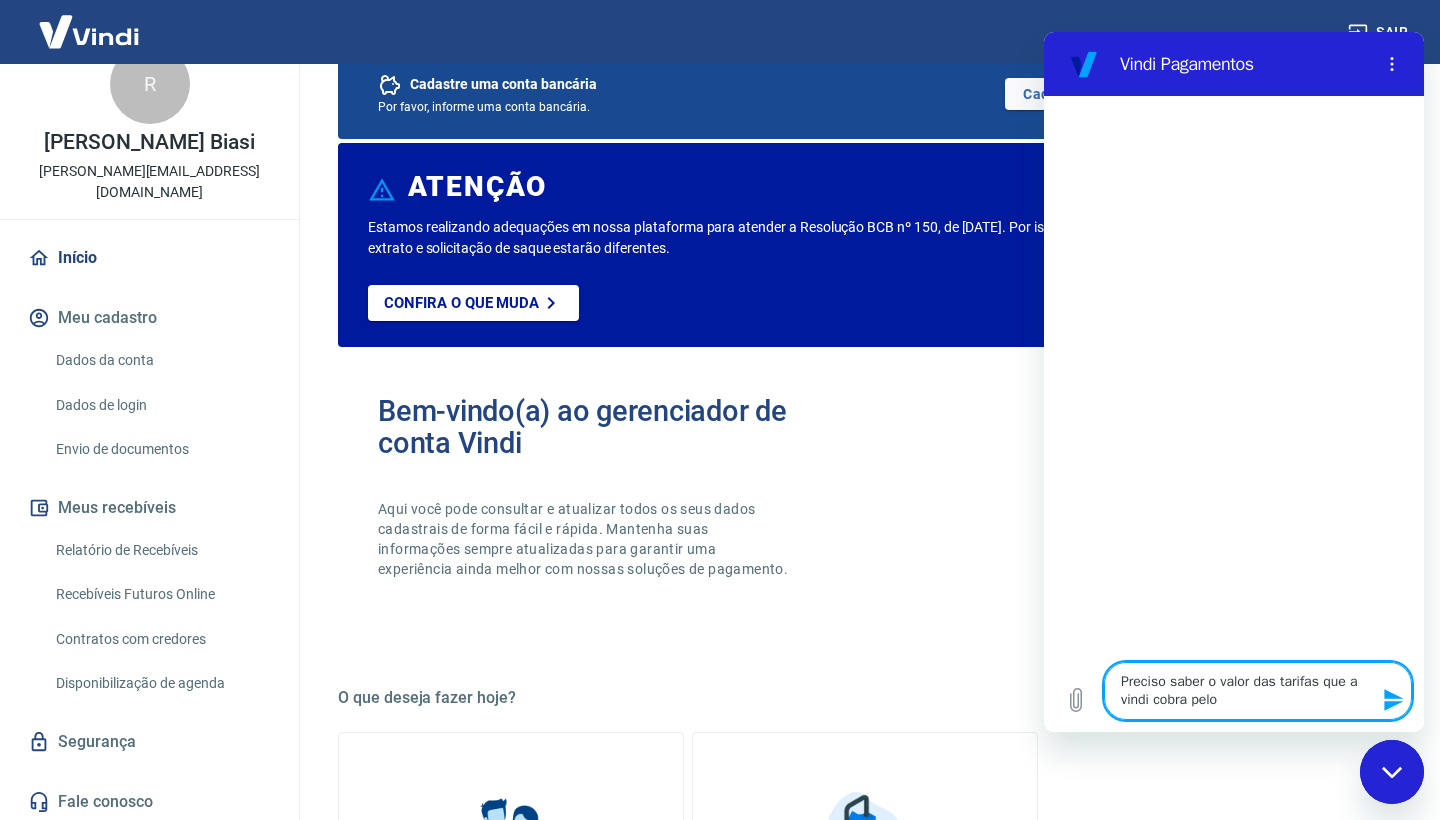 type on "Preciso saber o valor das tarifas que a vindi cobra pelos" 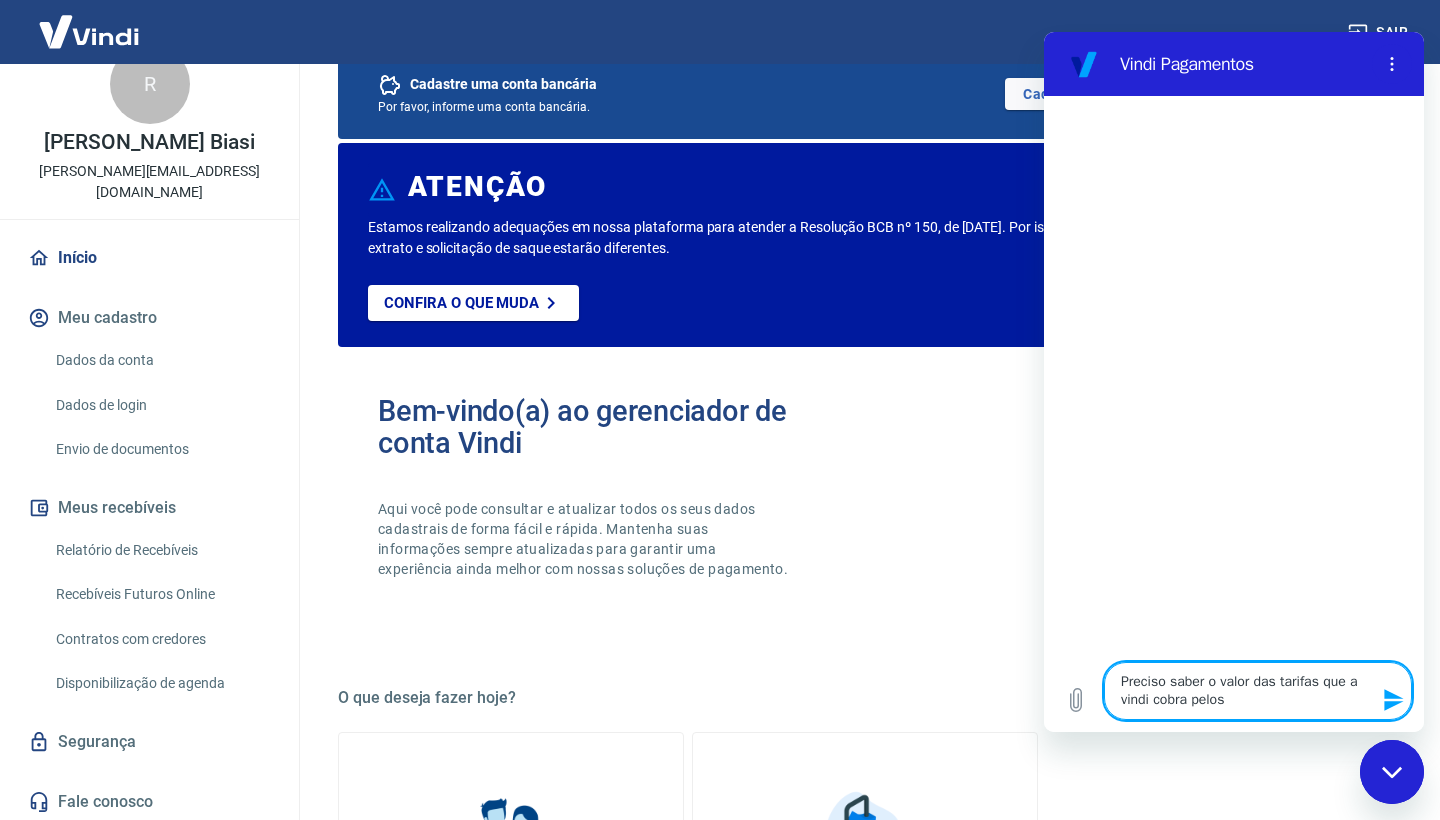 type on "Preciso saber o valor das tarifas que a vindi cobra pelos" 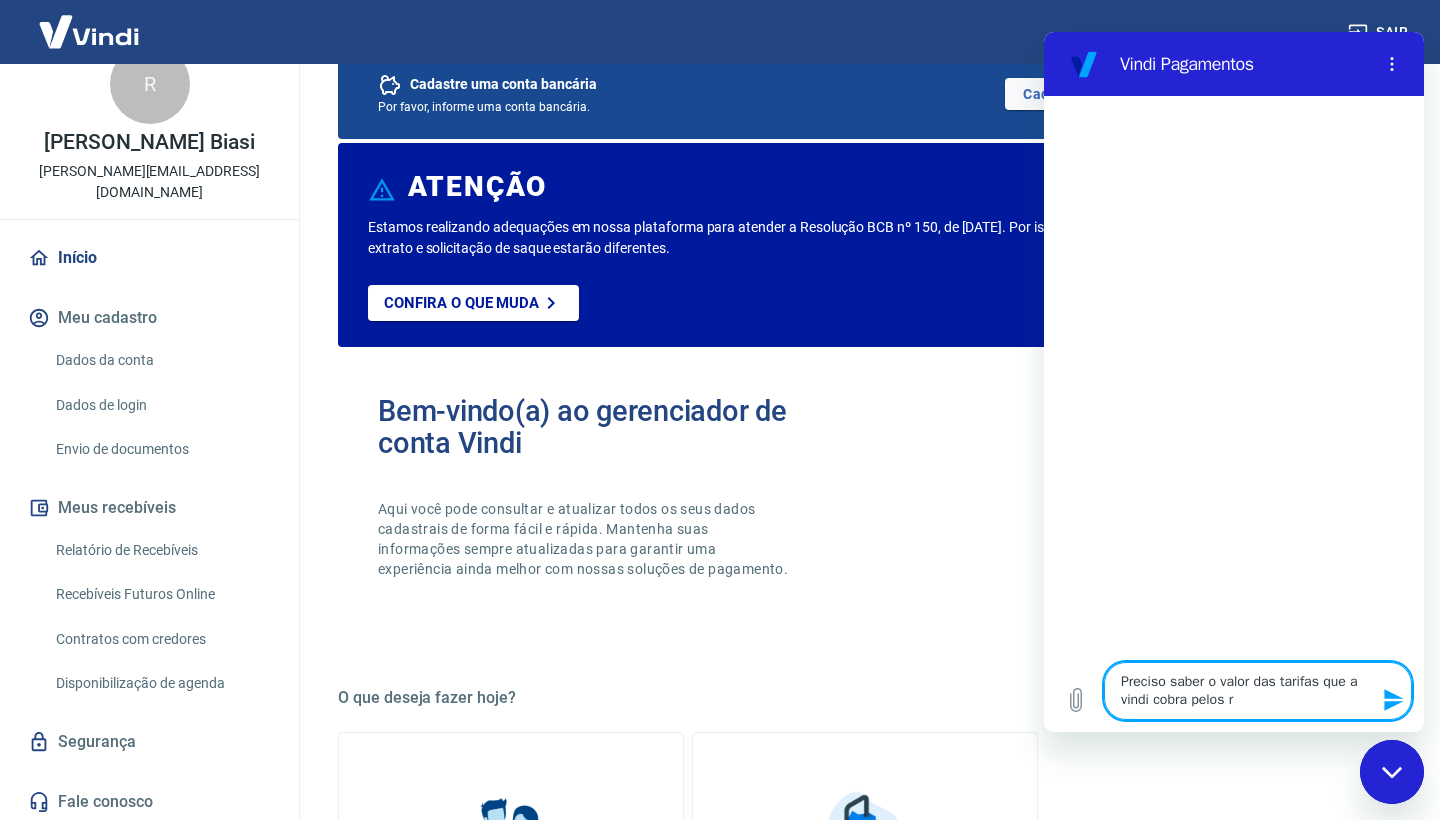 type on "Preciso saber o valor das tarifas que a vindi cobra pelos re" 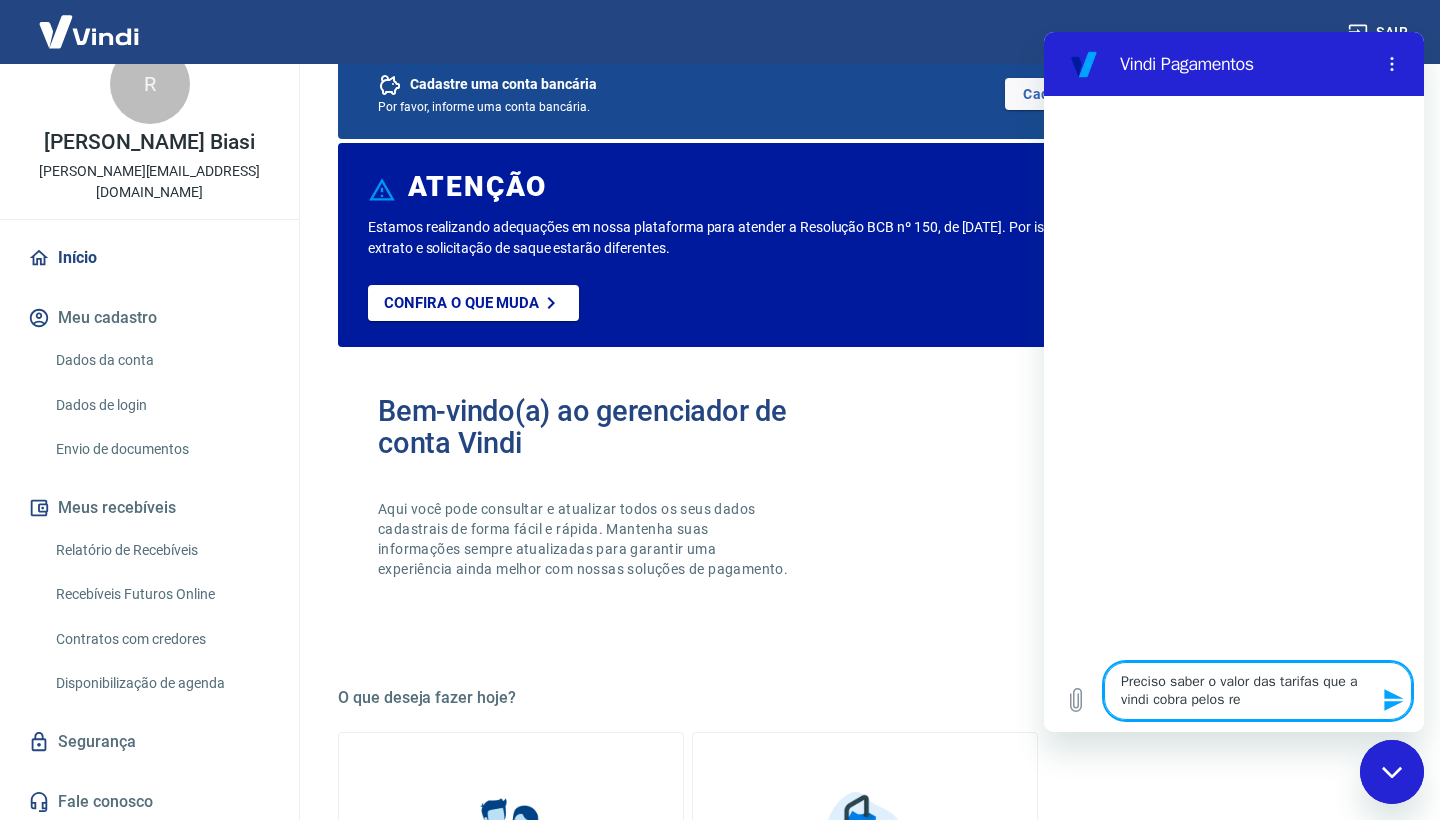 type on "Preciso saber o valor das tarifas que a vindi cobra pelos rep" 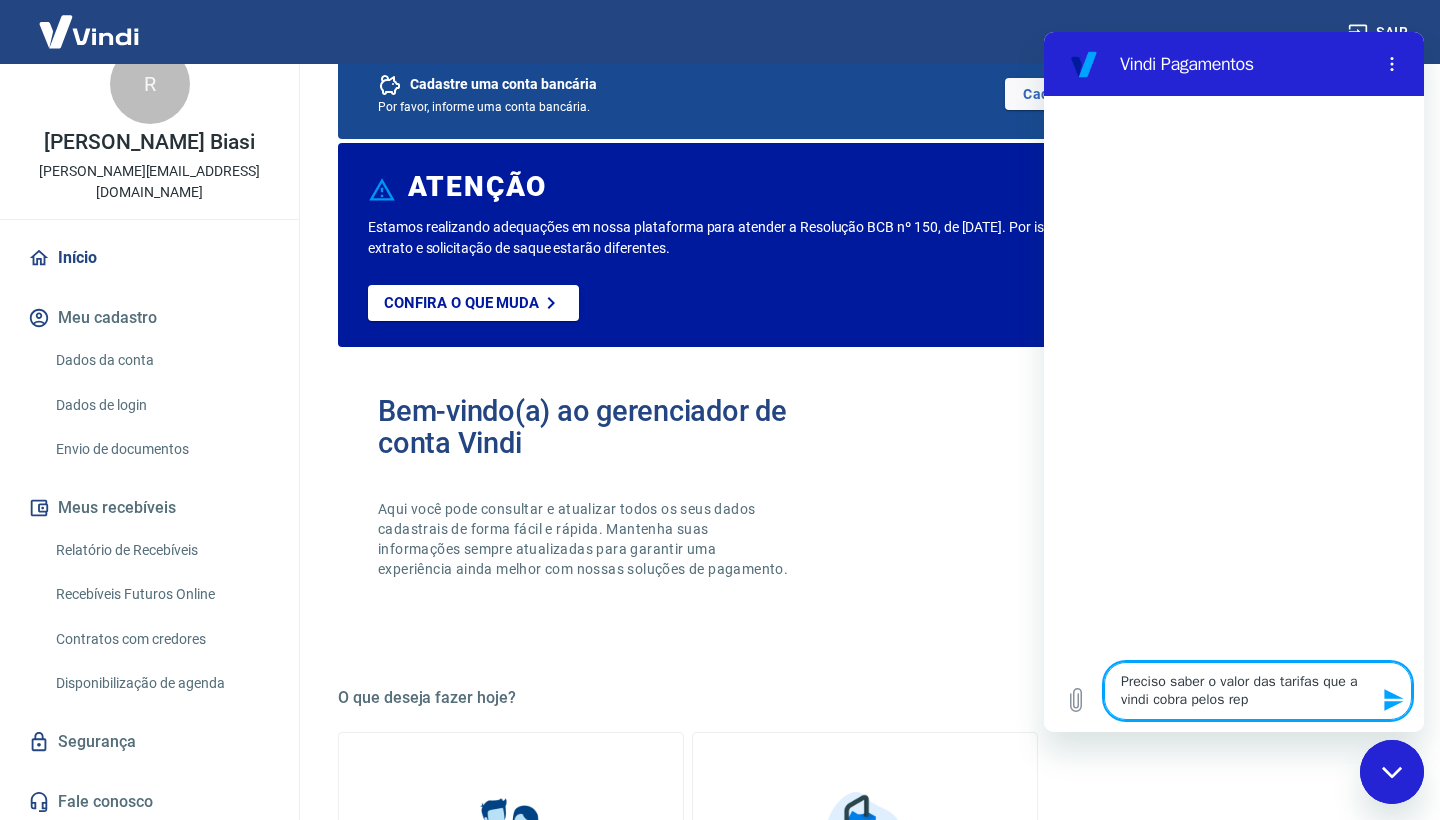 type on "Preciso saber o valor das tarifas que a vindi cobra pelos repa" 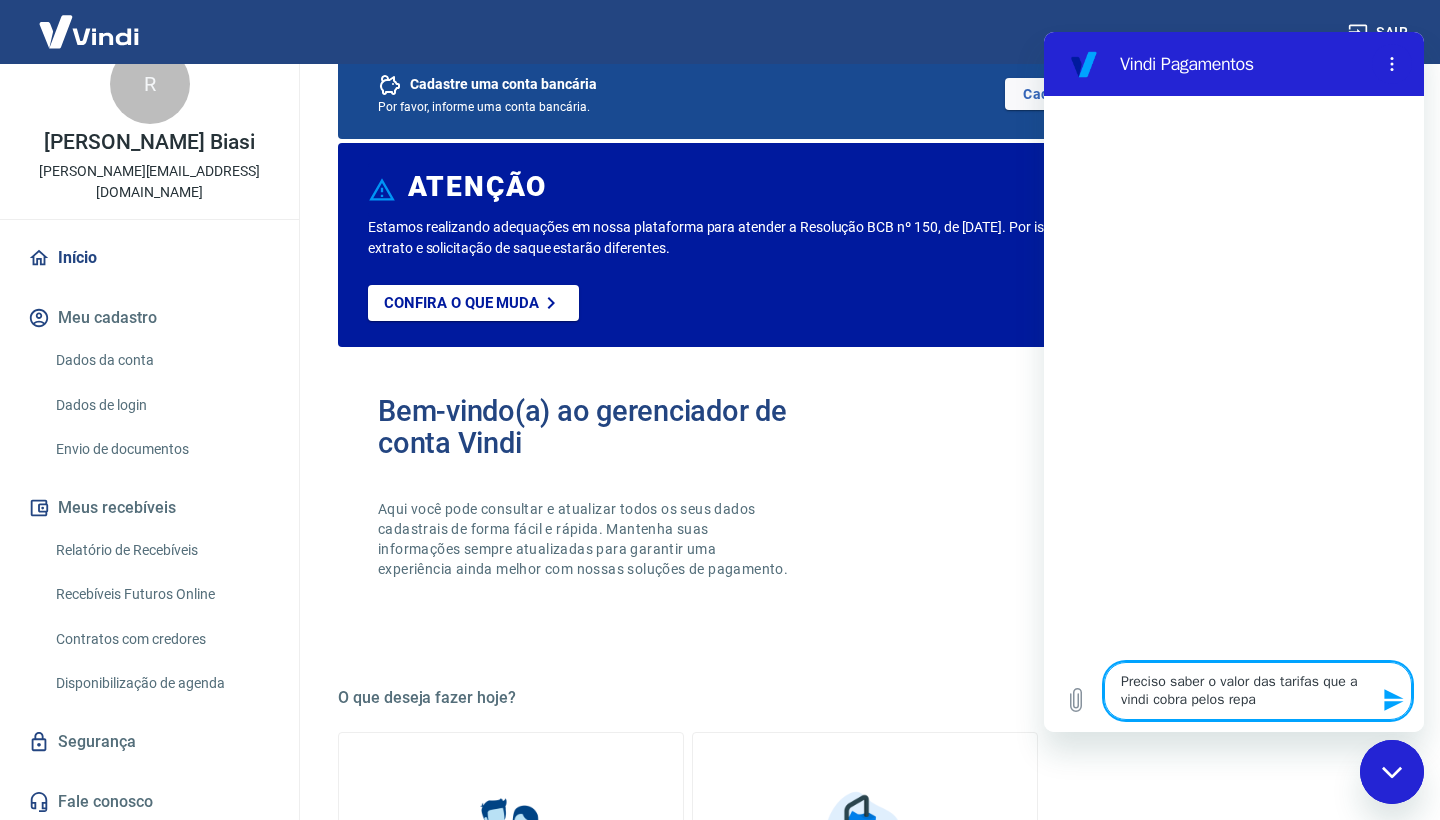 type on "Preciso saber o valor das tarifas que a vindi cobra pelos repas" 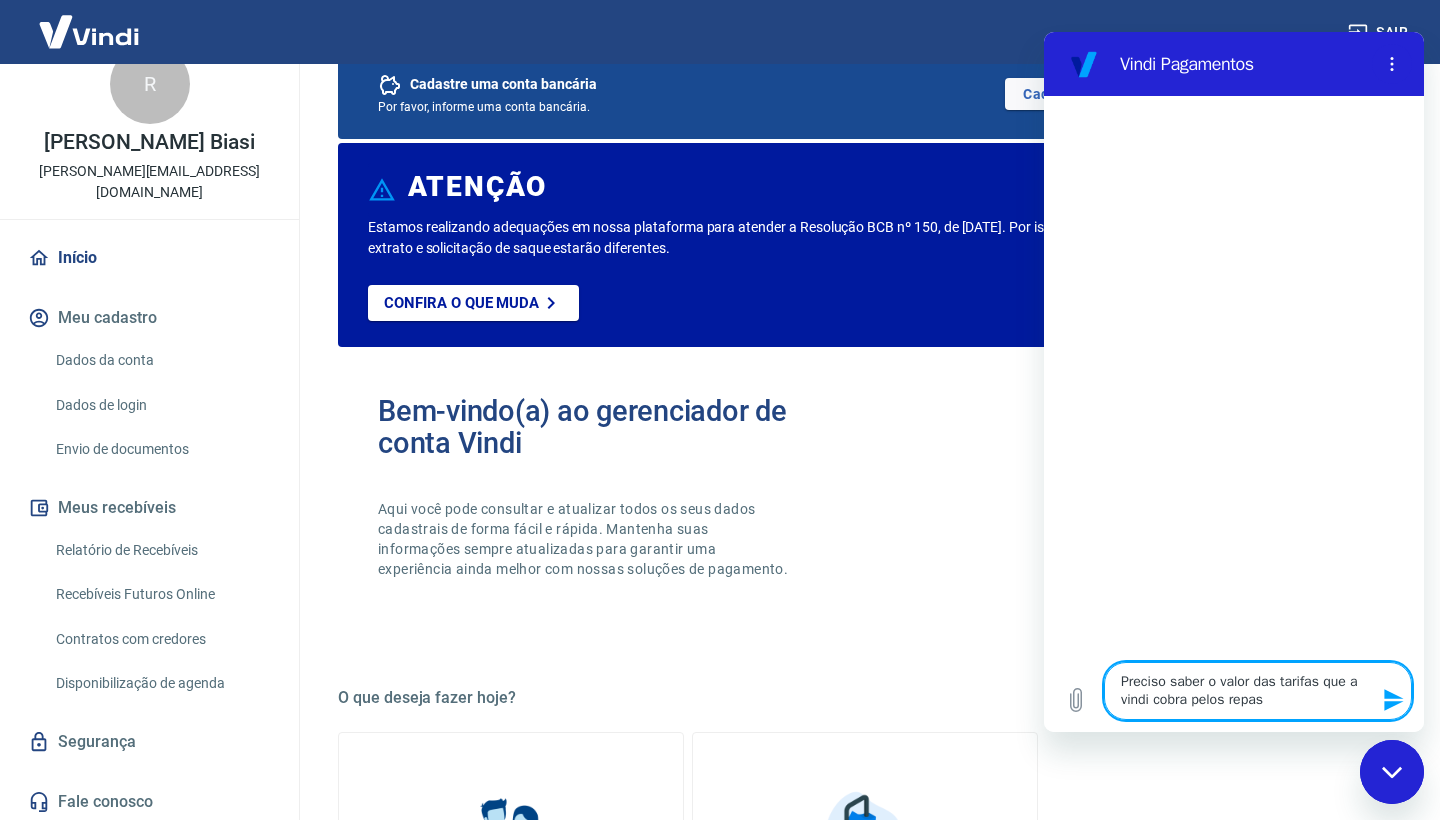 type on "Preciso saber o valor das tarifas que a vindi cobra pelos repass" 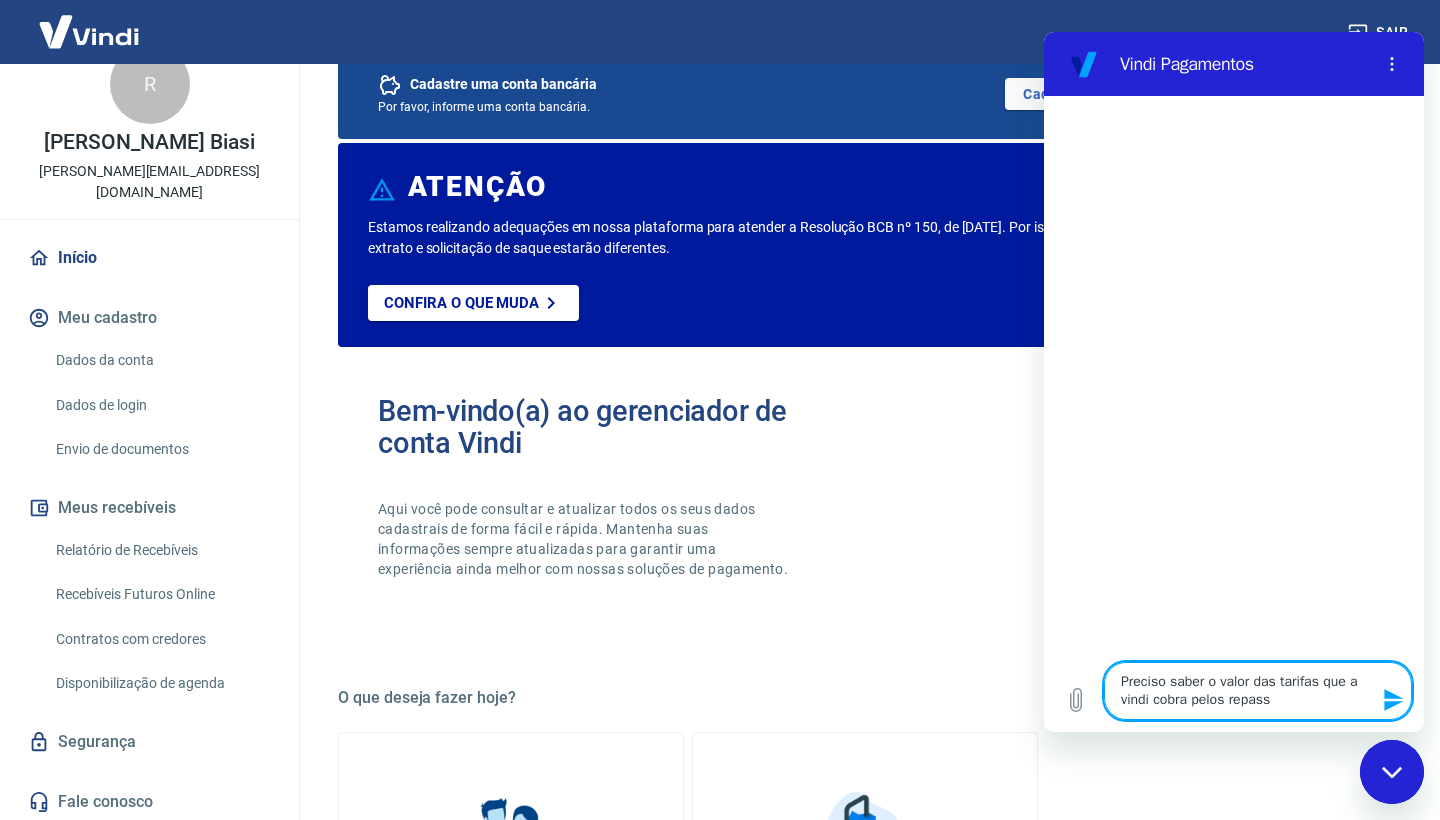 type on "Preciso saber o valor das tarifas que a vindi cobra pelos repasse" 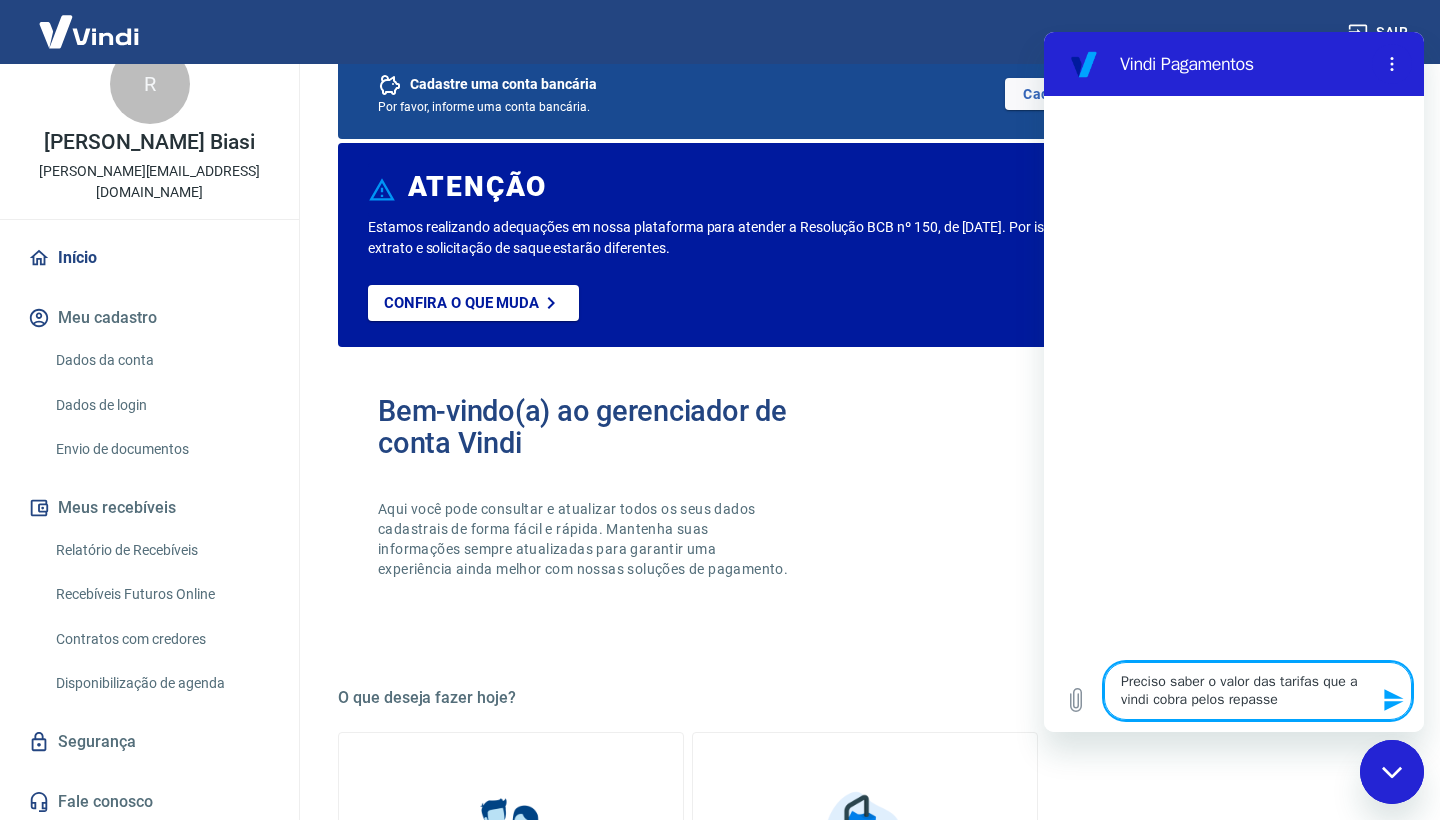 type on "Preciso saber o valor das tarifas que a vindi cobra pelos repasses" 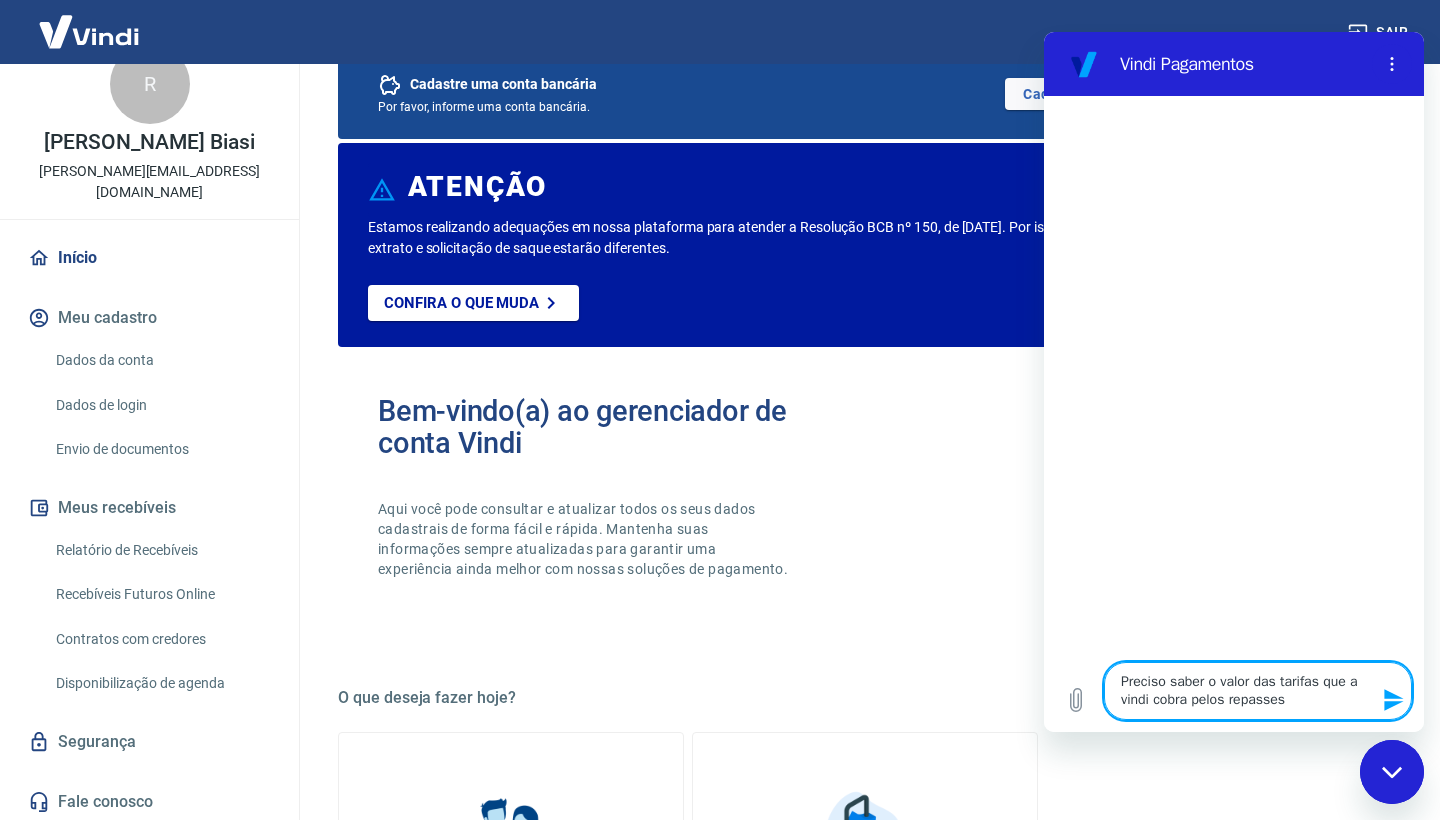 type on "Preciso saber o valor das tarifas que a vindi cobra pelos repasses" 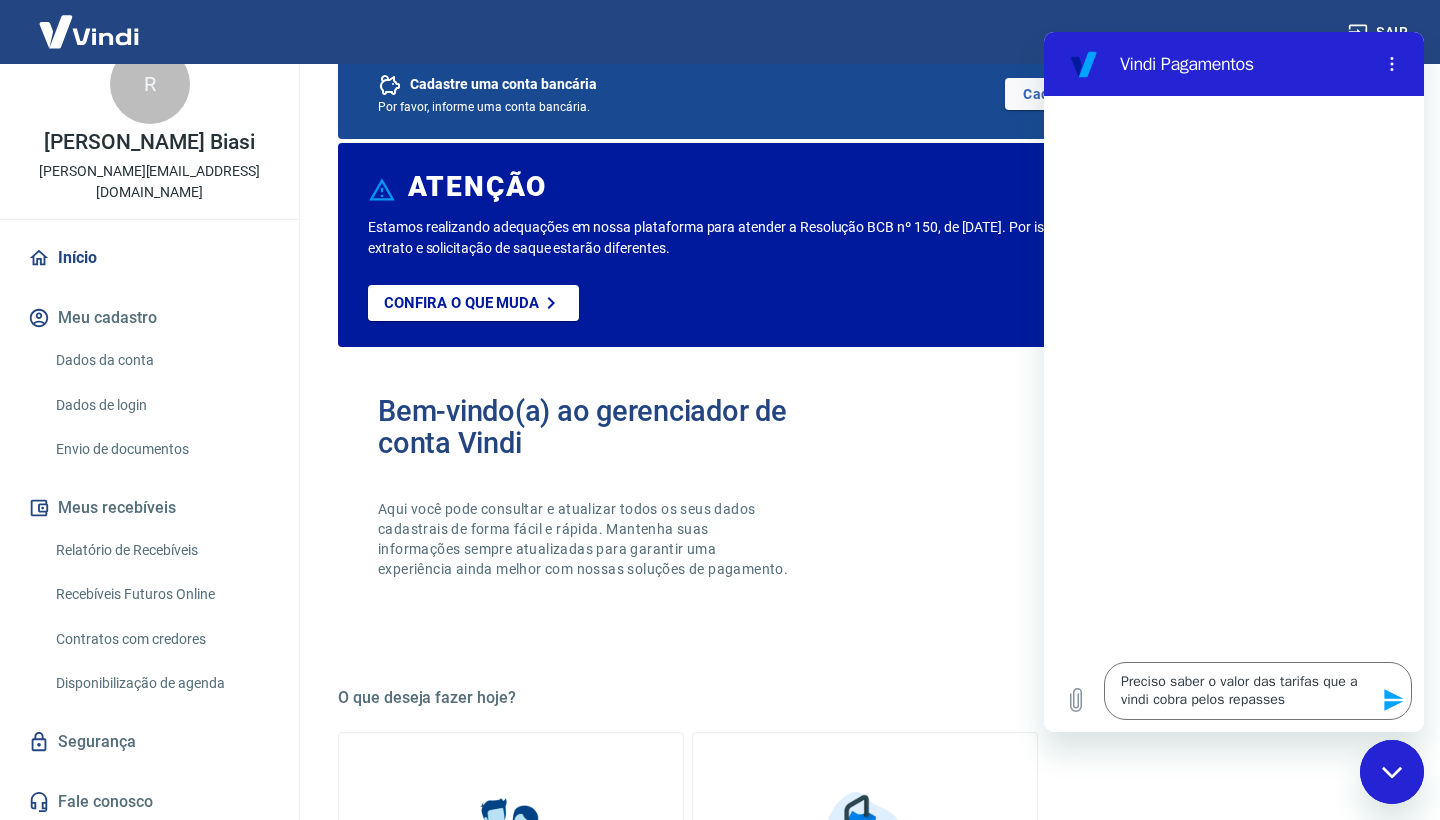 click 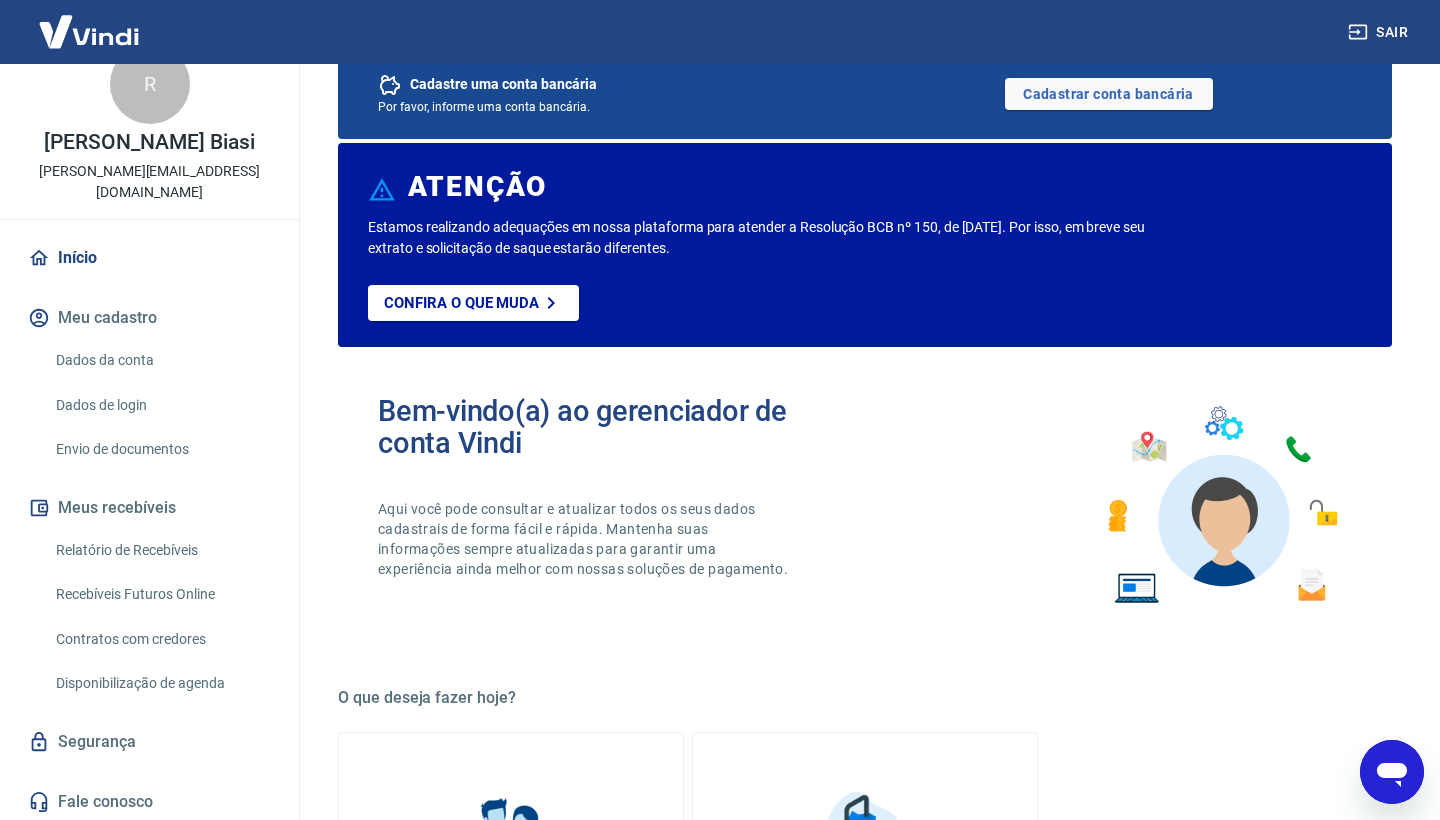 click 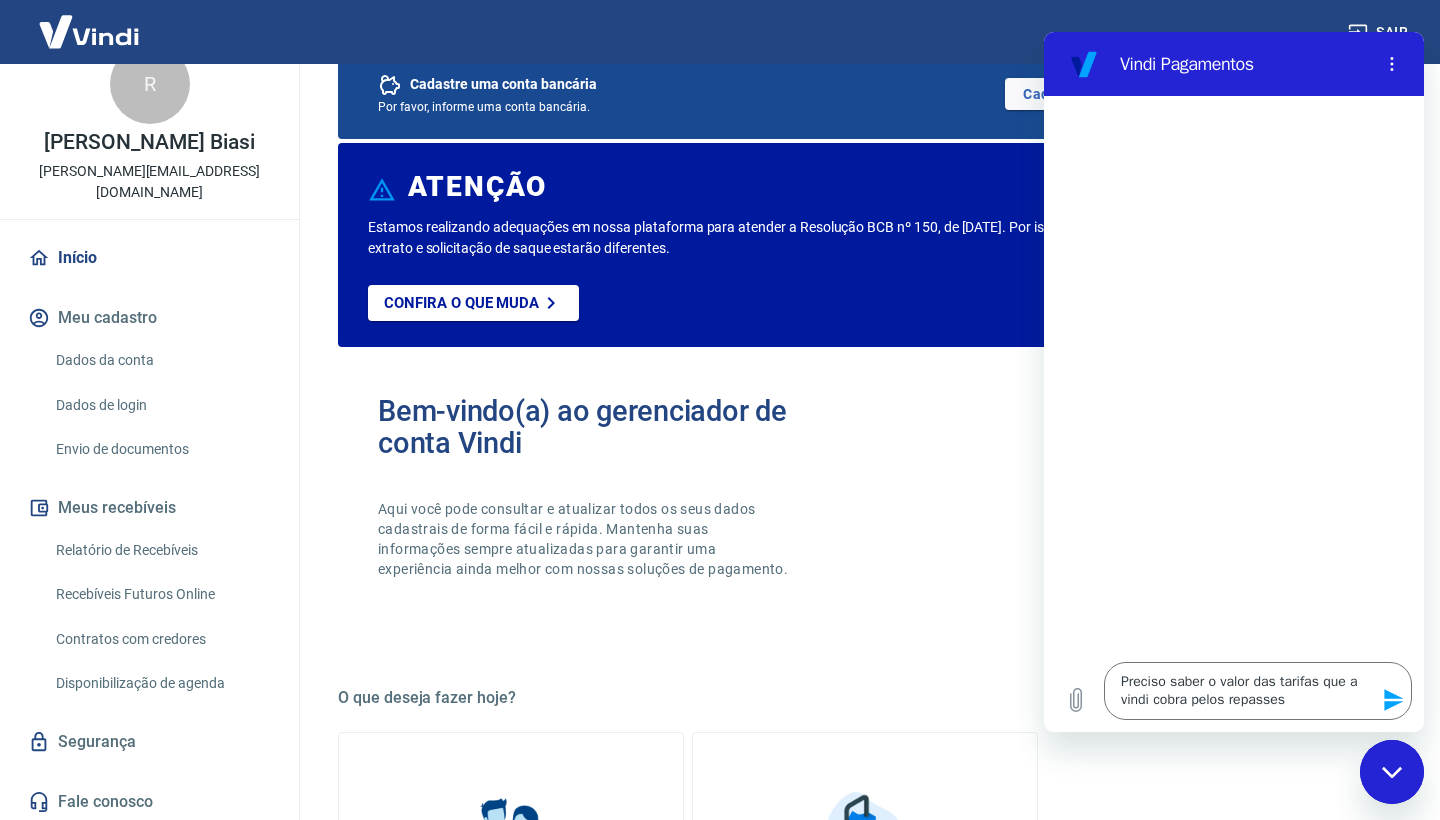 click 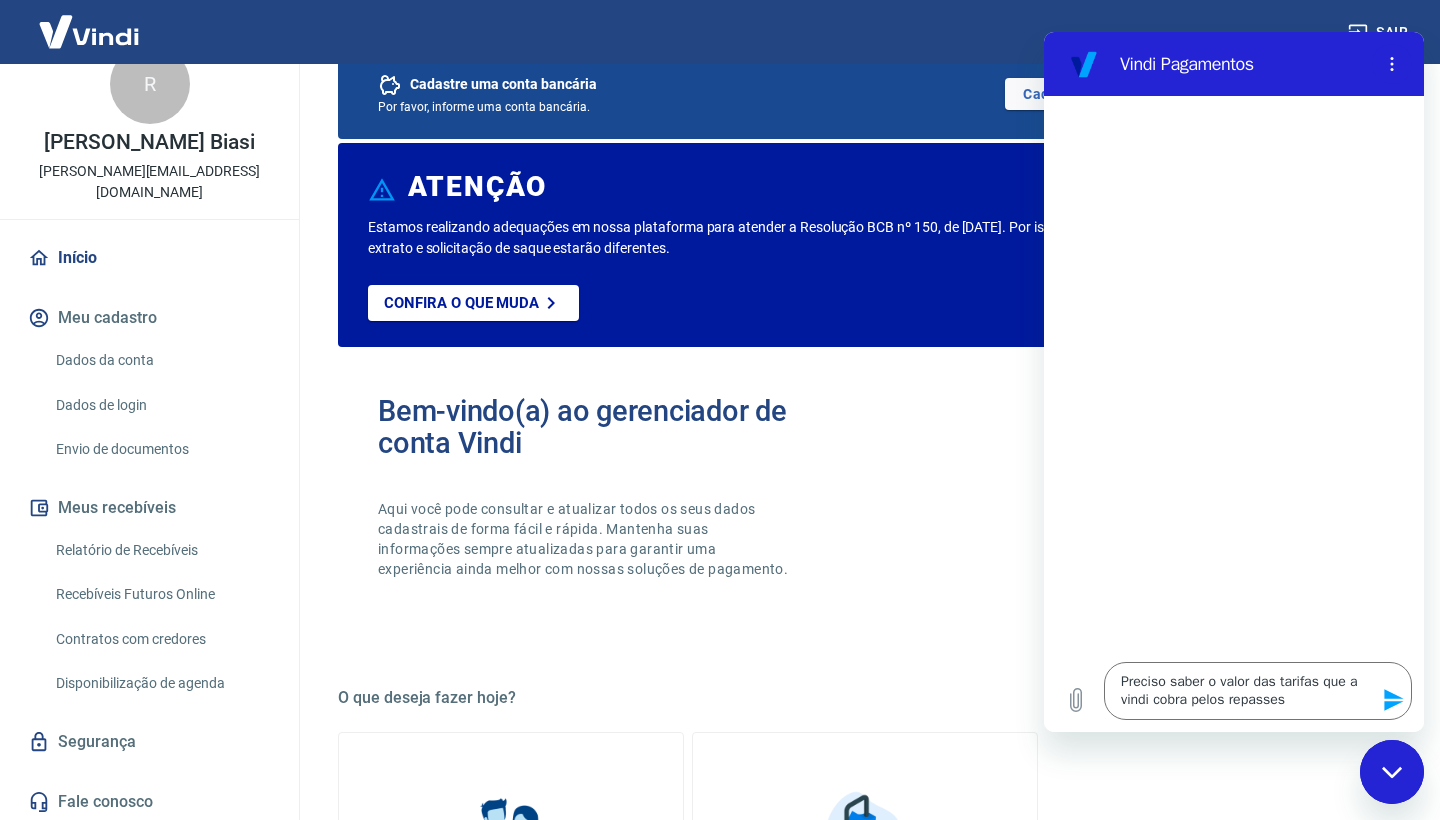 type 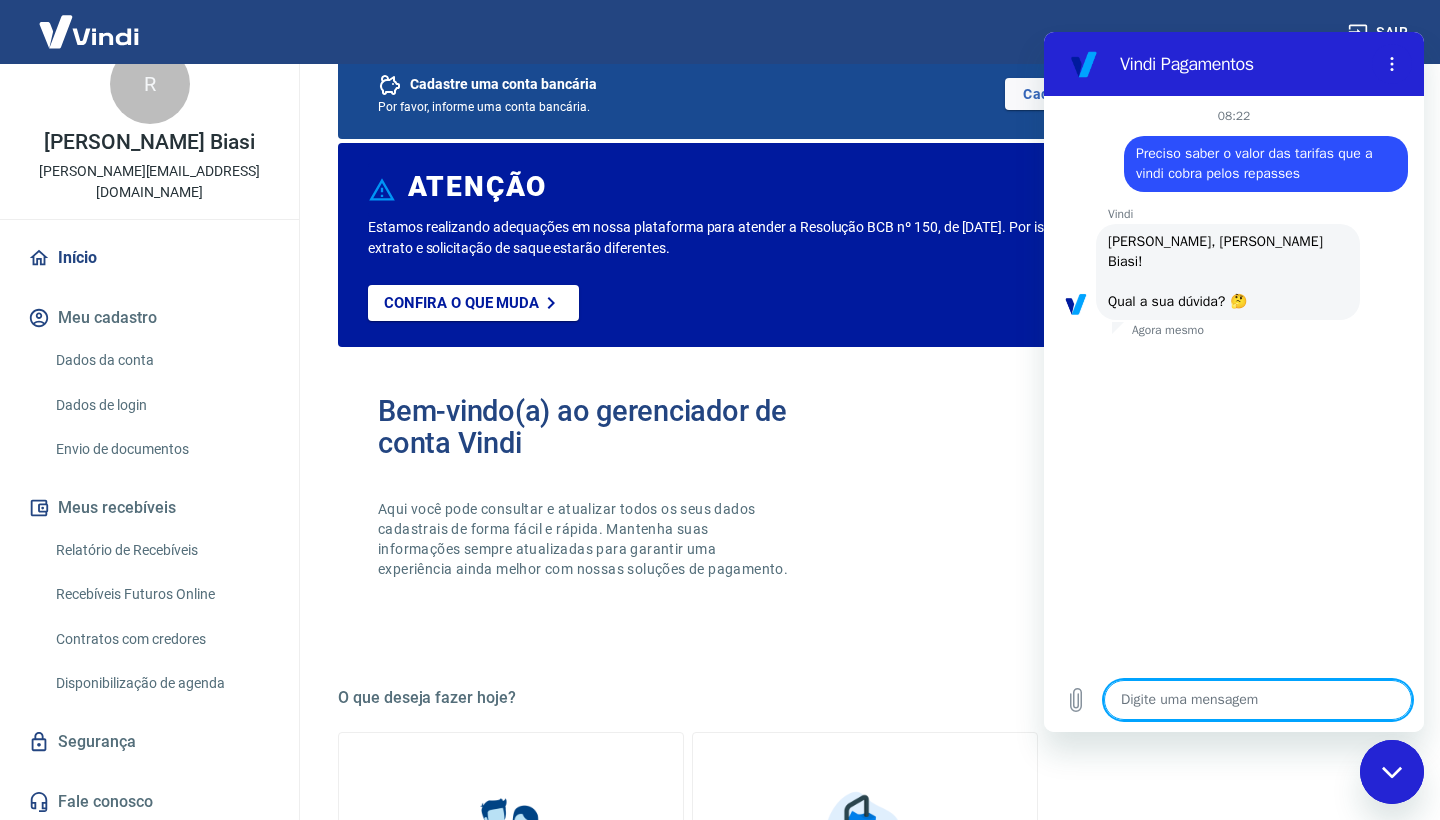 type on "x" 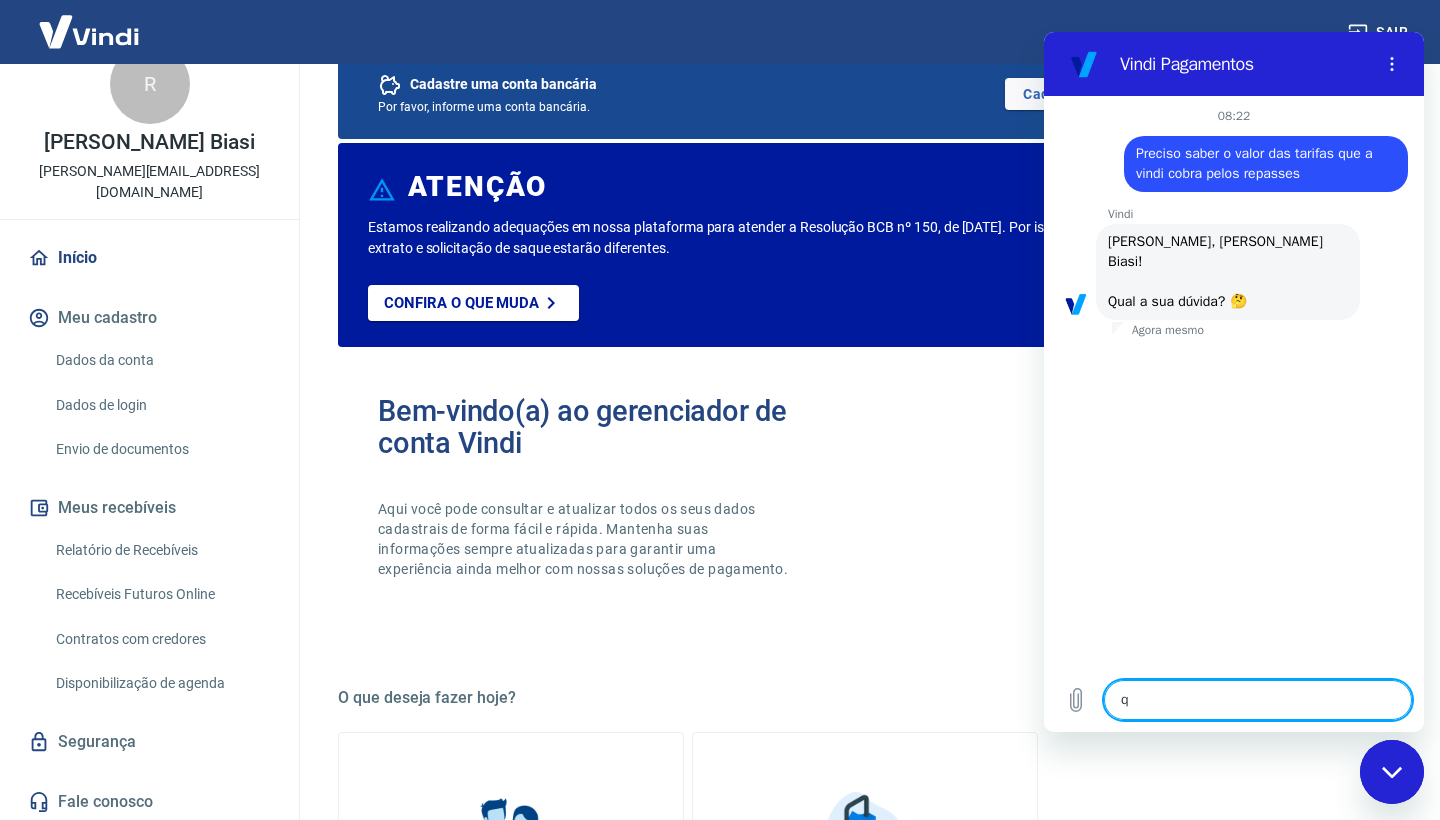 type on "qu" 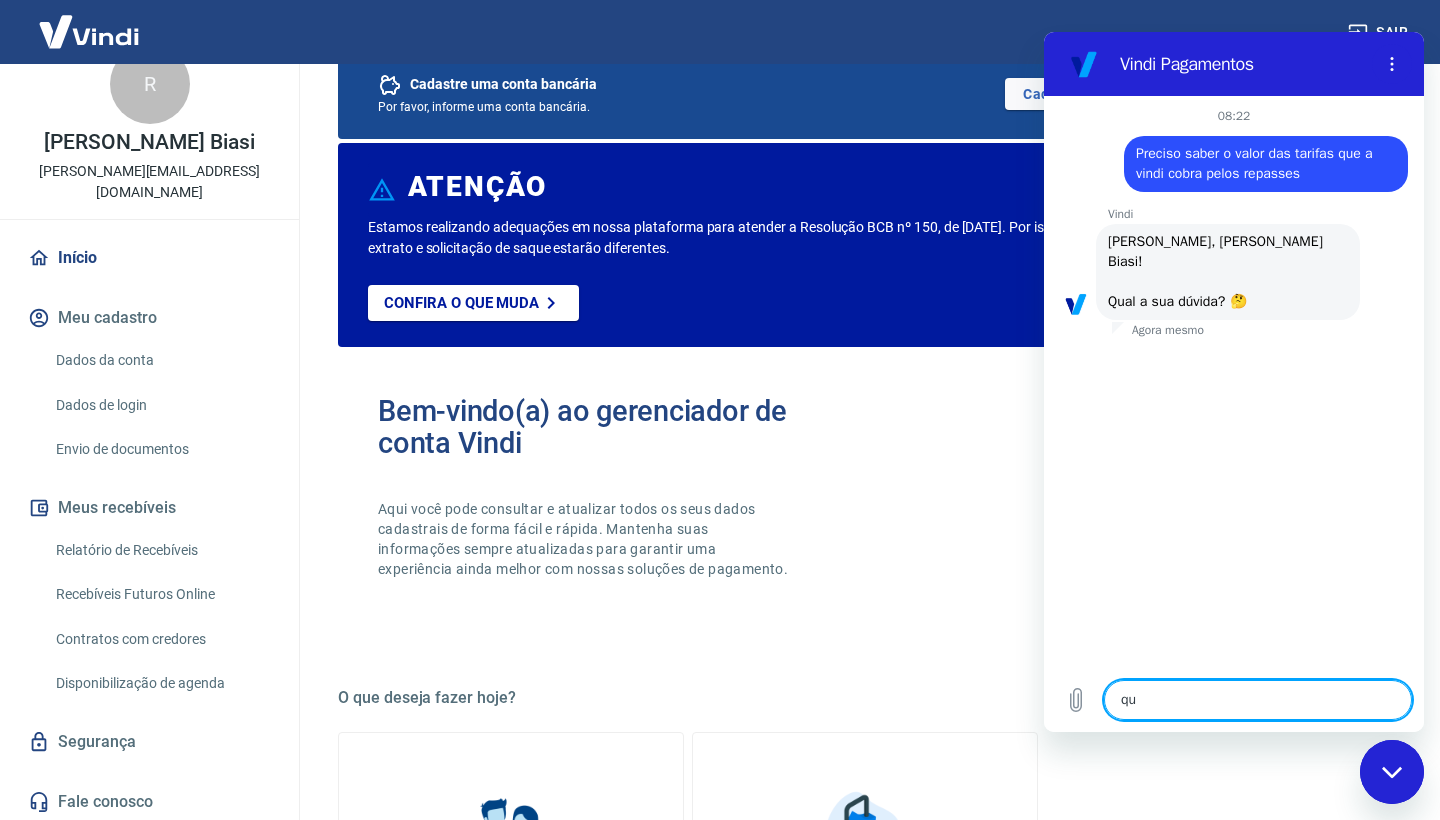 type on "qua" 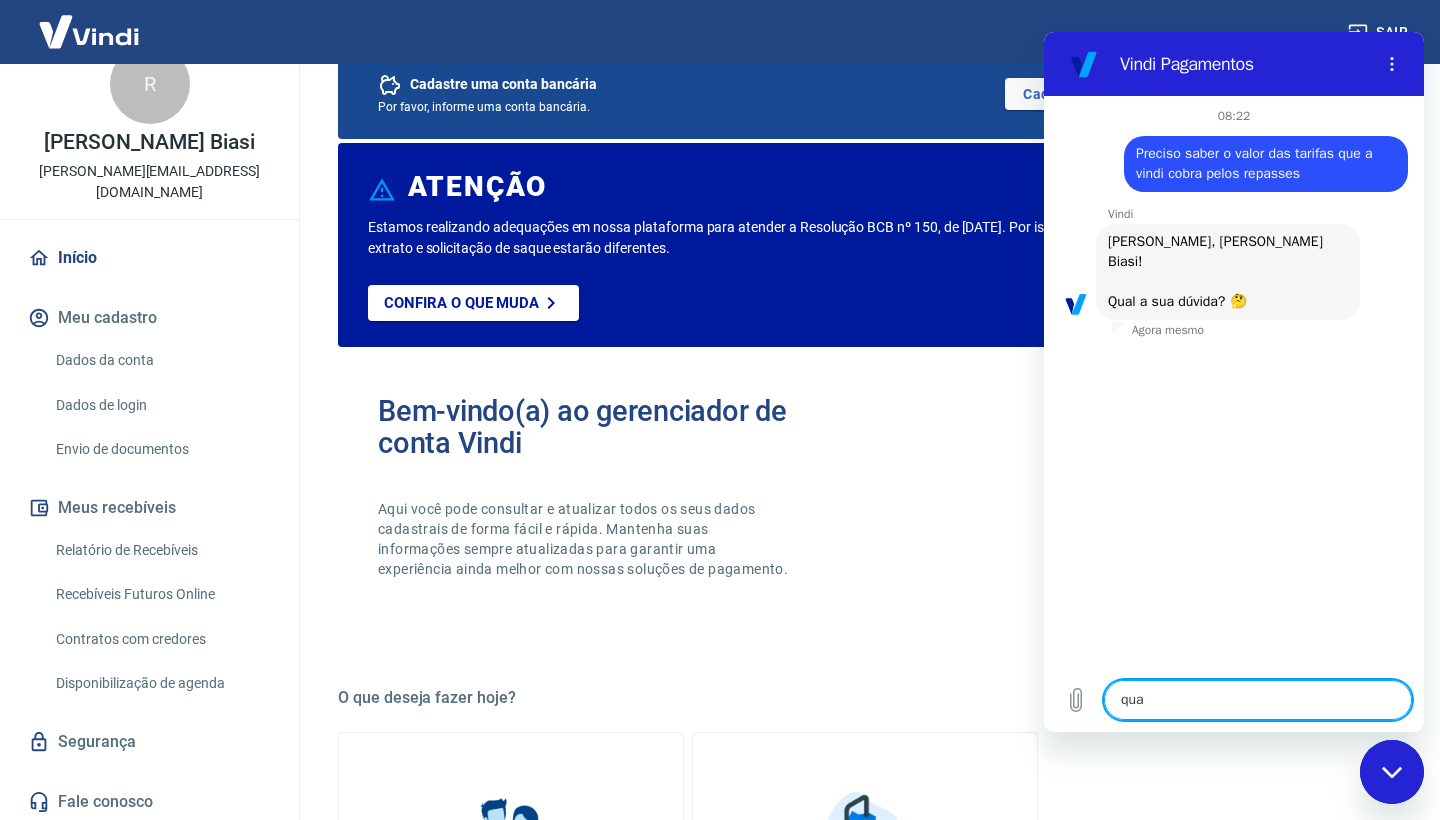 type on "quan" 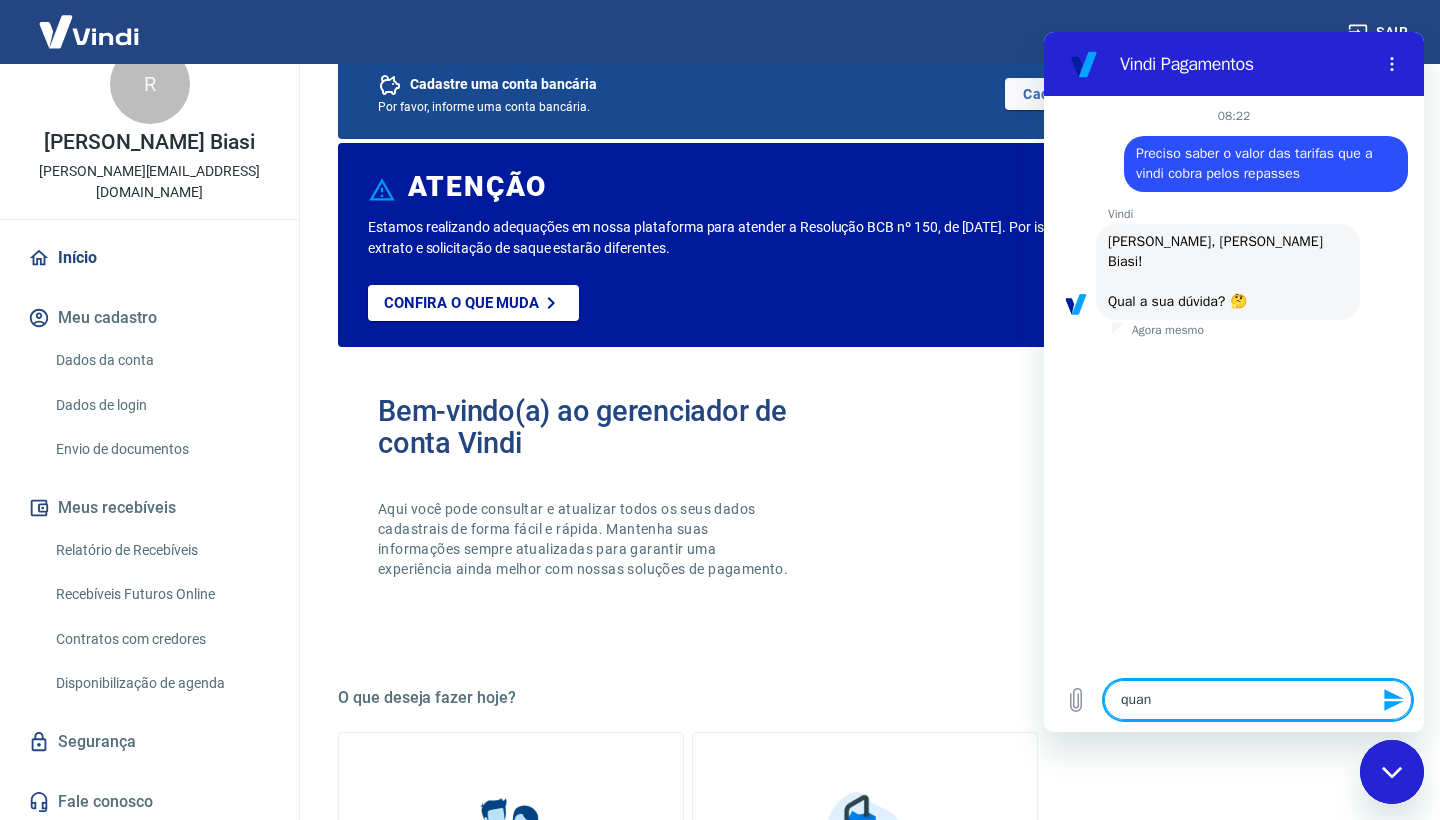 type on "quany" 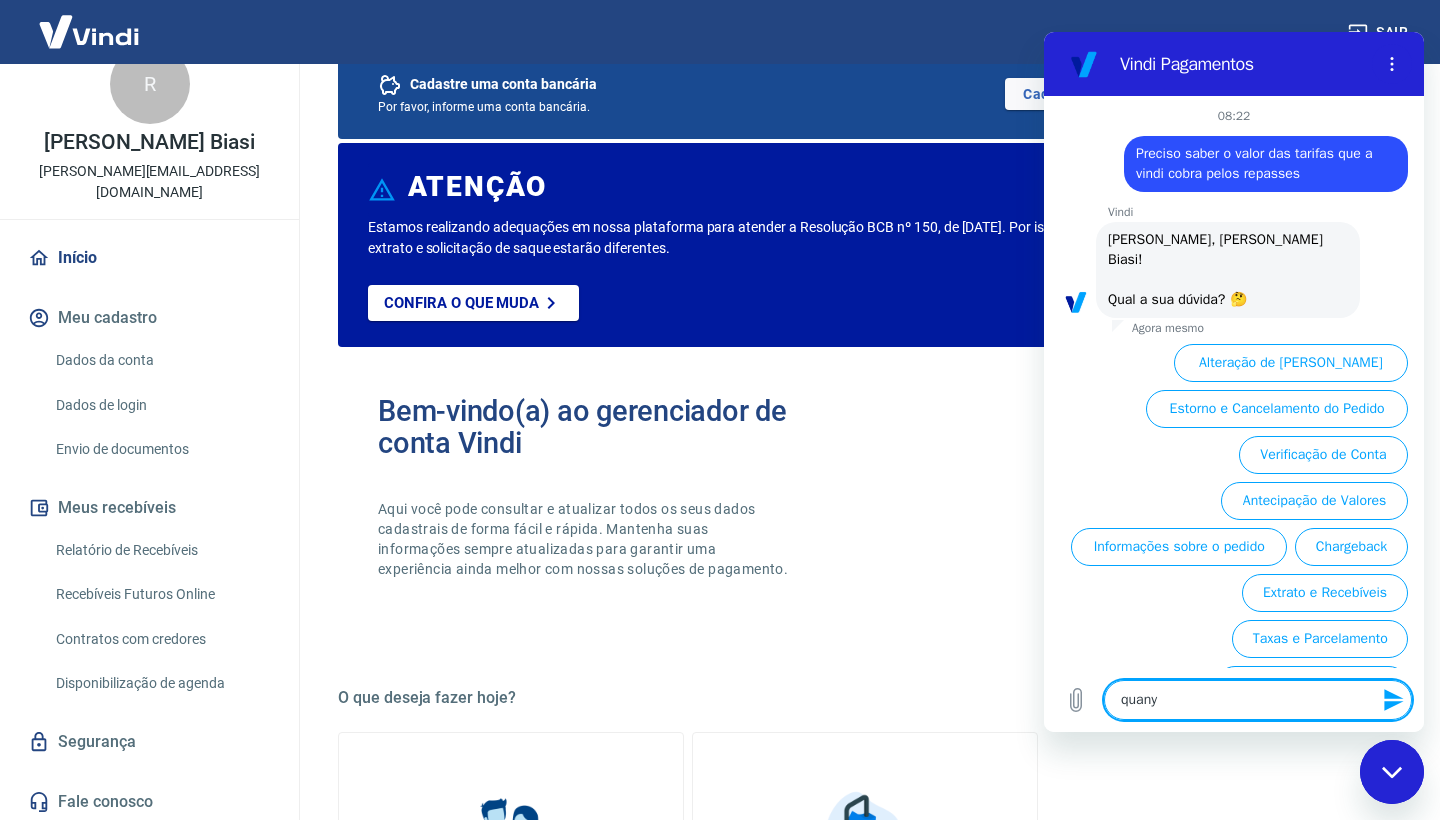 scroll, scrollTop: 41, scrollLeft: 0, axis: vertical 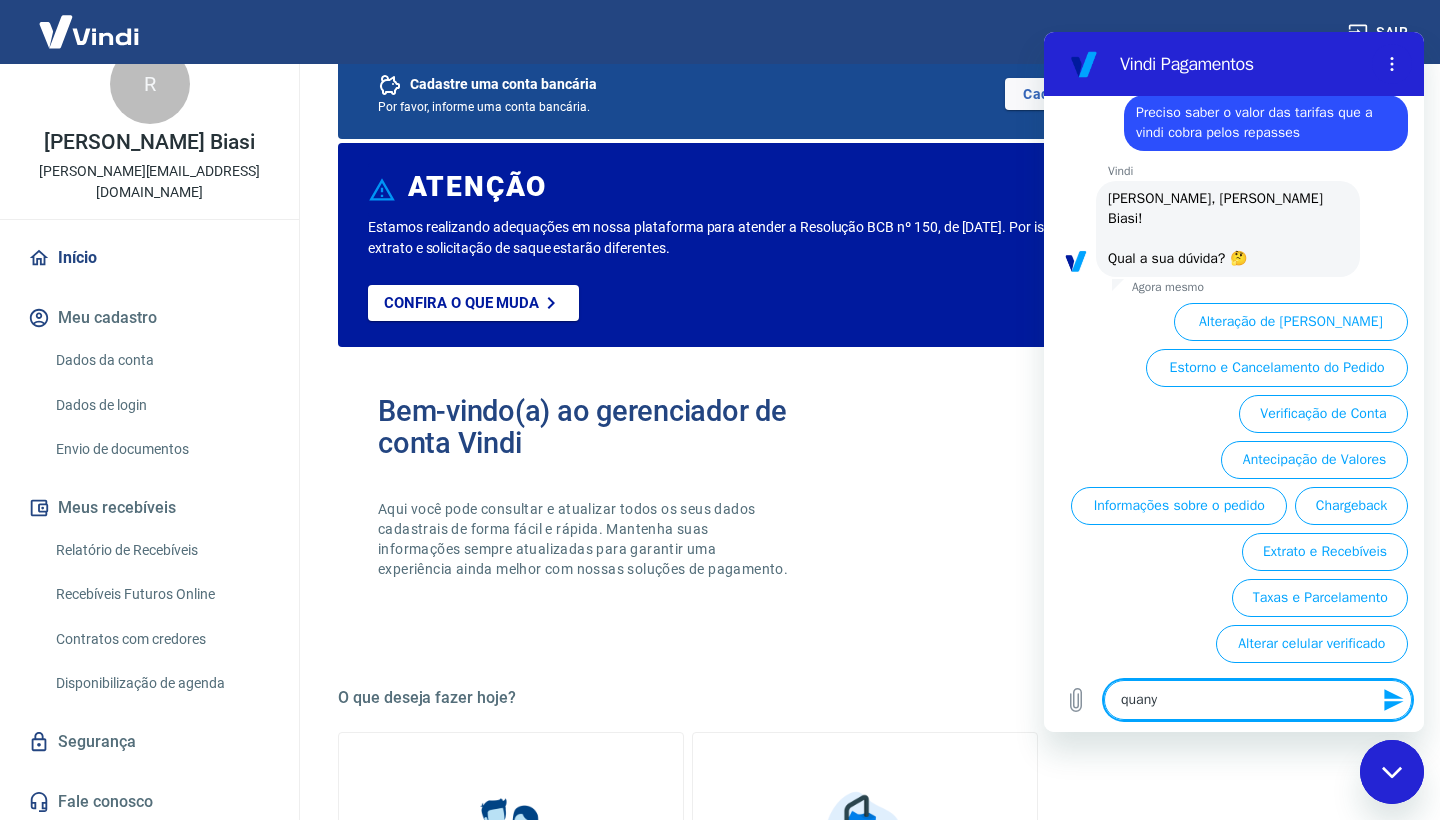 type on "quan" 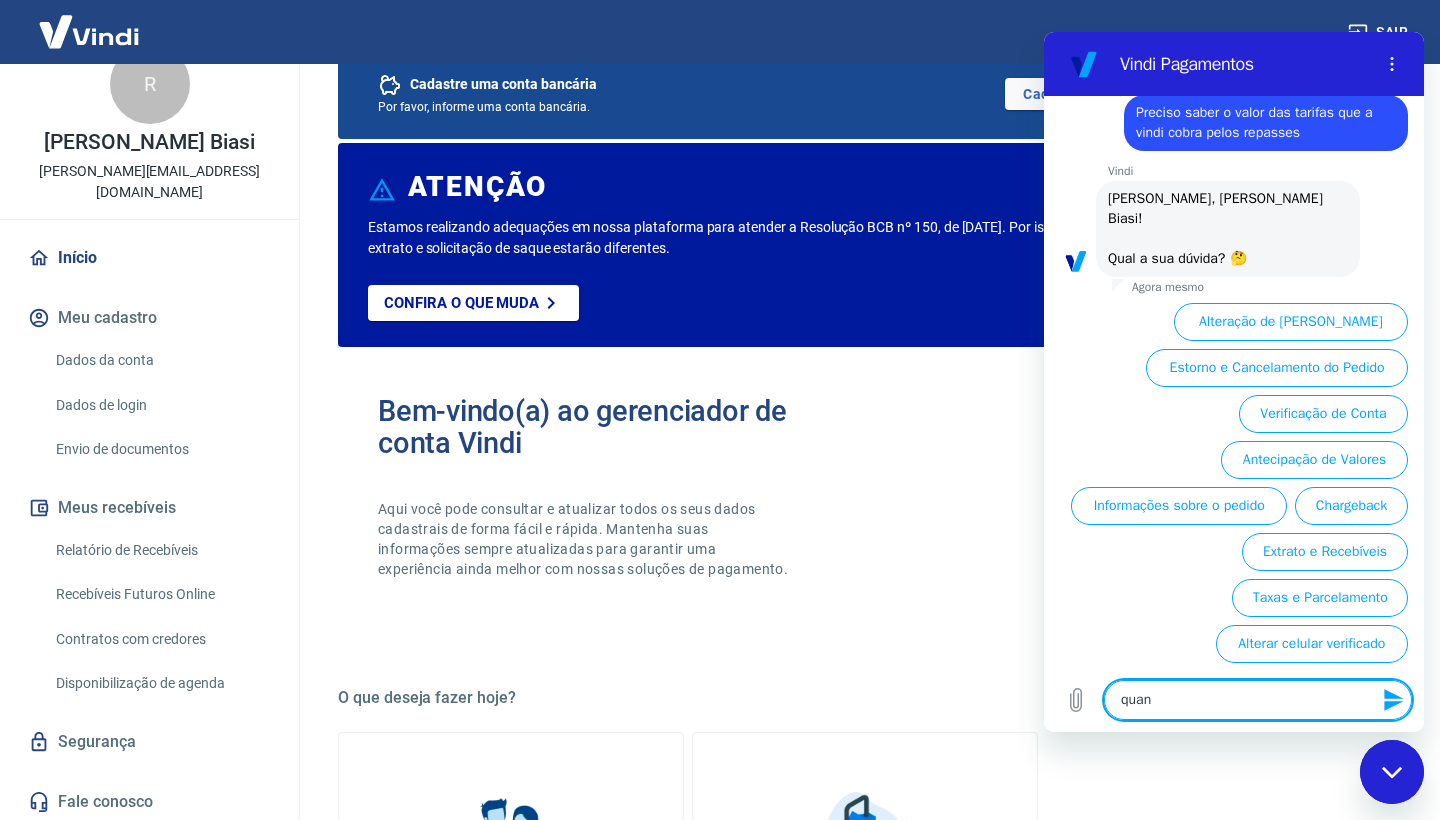 type on "quant" 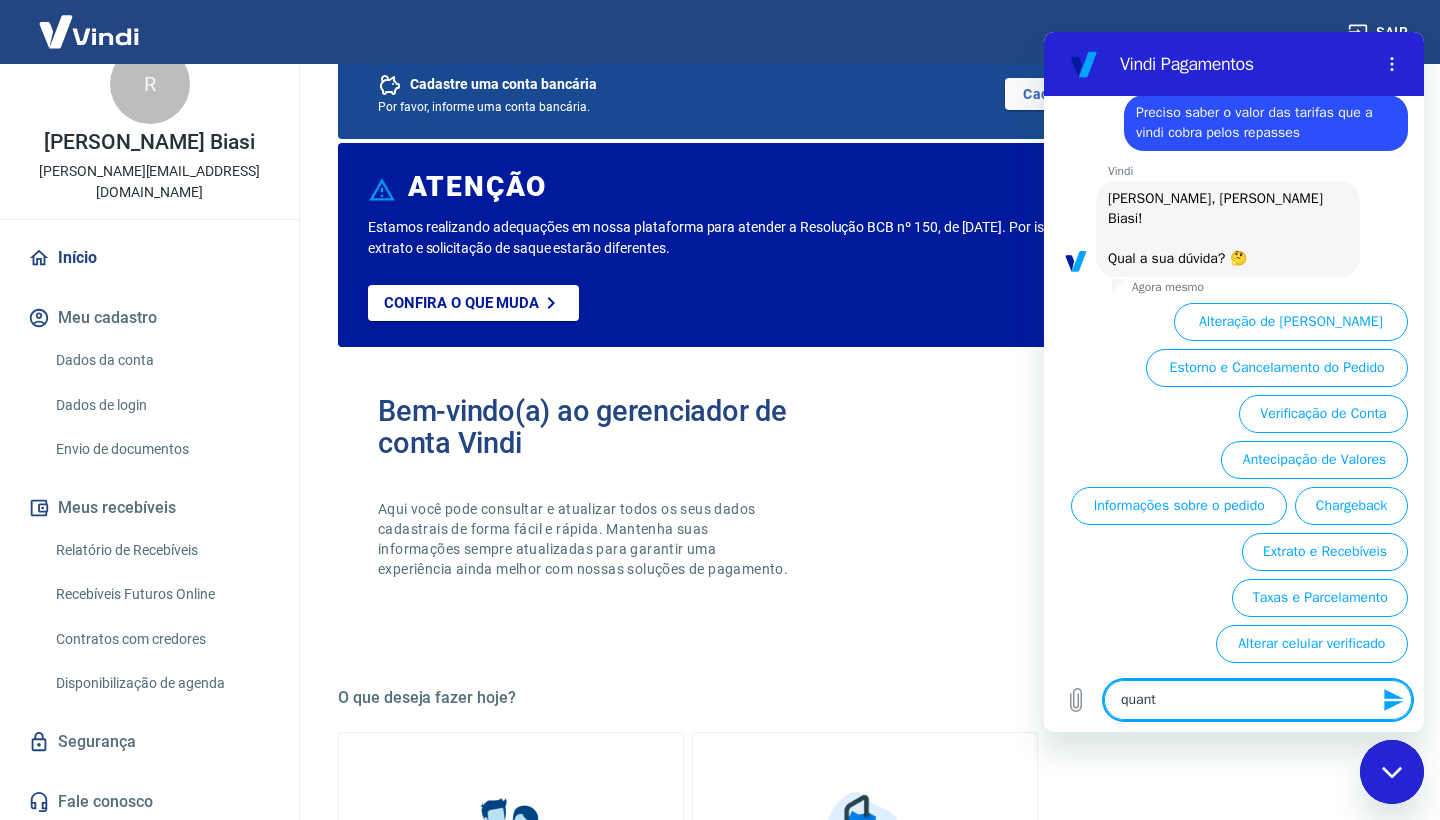 type on "quanto" 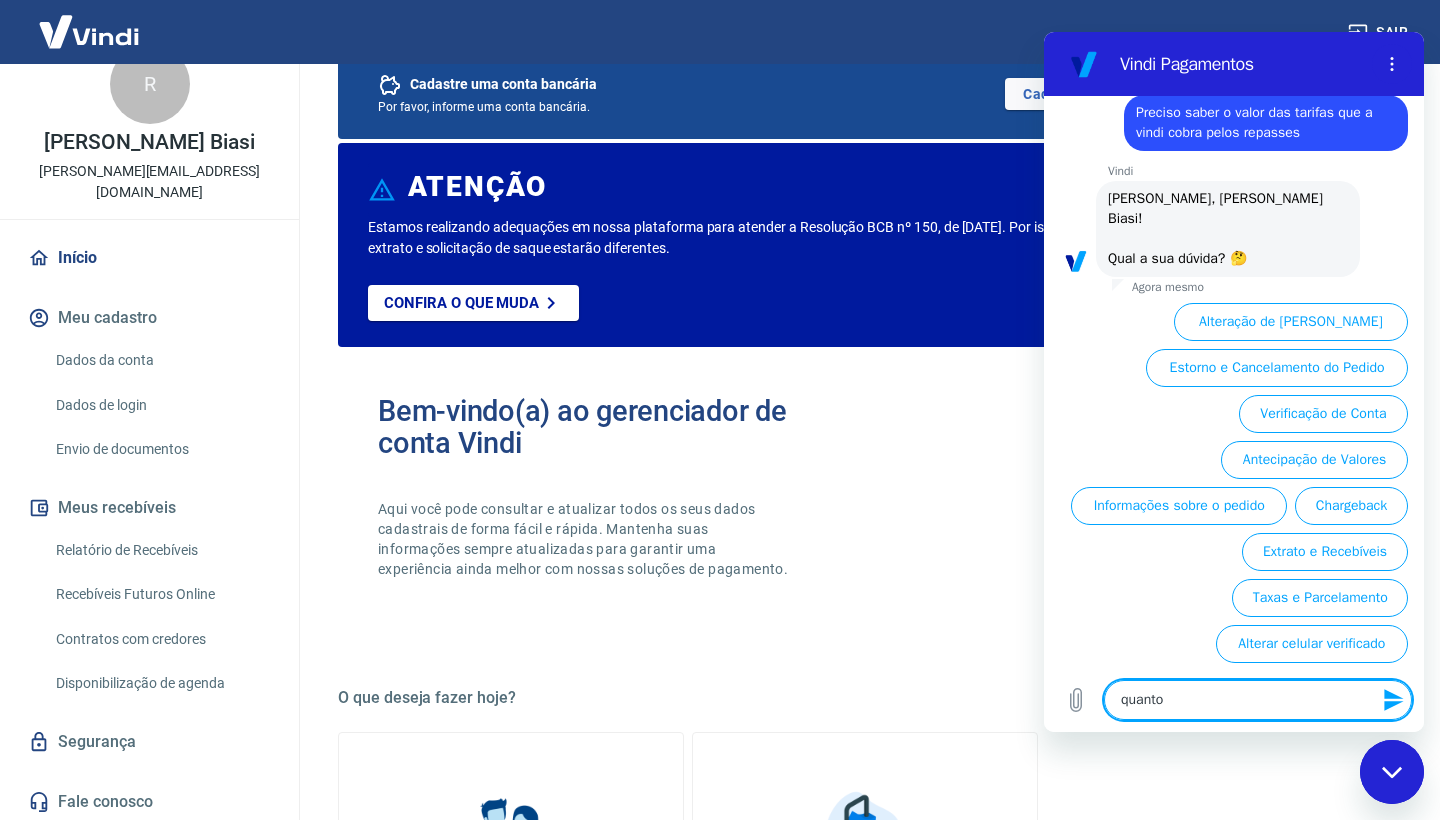 type on "quanto" 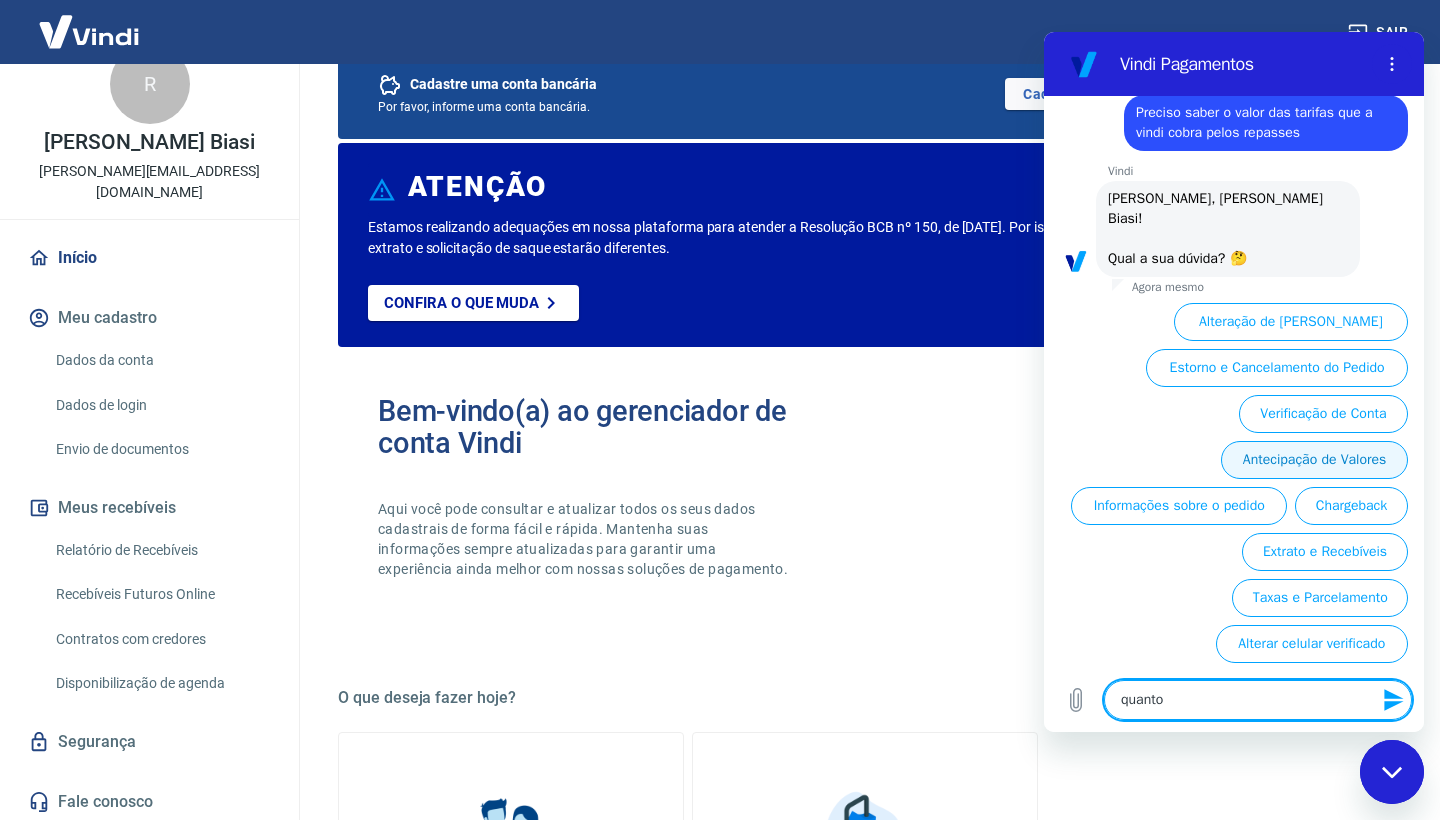 scroll, scrollTop: 41, scrollLeft: 0, axis: vertical 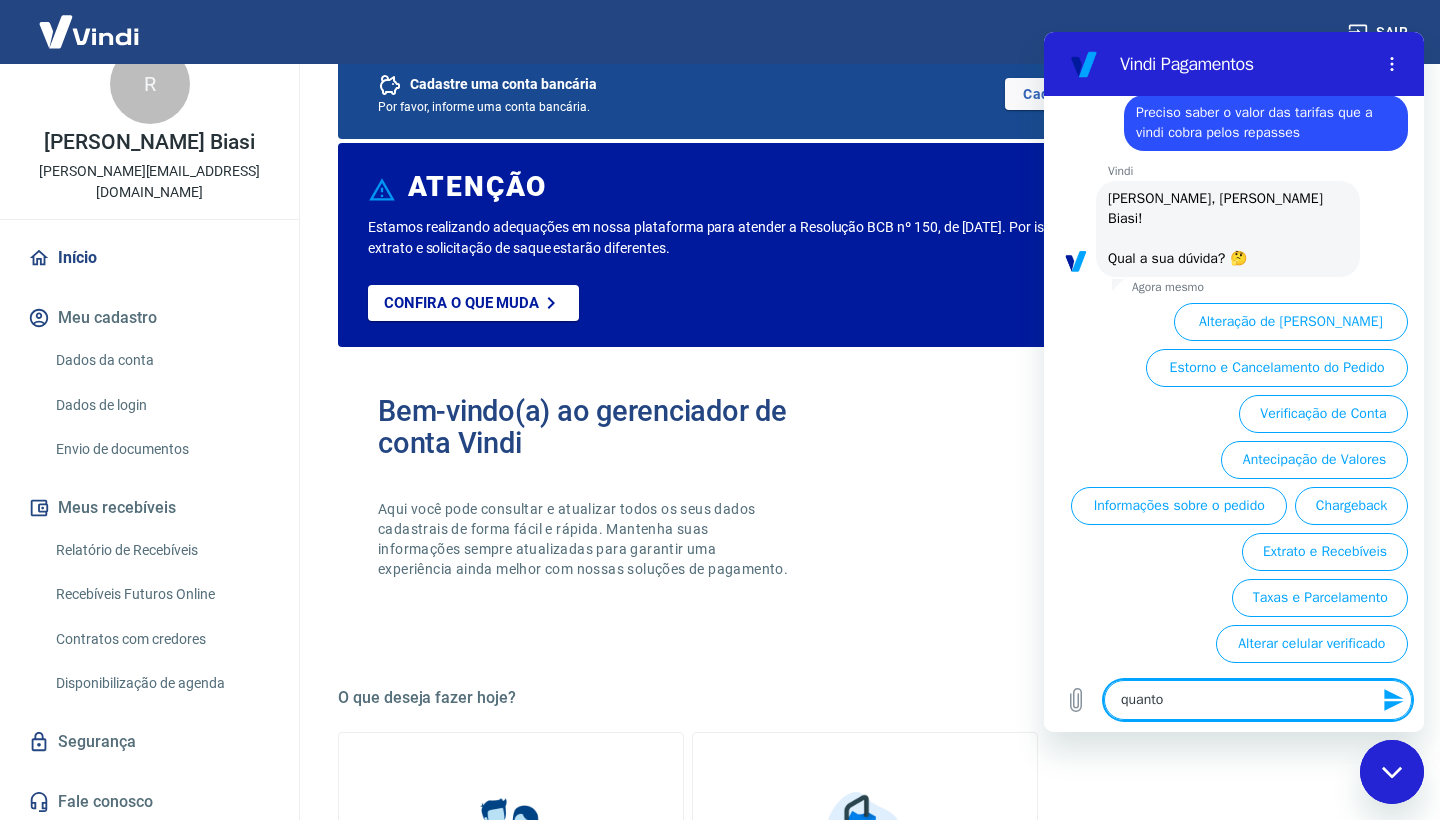 type on "quanto a" 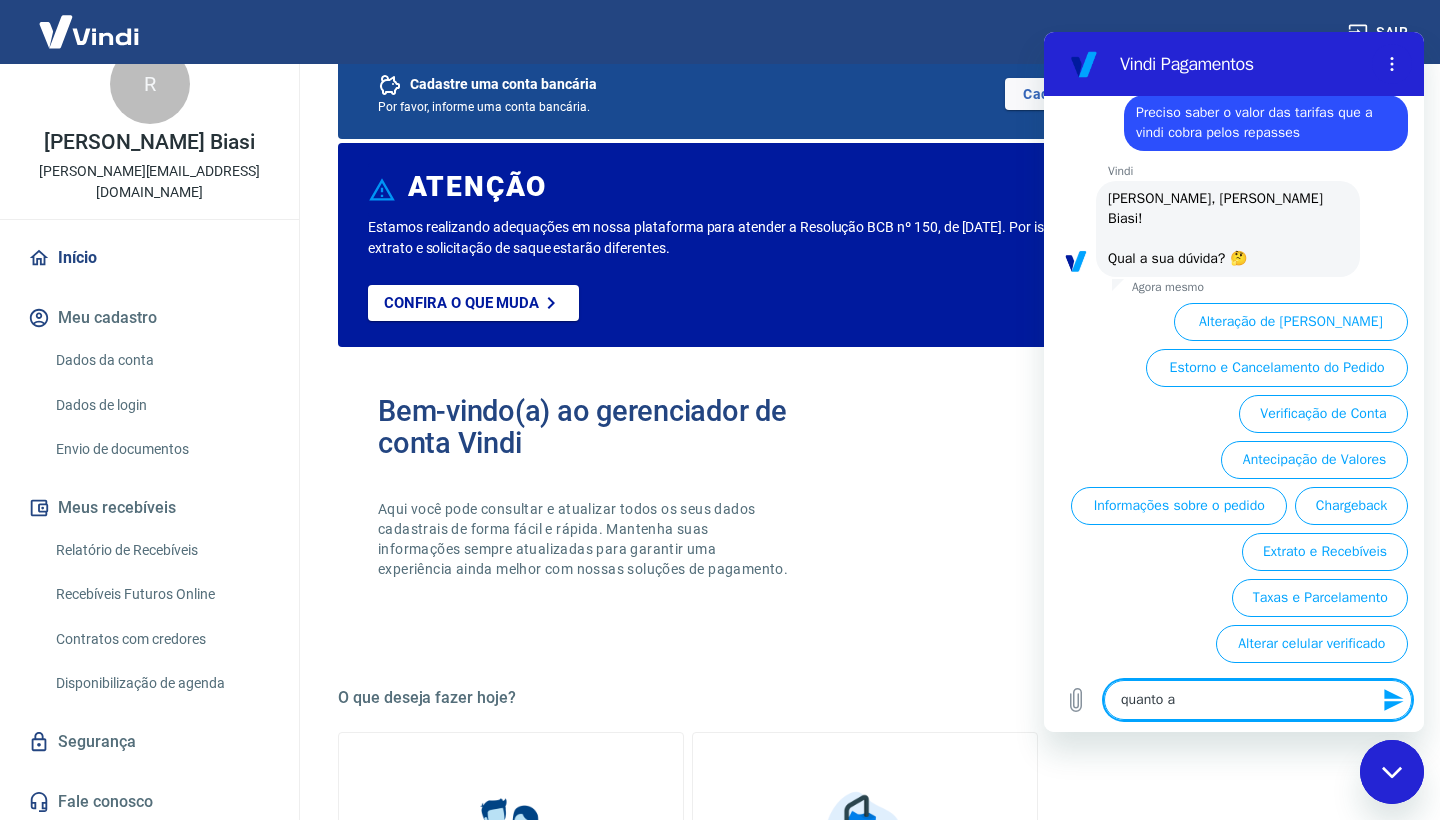 type on "quanto a" 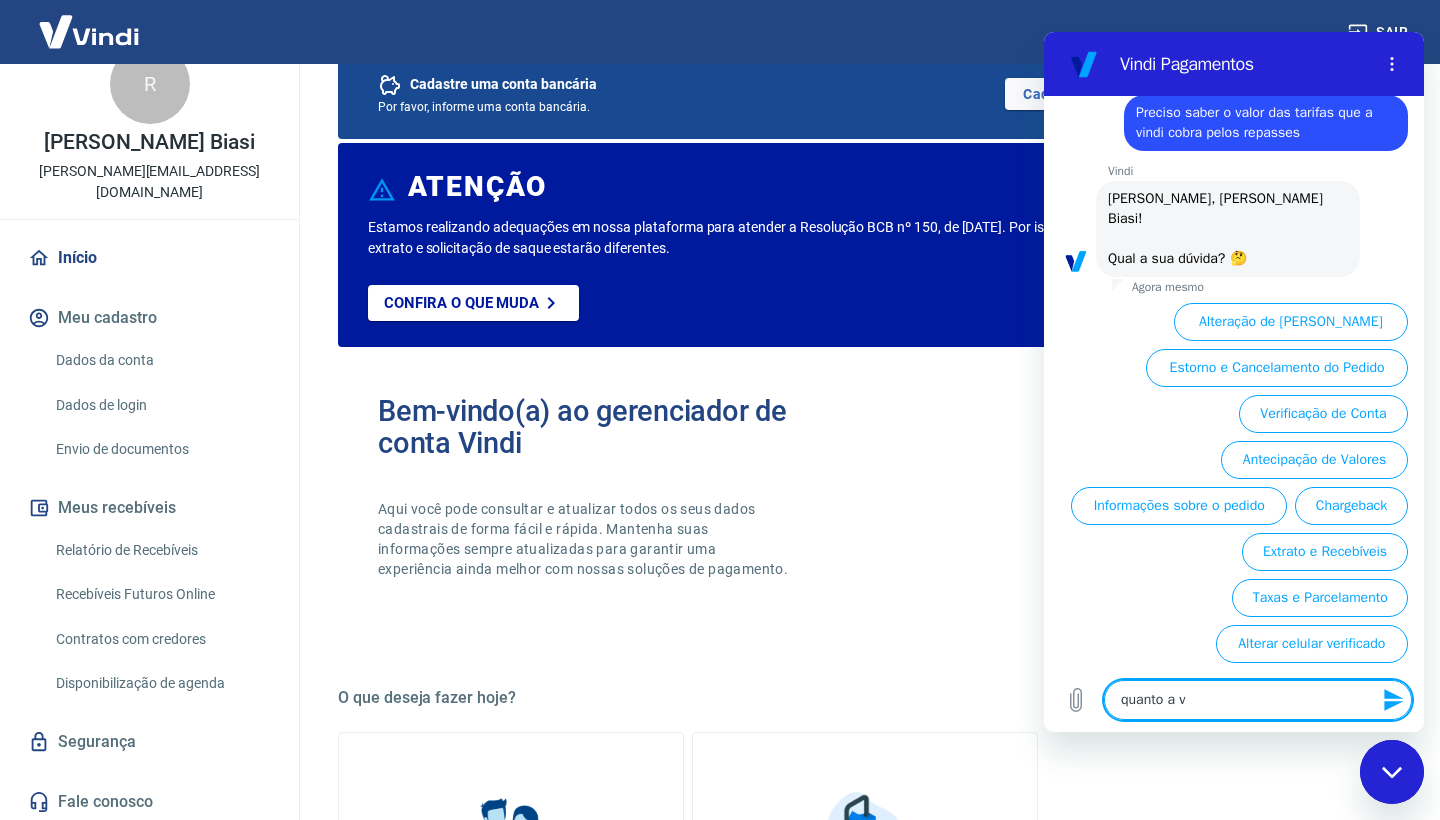 type on "quanto a vi" 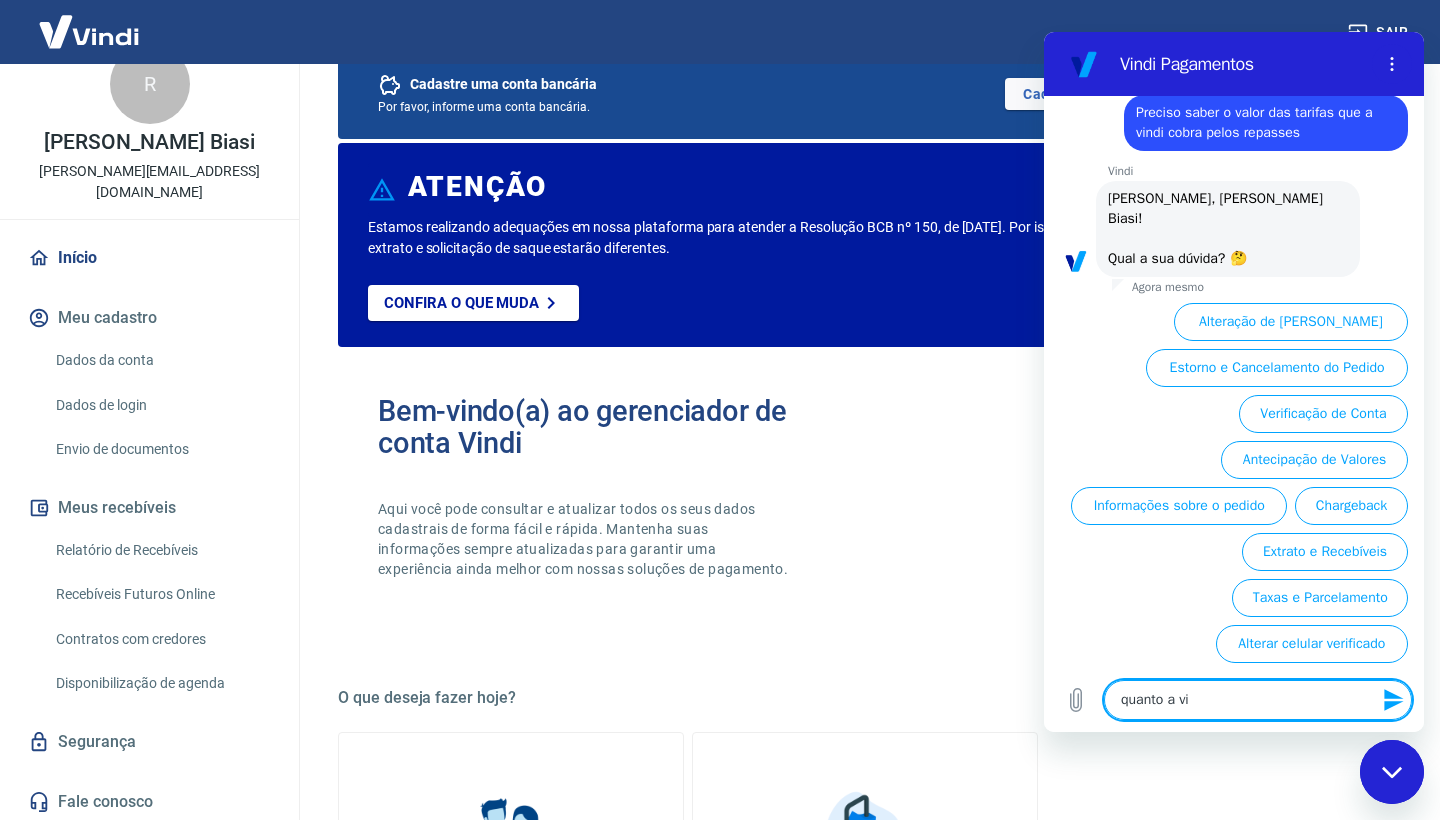 type on "quanto a vin" 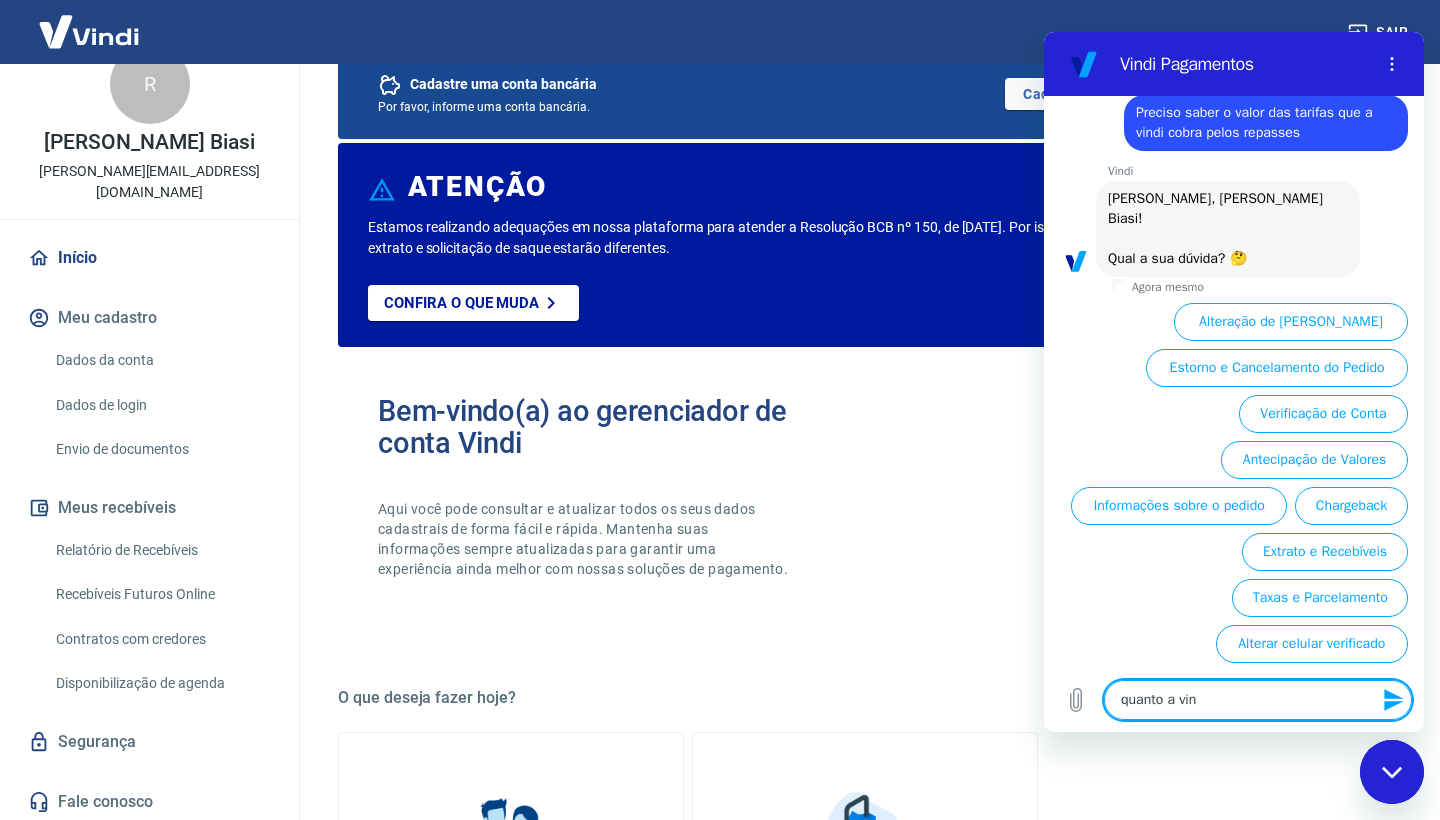 type on "quanto a vind" 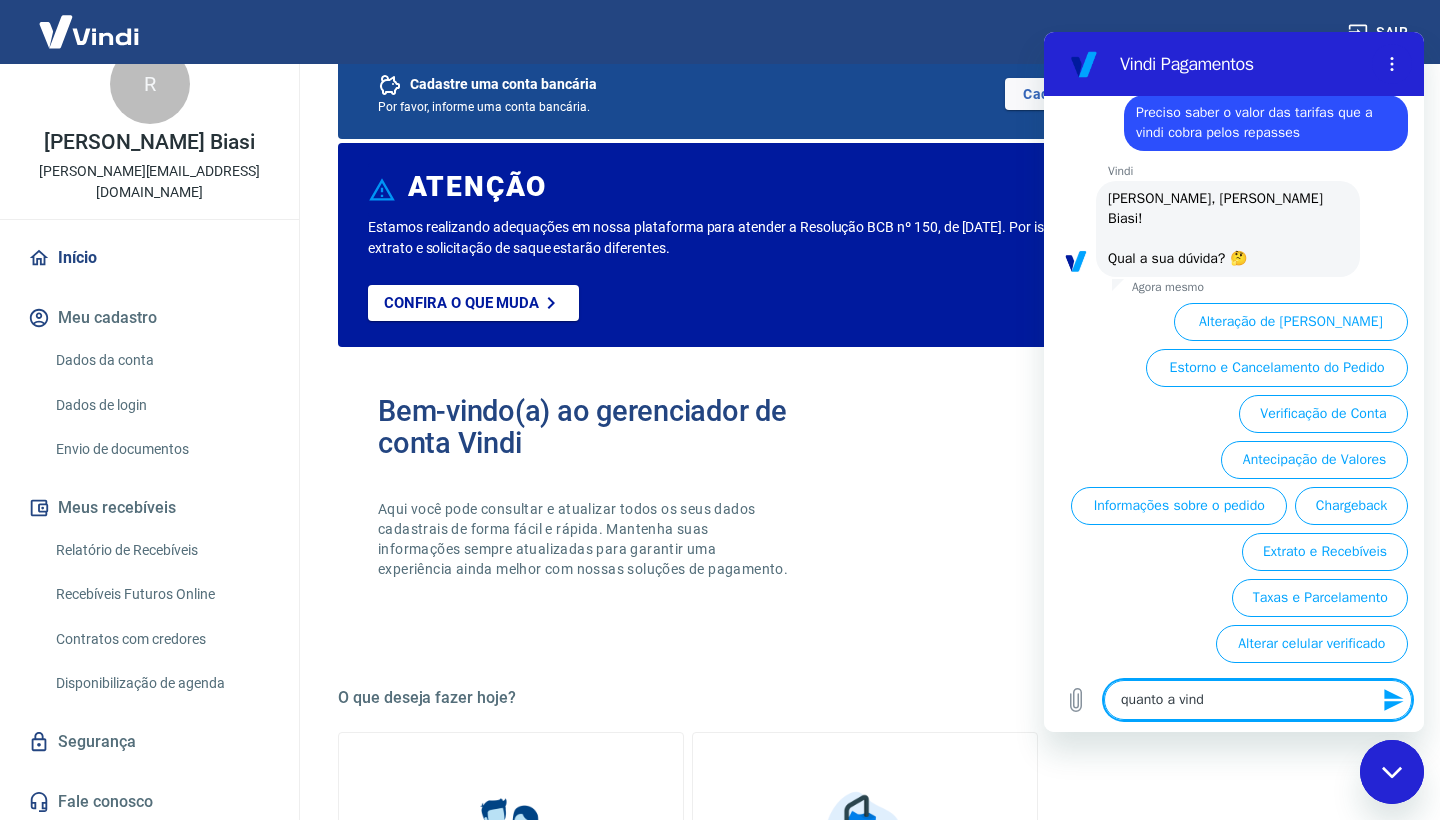 type 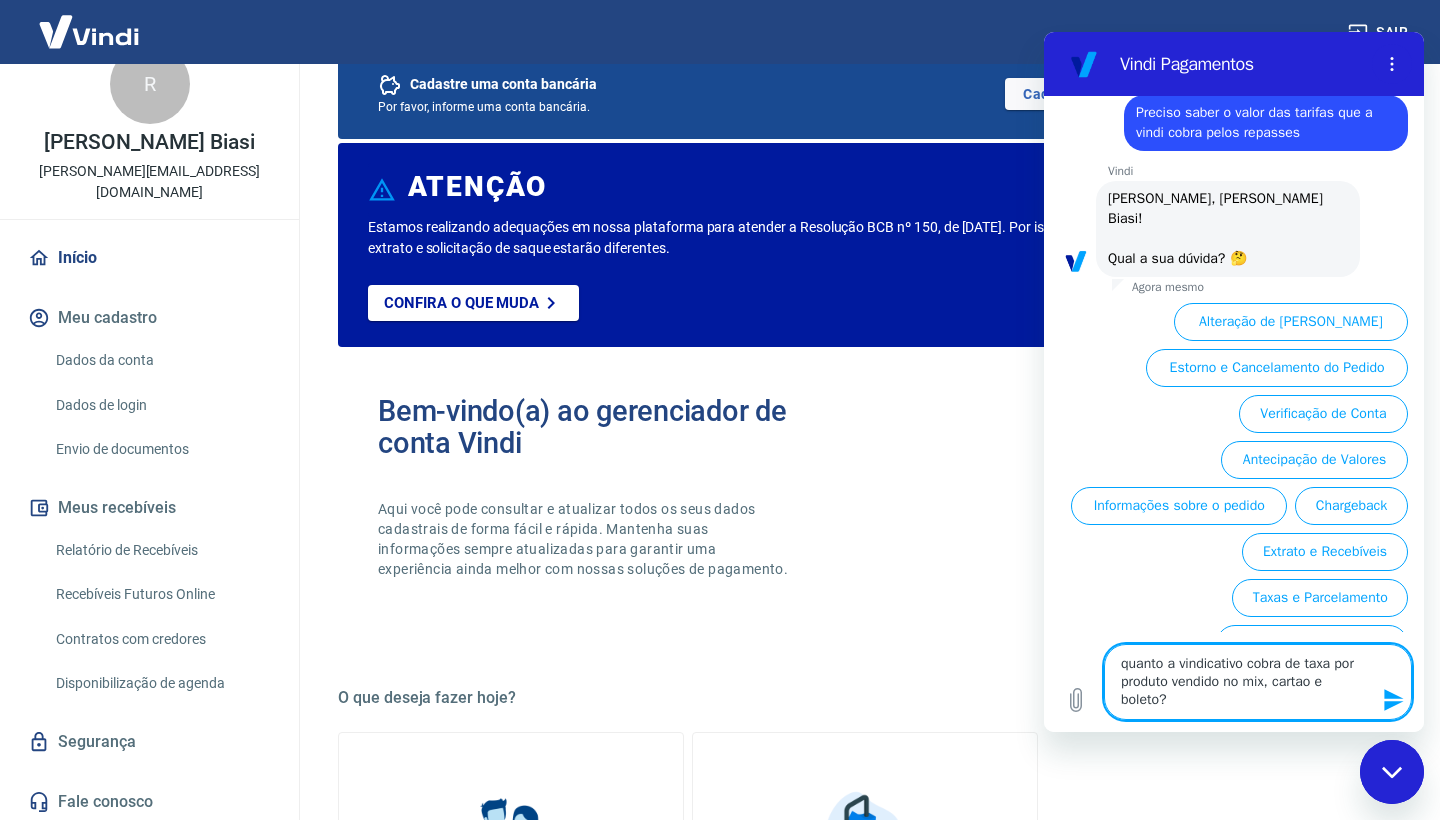 click 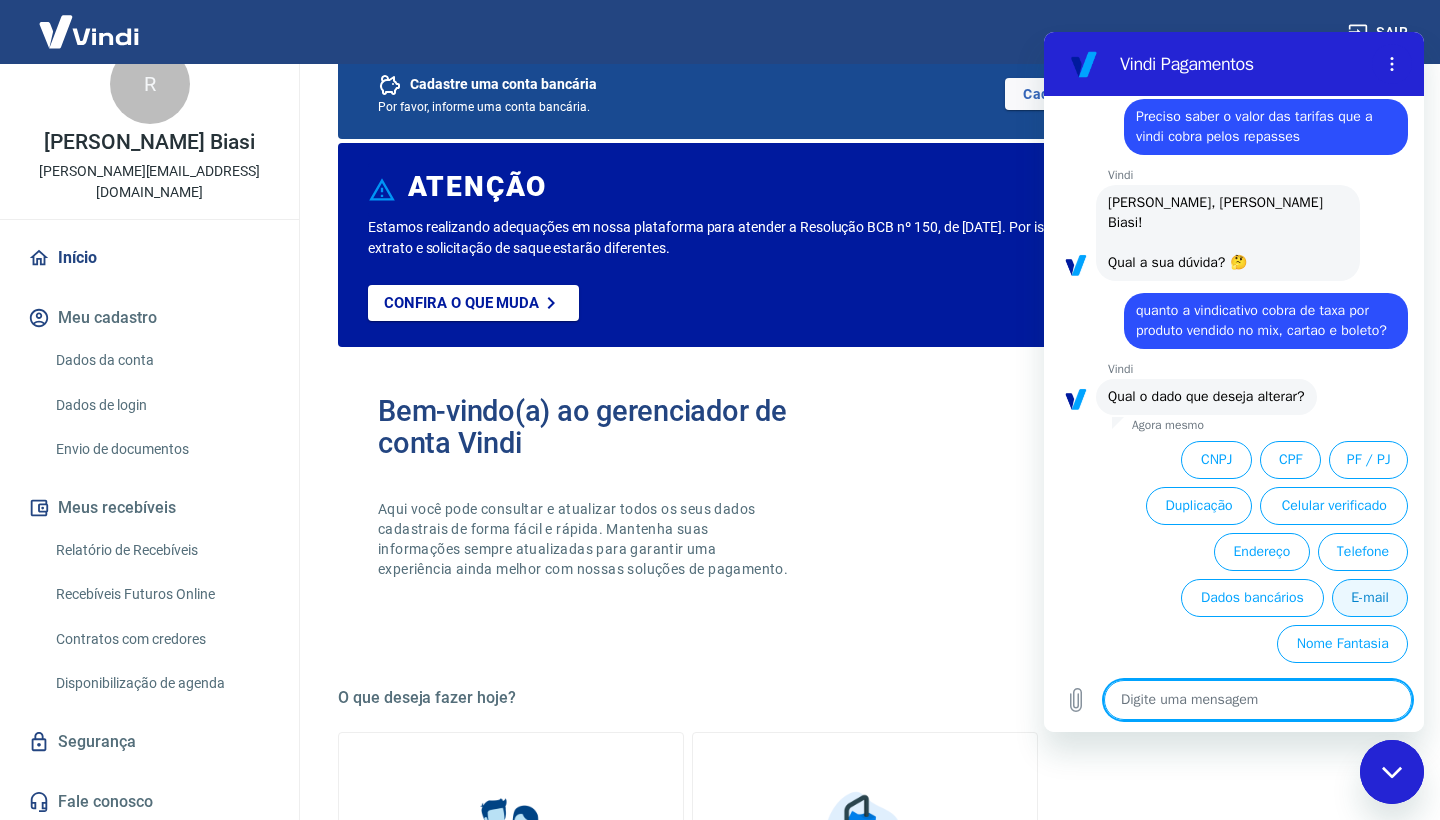 scroll, scrollTop: 57, scrollLeft: 0, axis: vertical 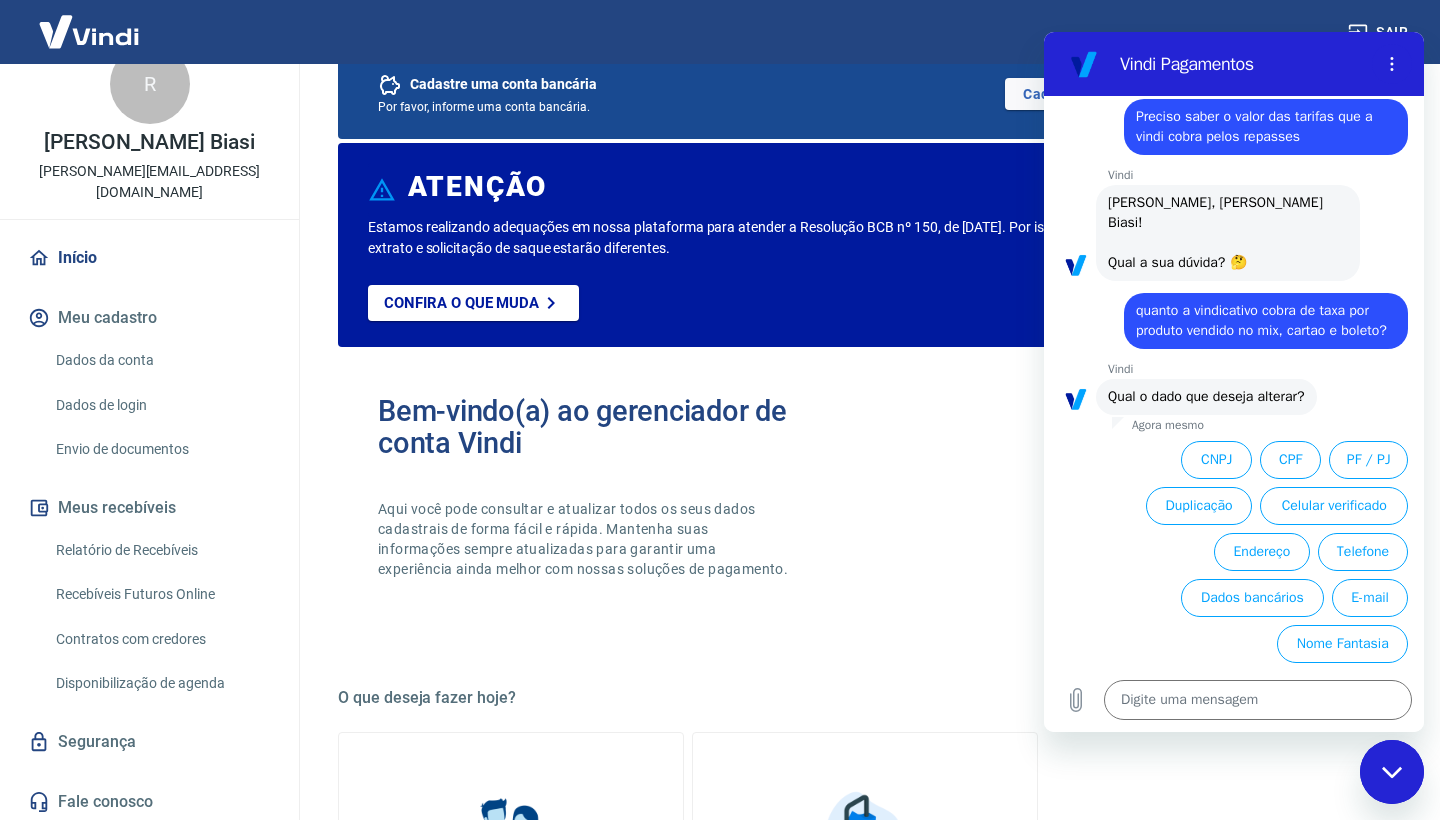 click on "Bem-vindo(a) ao gerenciador de conta Vindi Aqui você pode consultar e atualizar todos os seus dados cadastrais de forma fácil e rápida. Mantenha suas informações sempre atualizadas para garantir uma experiência ainda melhor com nossas soluções de pagamento." at bounding box center [865, 505] 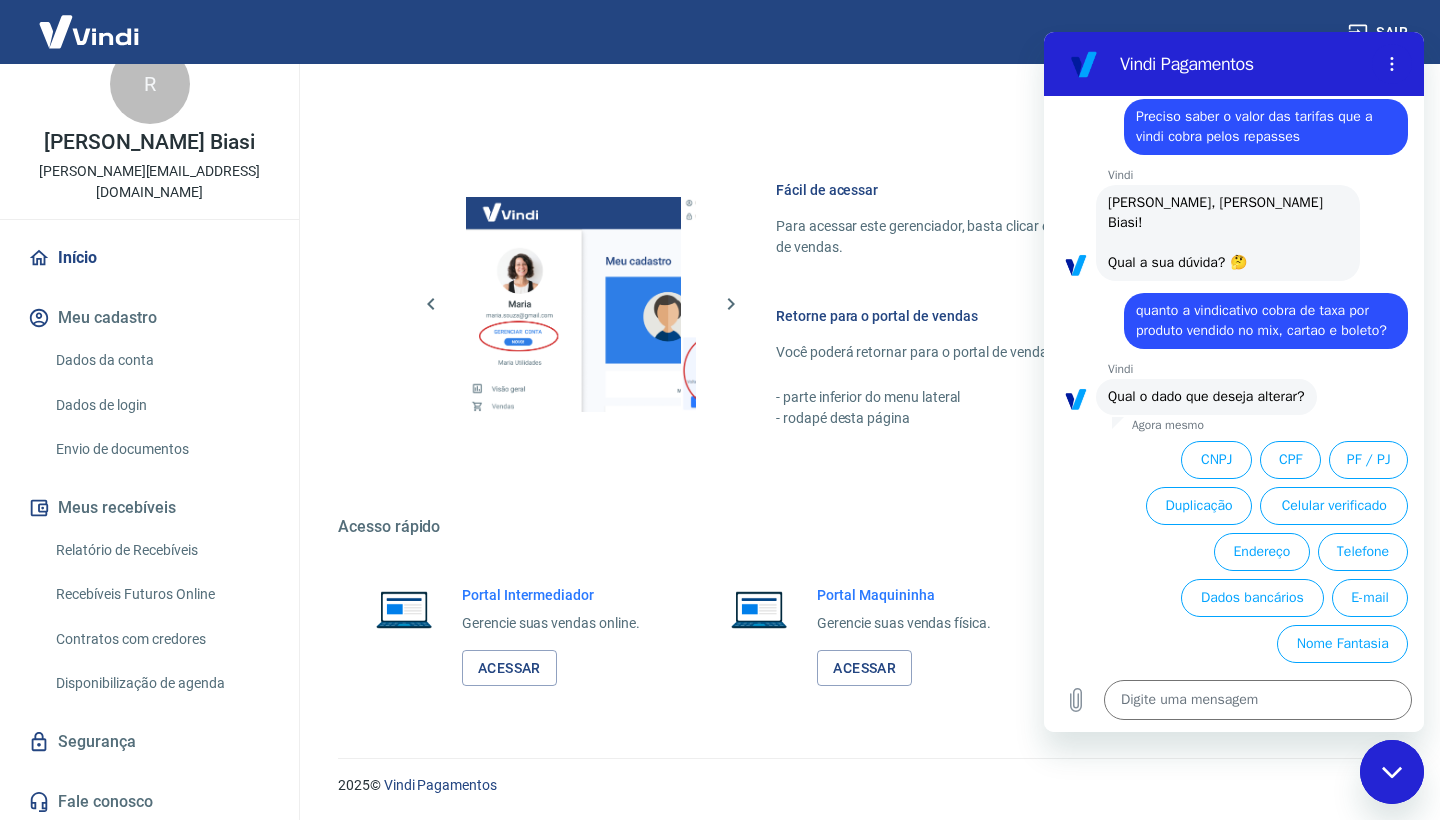 scroll, scrollTop: 1174, scrollLeft: 0, axis: vertical 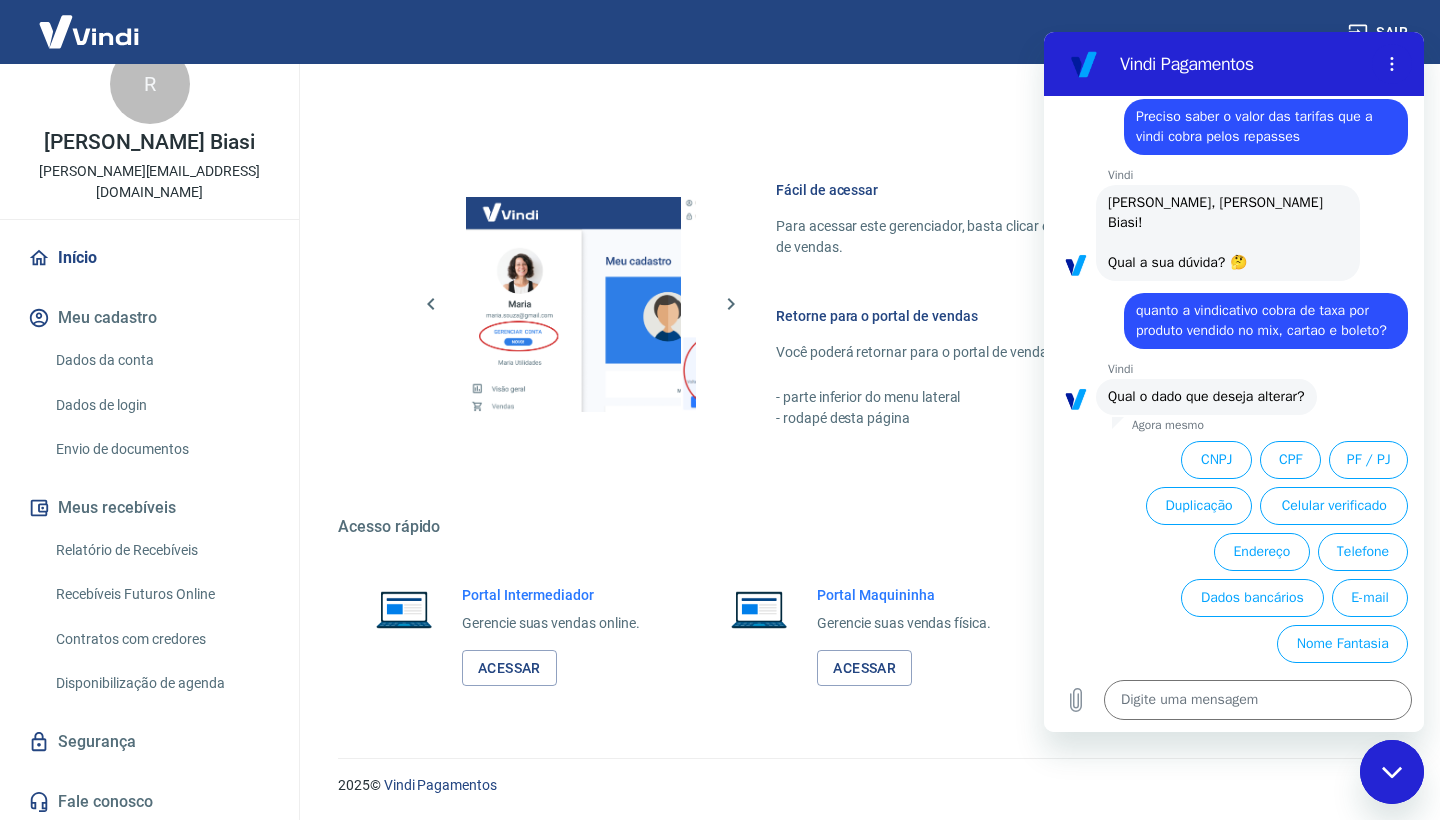 click 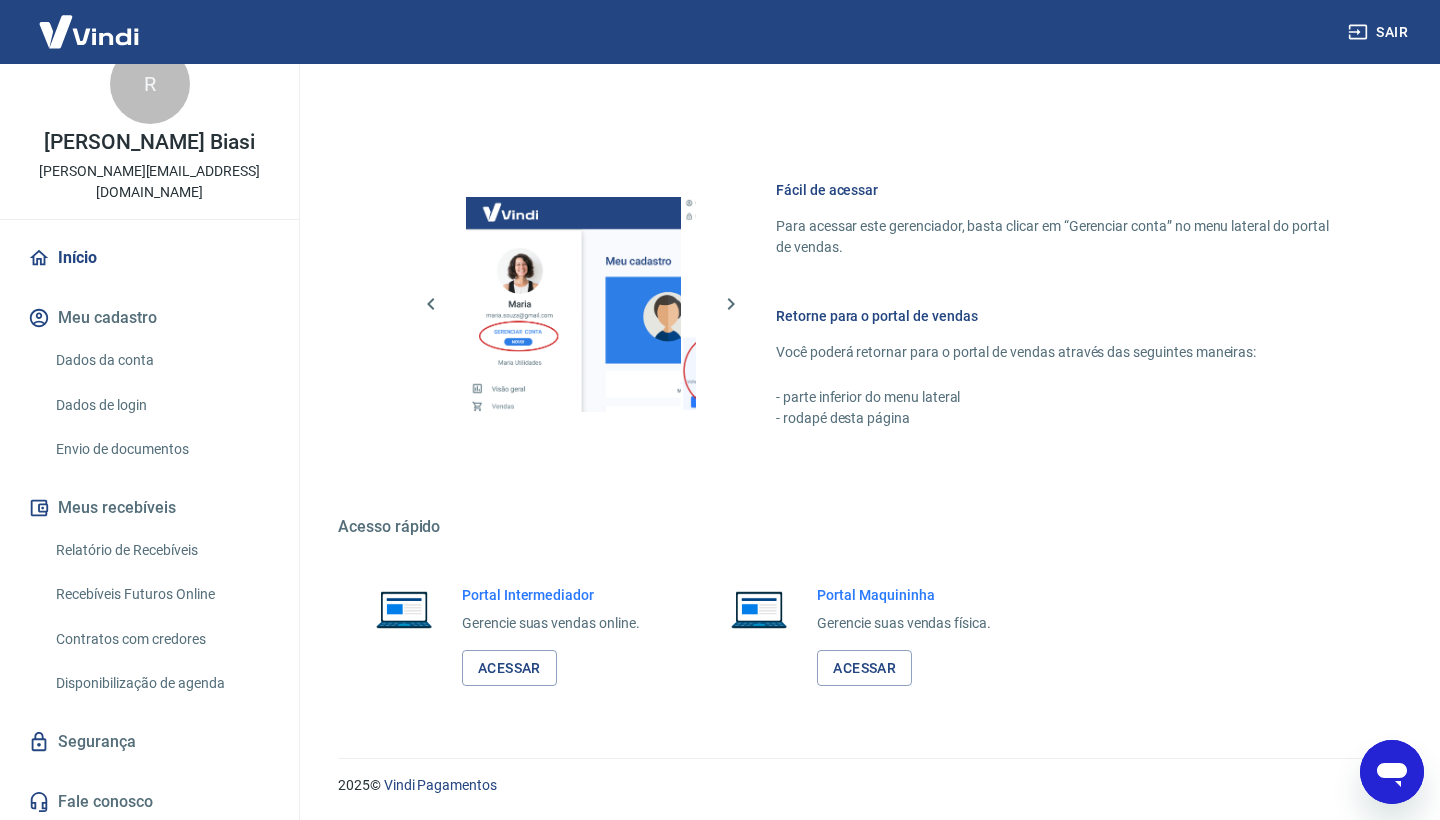 scroll, scrollTop: 1174, scrollLeft: 0, axis: vertical 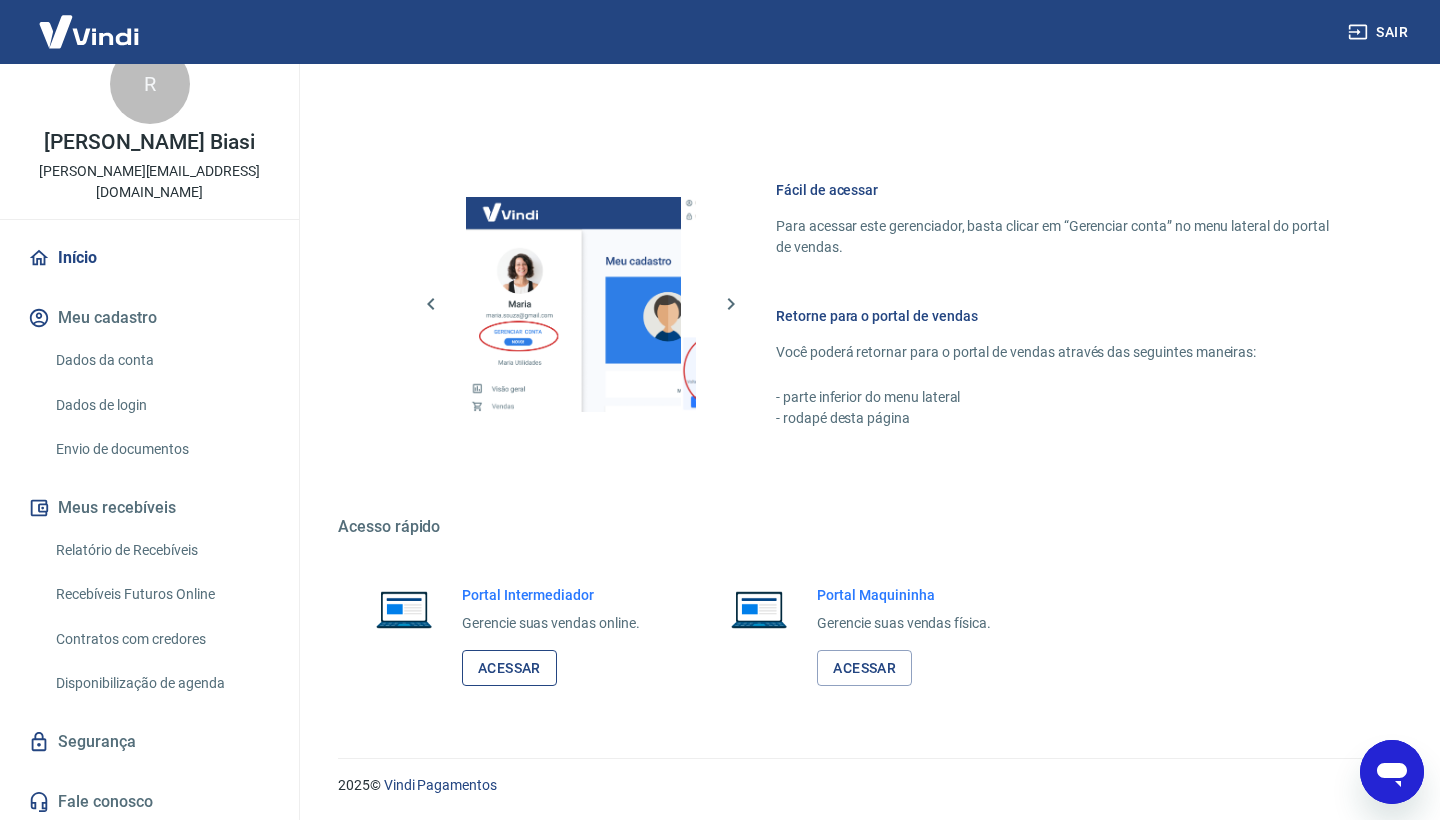 click on "Acessar" at bounding box center [509, 668] 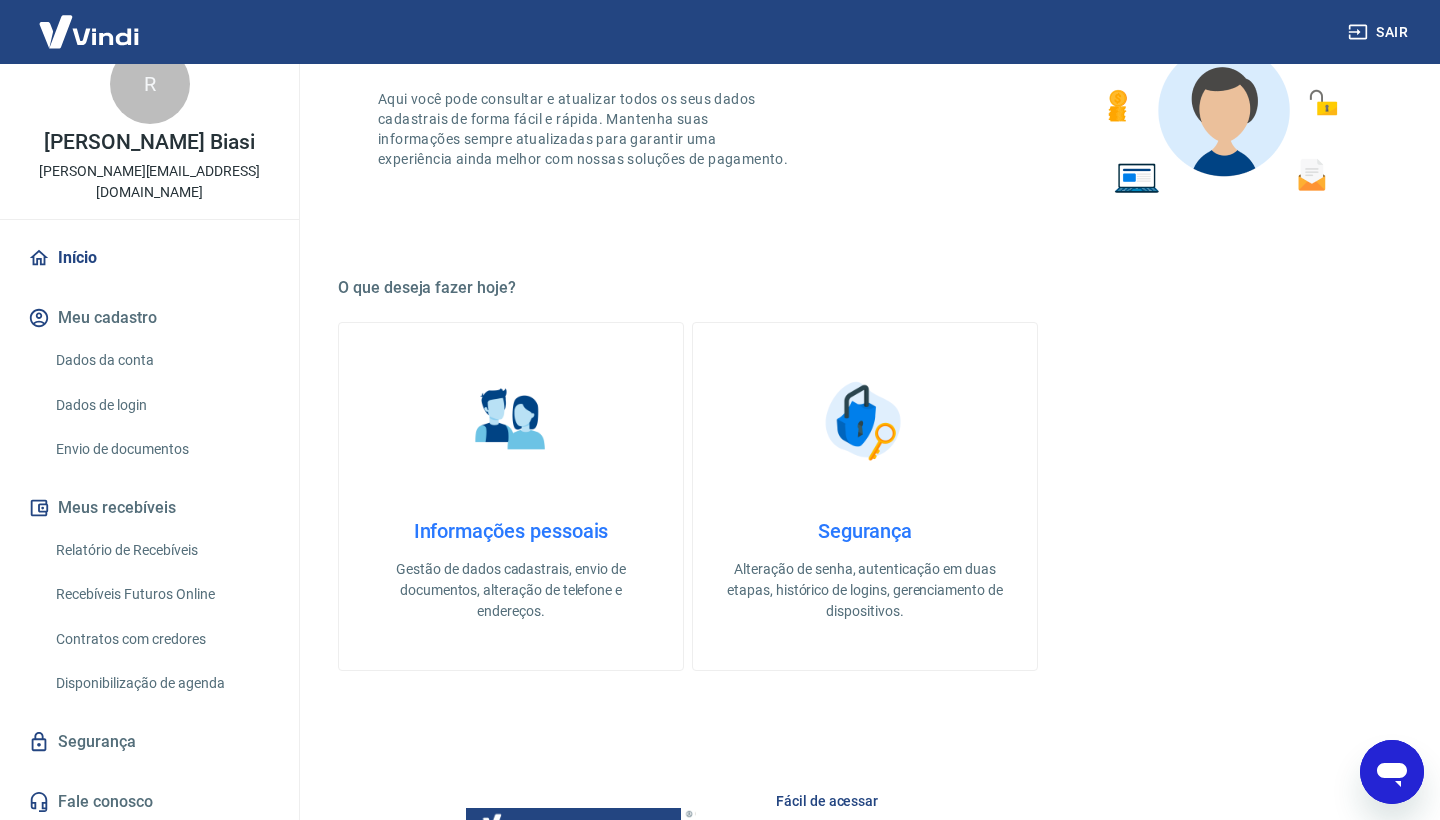 scroll, scrollTop: 503, scrollLeft: 0, axis: vertical 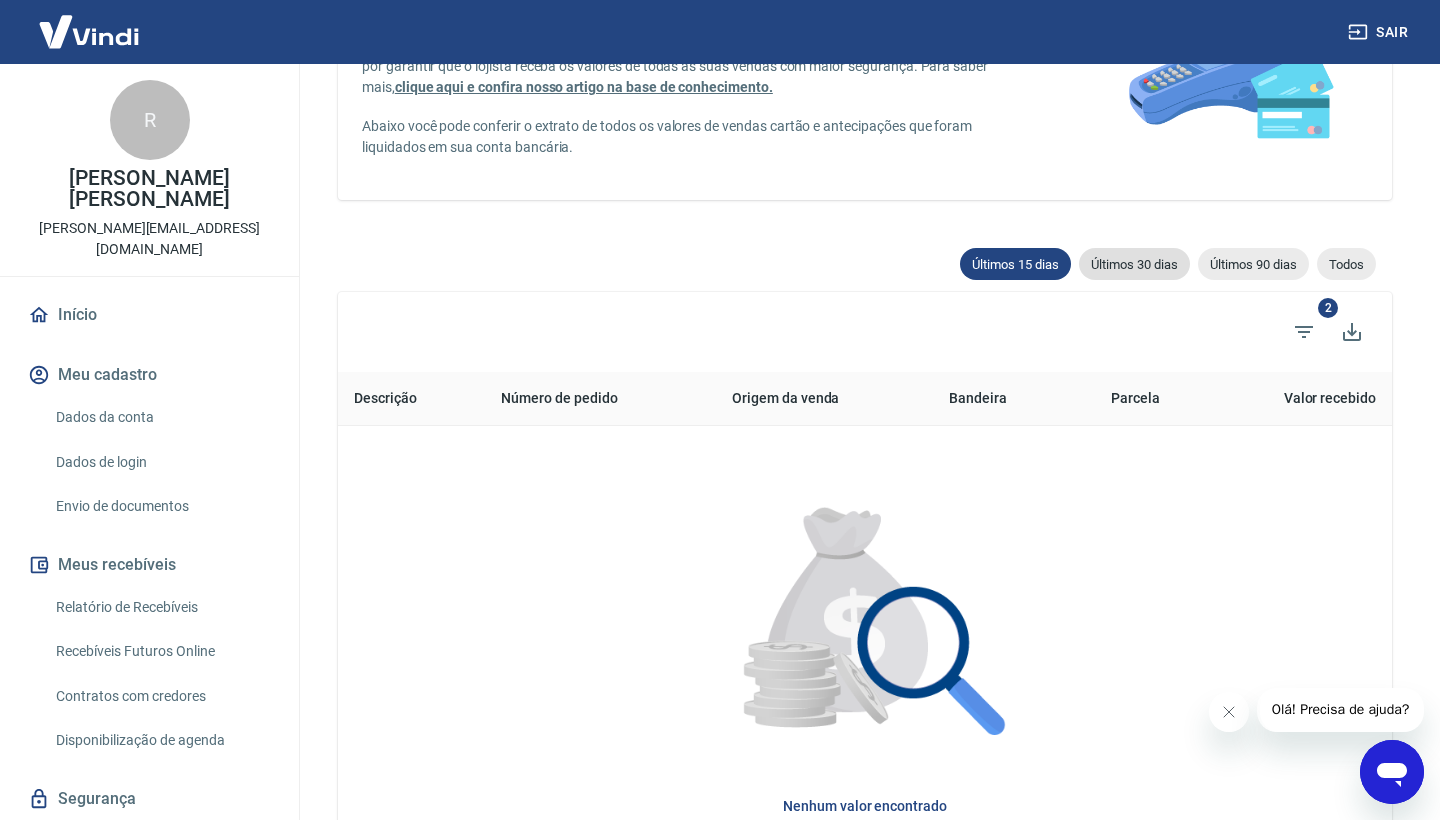 click on "Últimos 30 dias" at bounding box center (1134, 264) 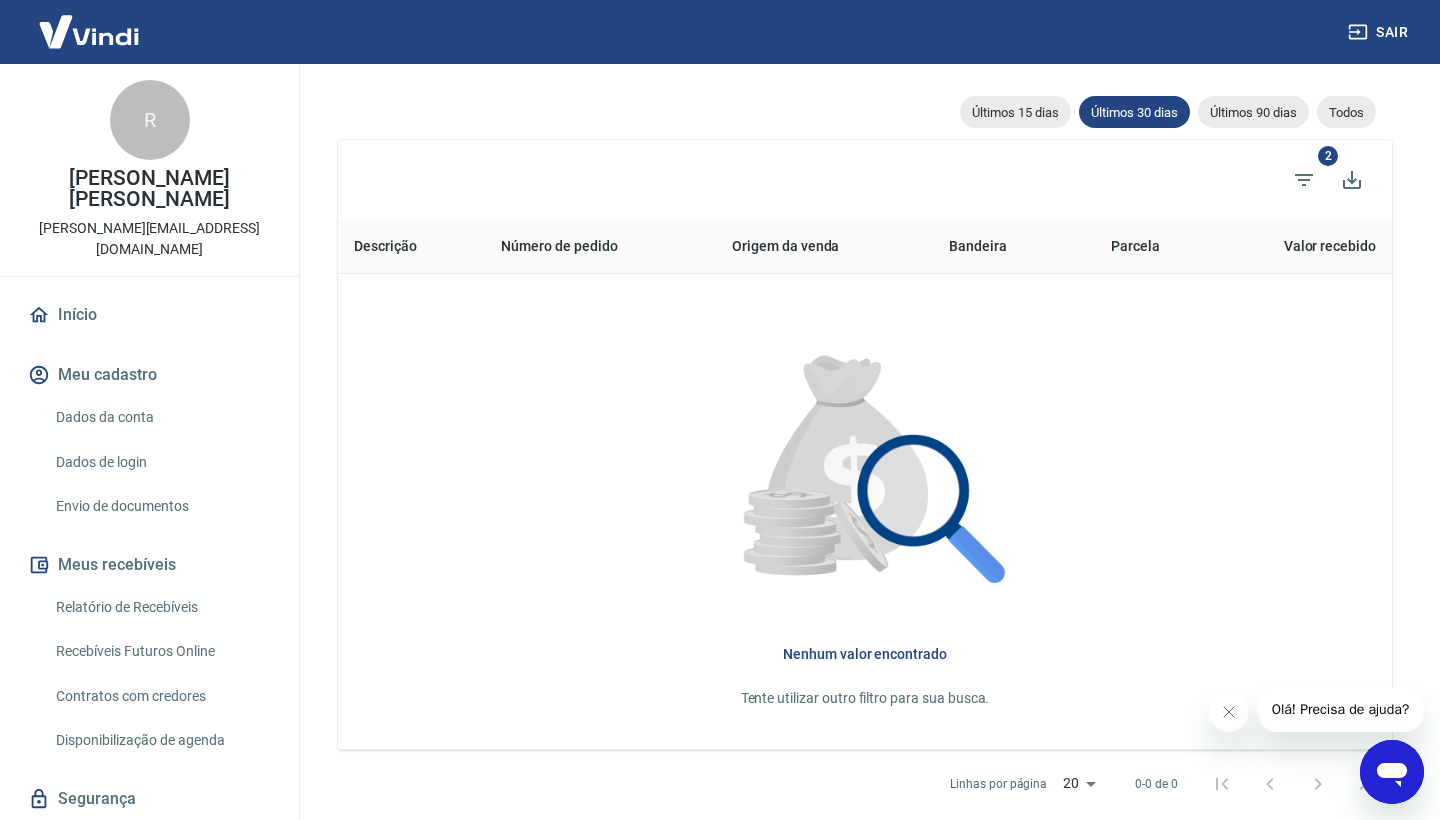 scroll, scrollTop: 358, scrollLeft: 0, axis: vertical 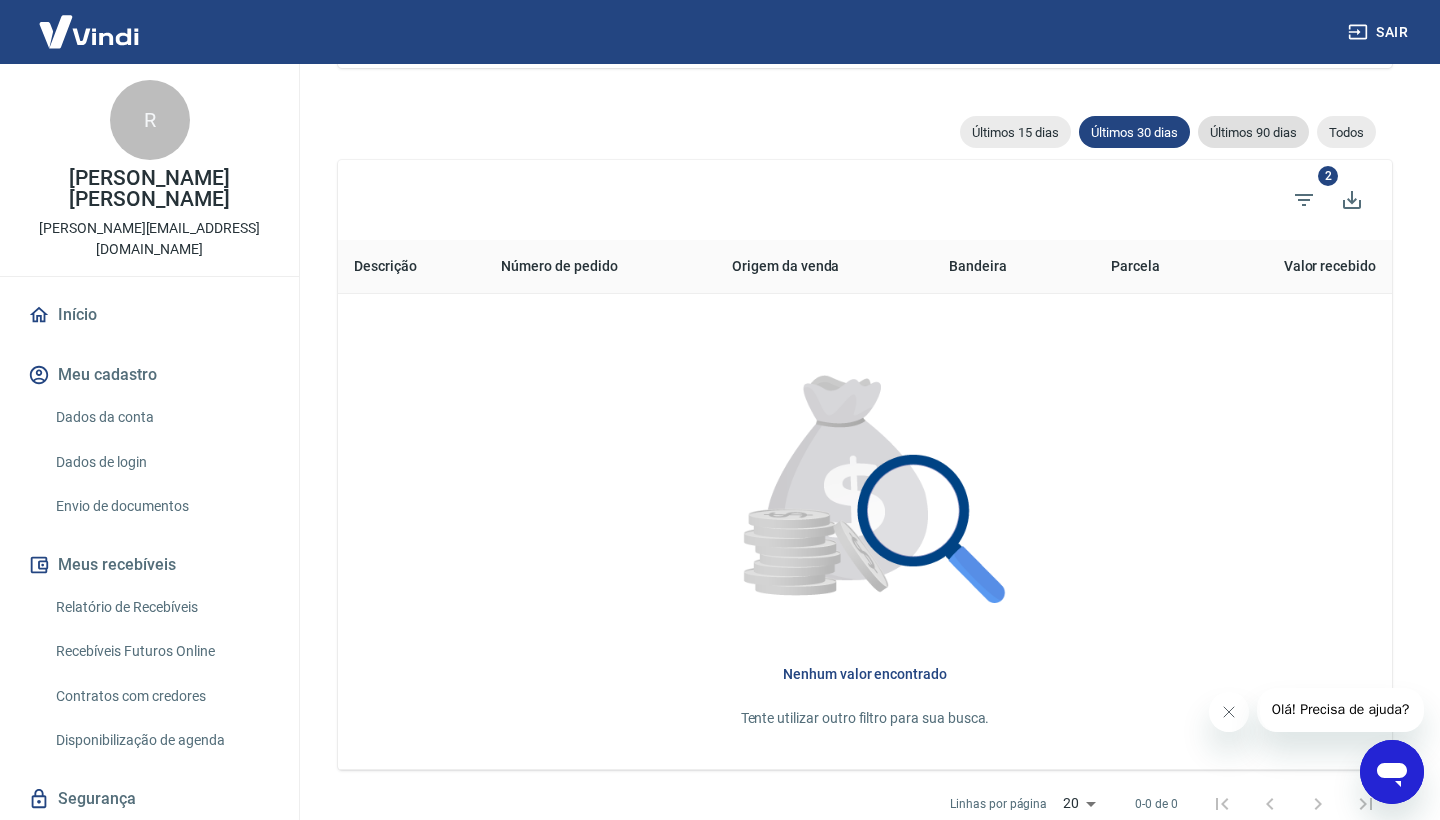 click on "Últimos 90 dias" at bounding box center [1253, 132] 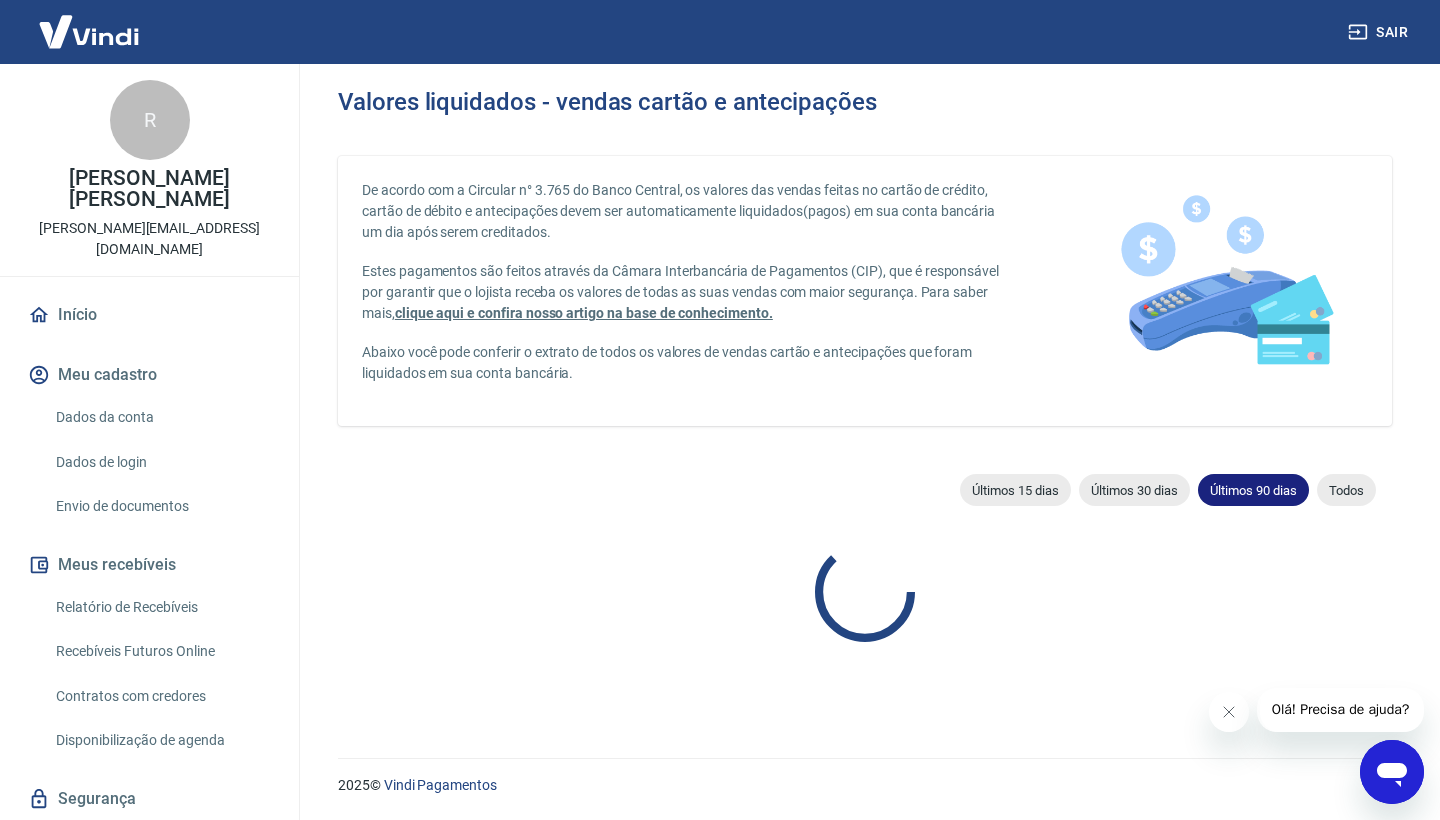 type on "17/04/2025" 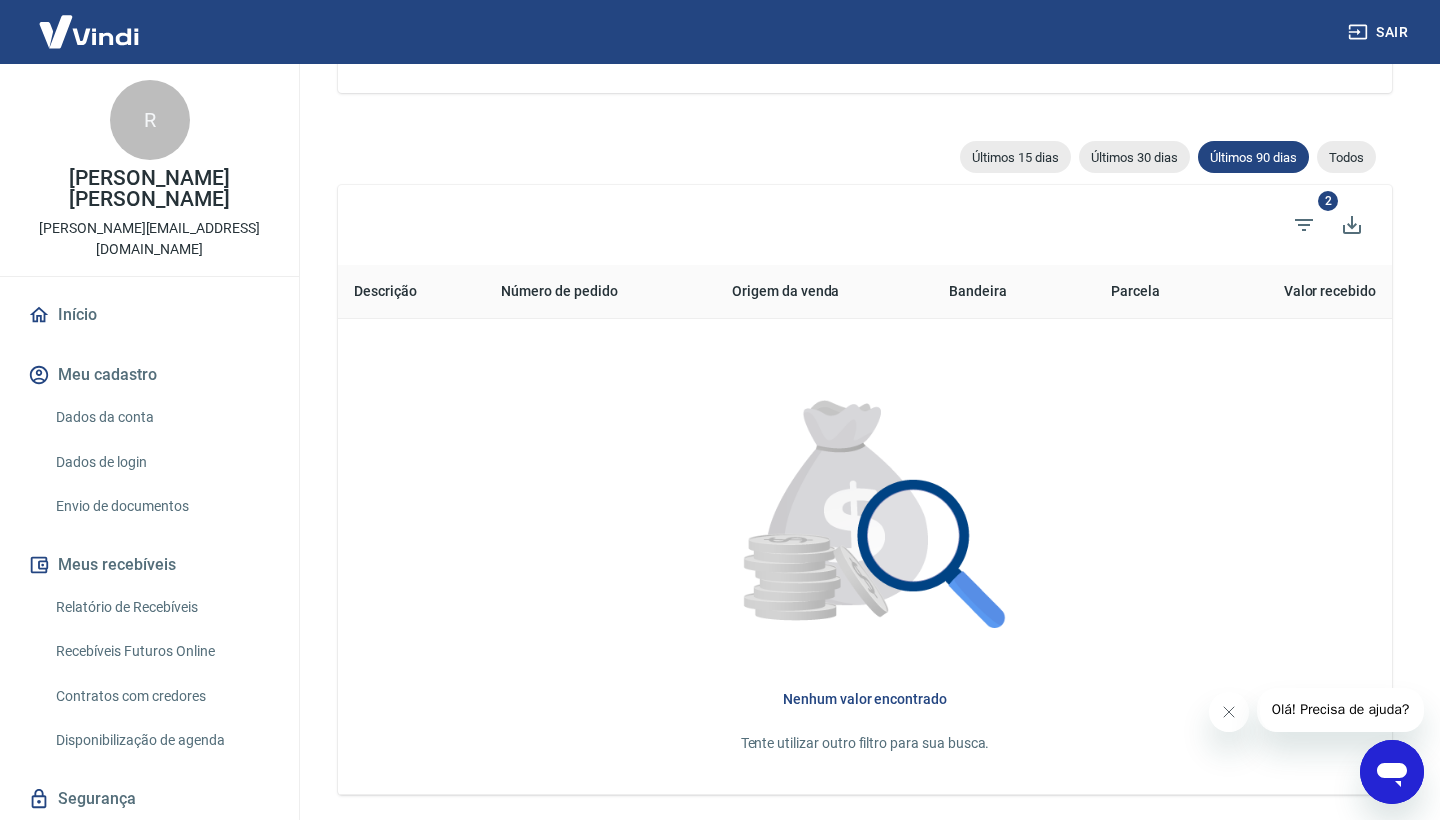 scroll, scrollTop: 329, scrollLeft: 0, axis: vertical 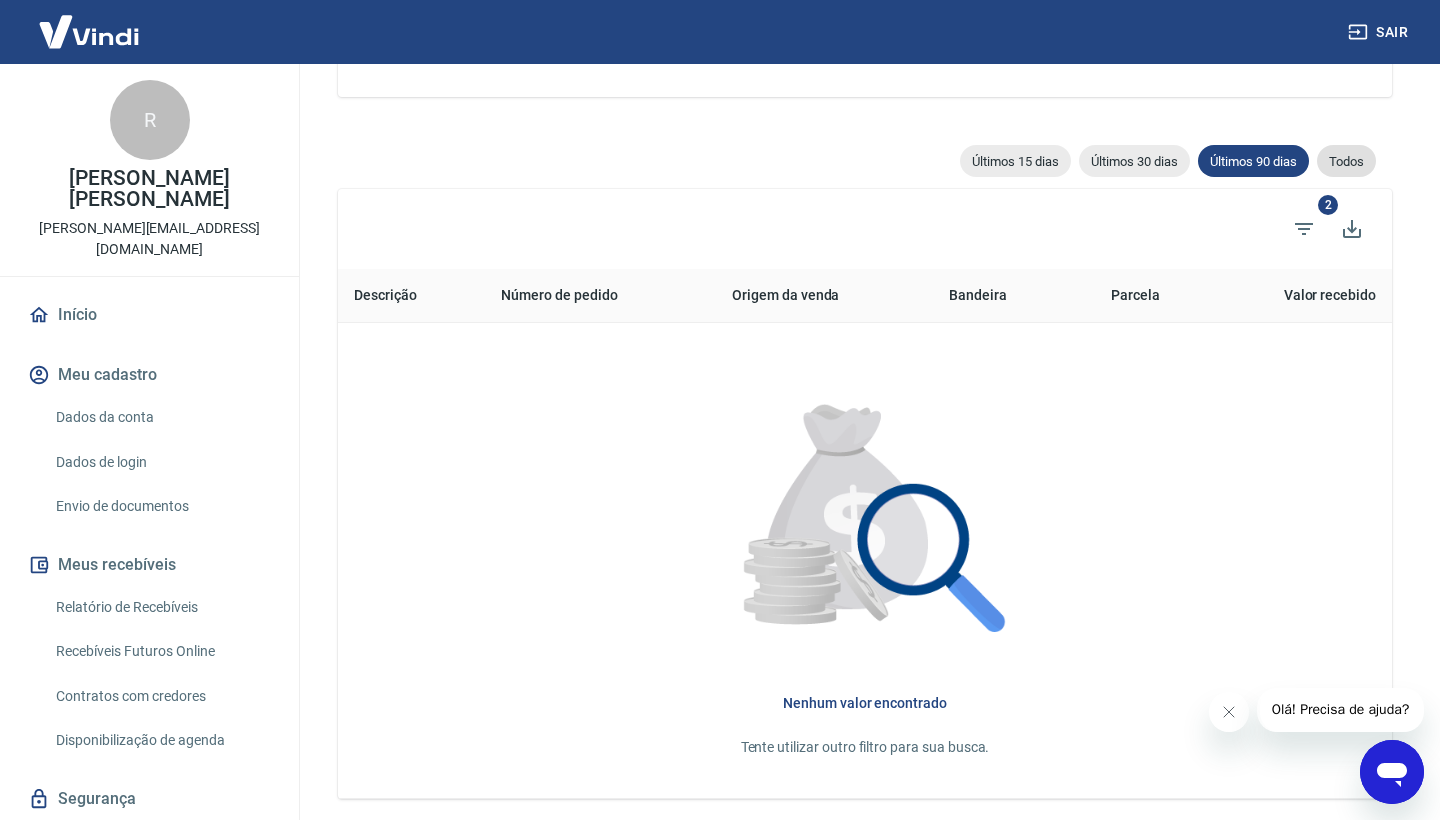 click on "Todos" at bounding box center [1346, 161] 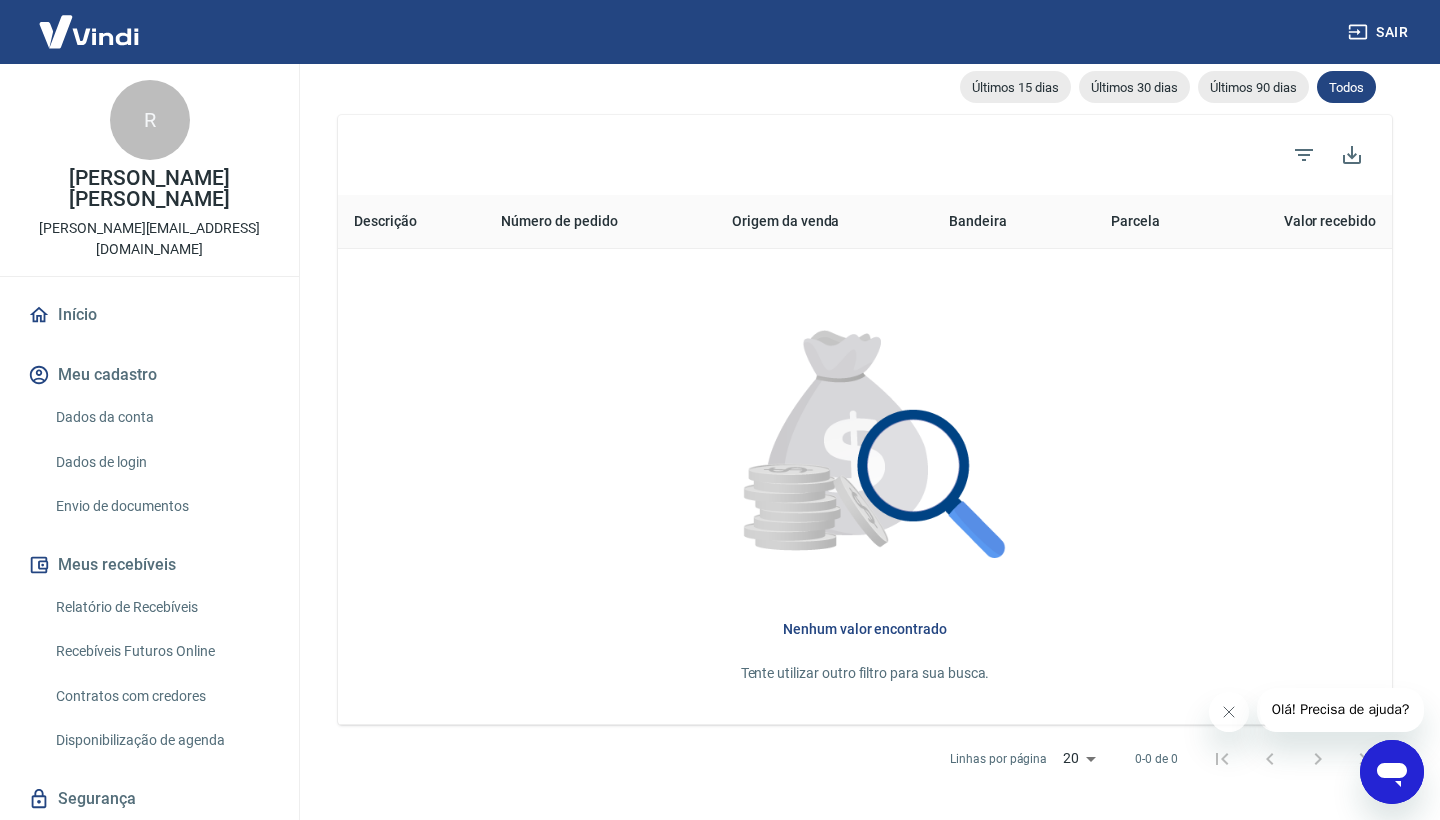 scroll, scrollTop: 404, scrollLeft: 0, axis: vertical 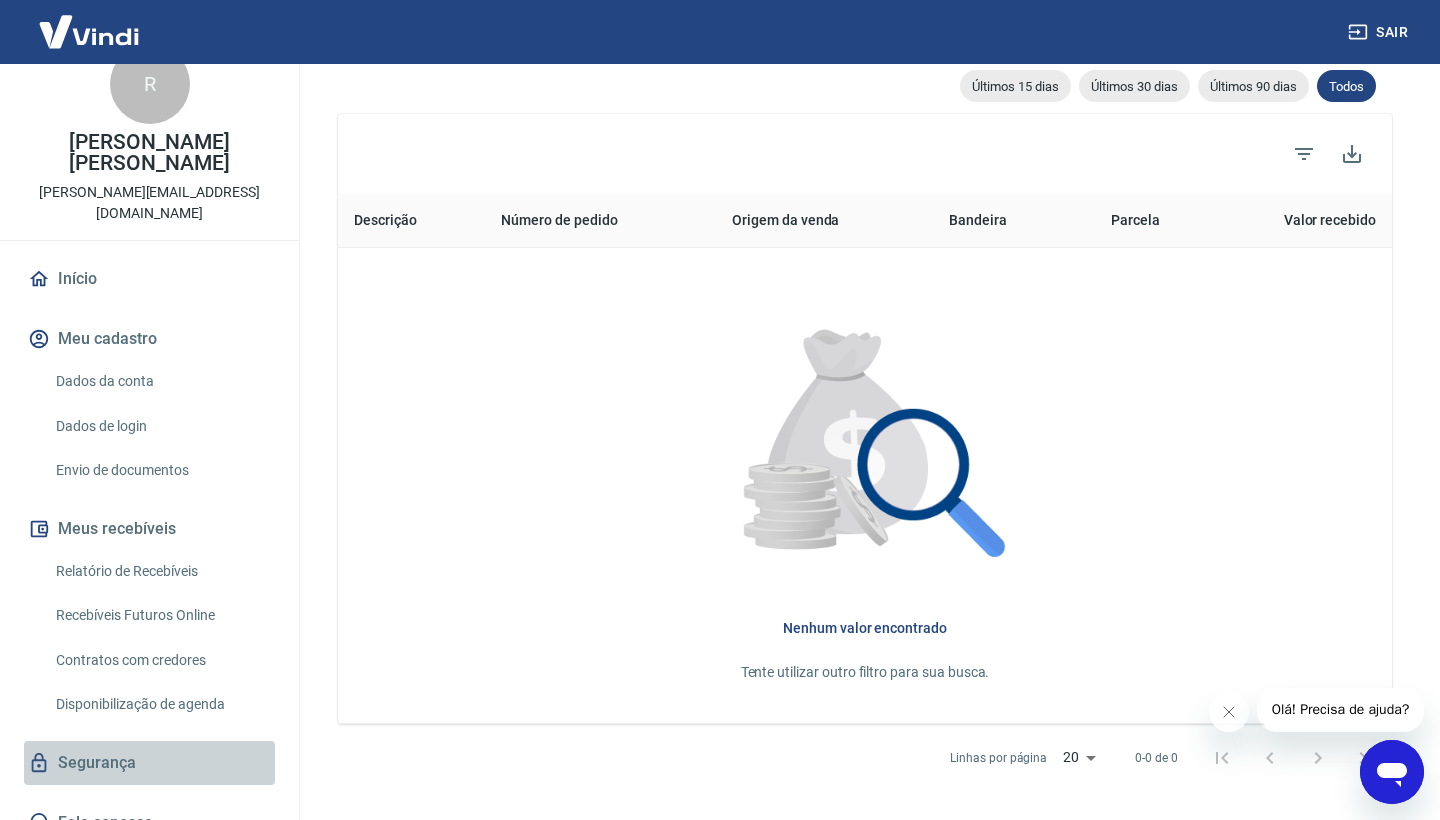 click on "Segurança" at bounding box center (149, 763) 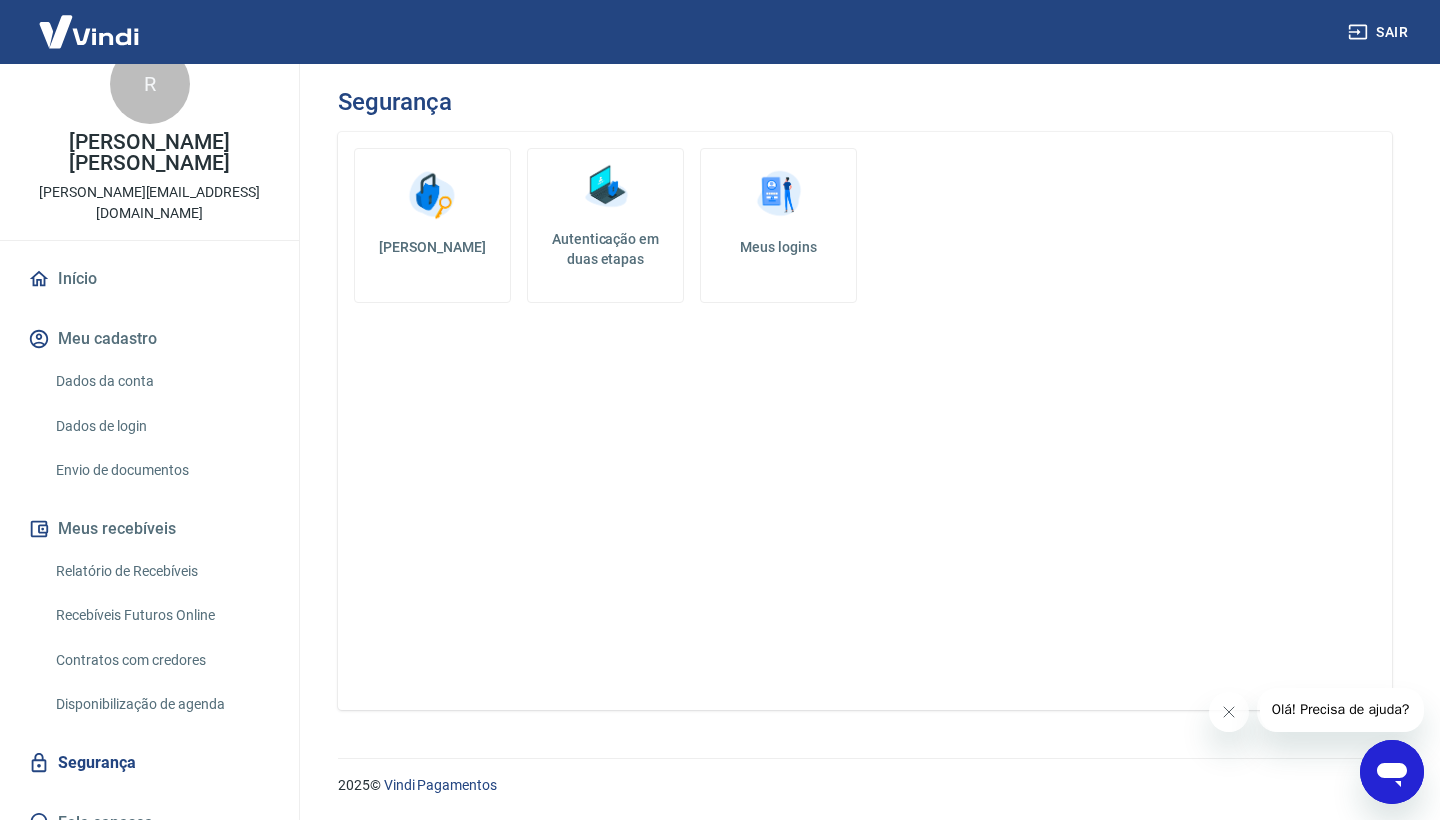 scroll, scrollTop: 0, scrollLeft: 0, axis: both 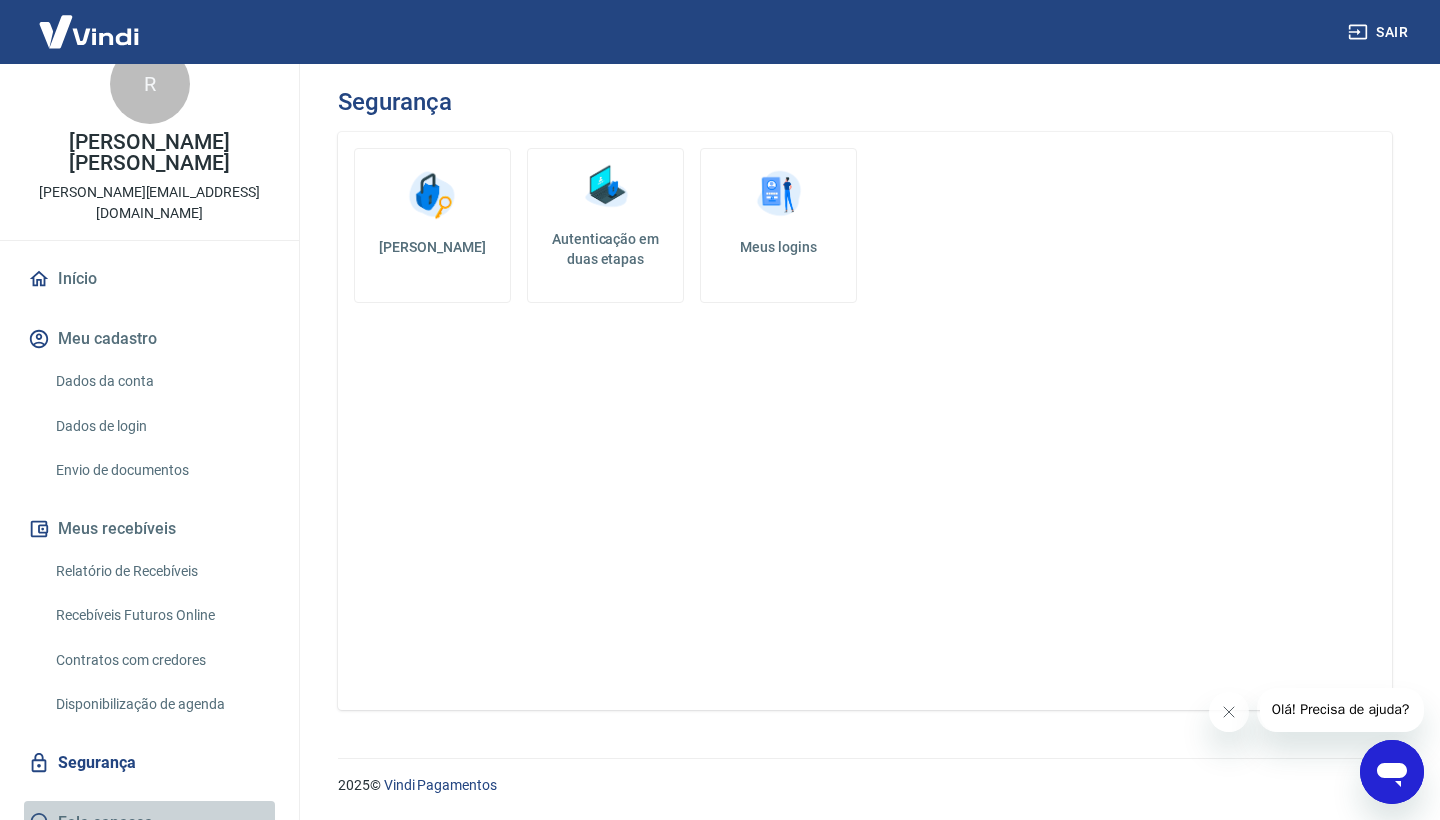 click on "Fale conosco" at bounding box center (149, 823) 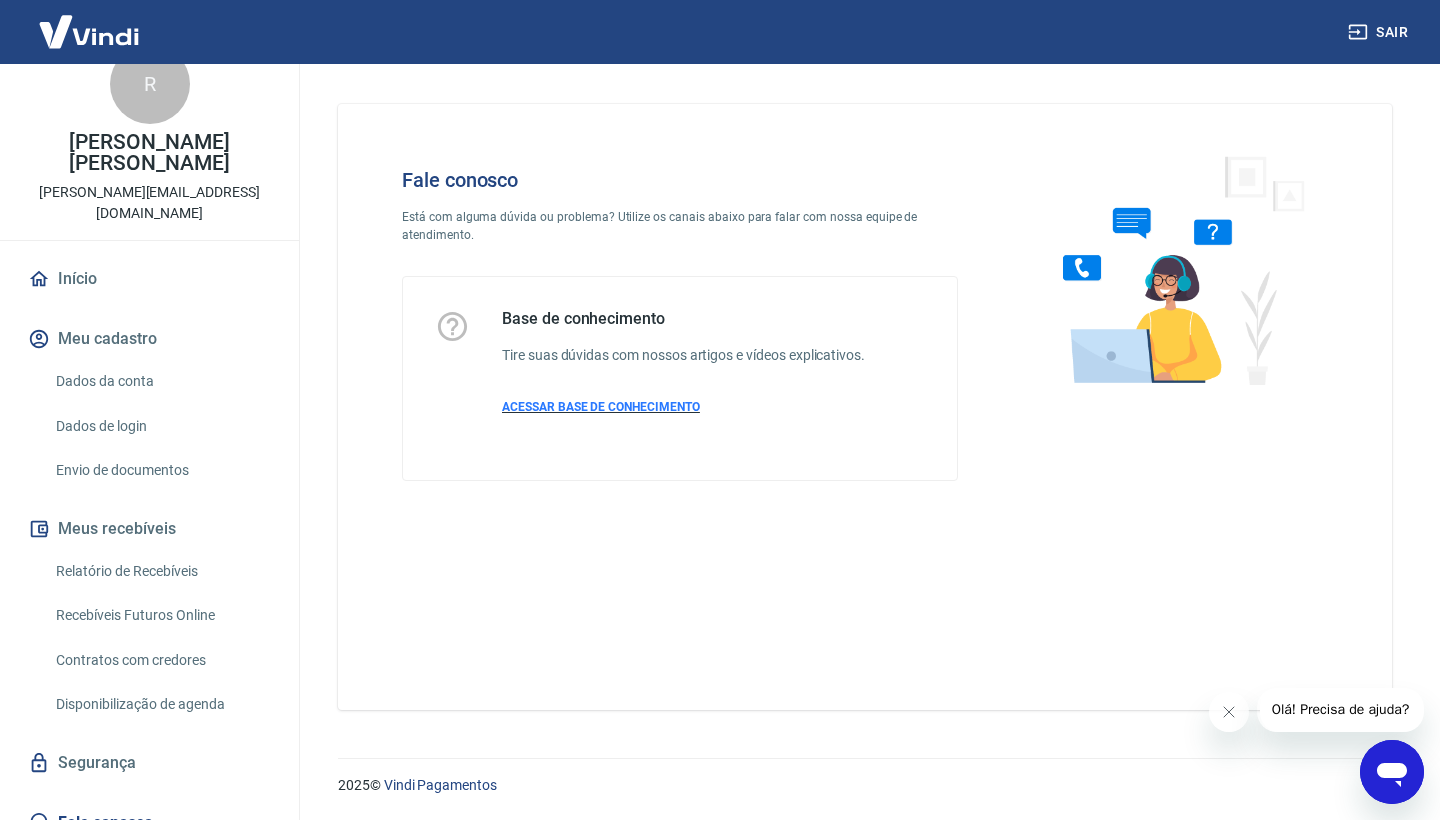 click on "ACESSAR BASE DE CONHECIMENTO" at bounding box center (601, 407) 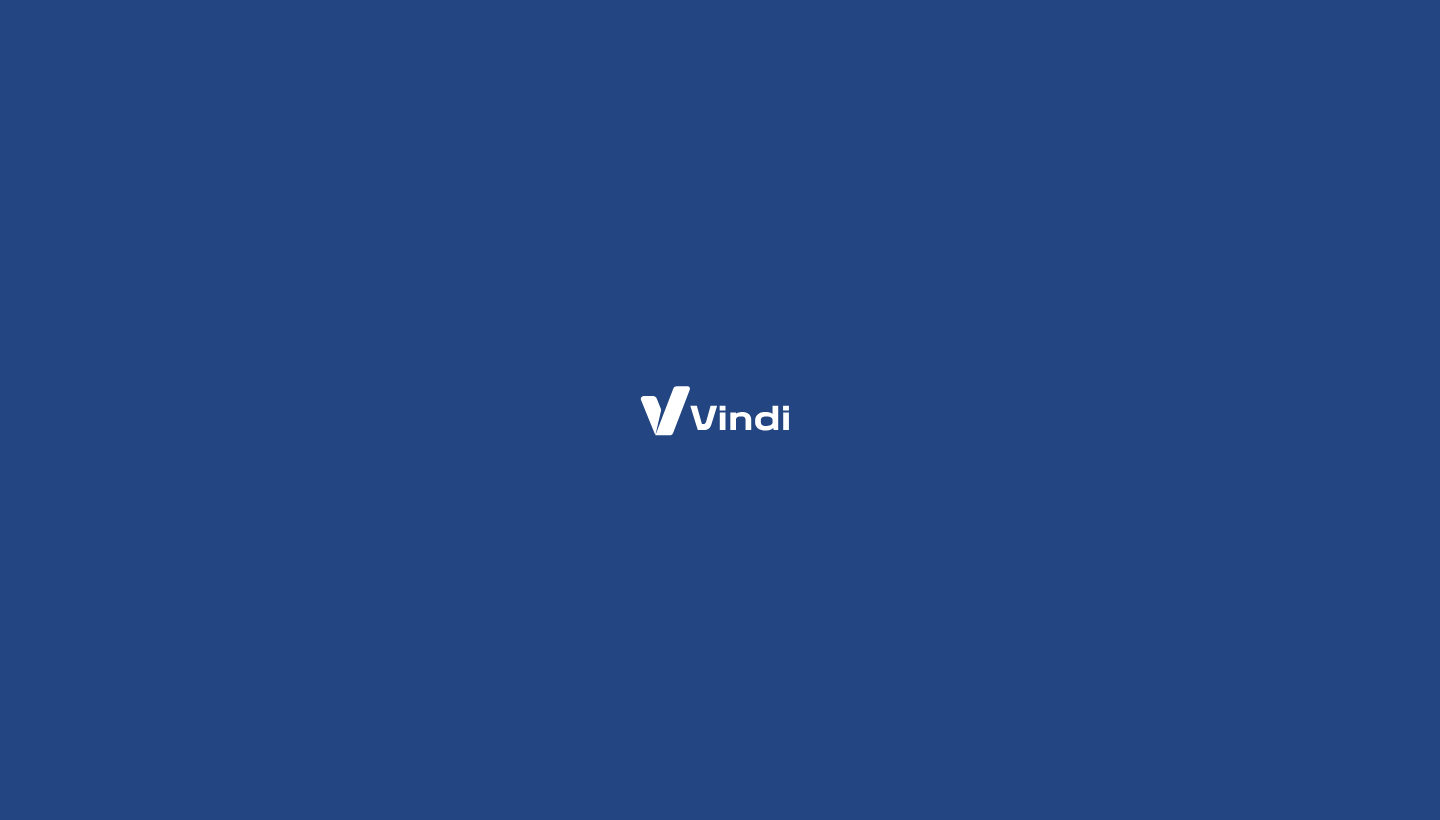 scroll, scrollTop: 0, scrollLeft: 0, axis: both 